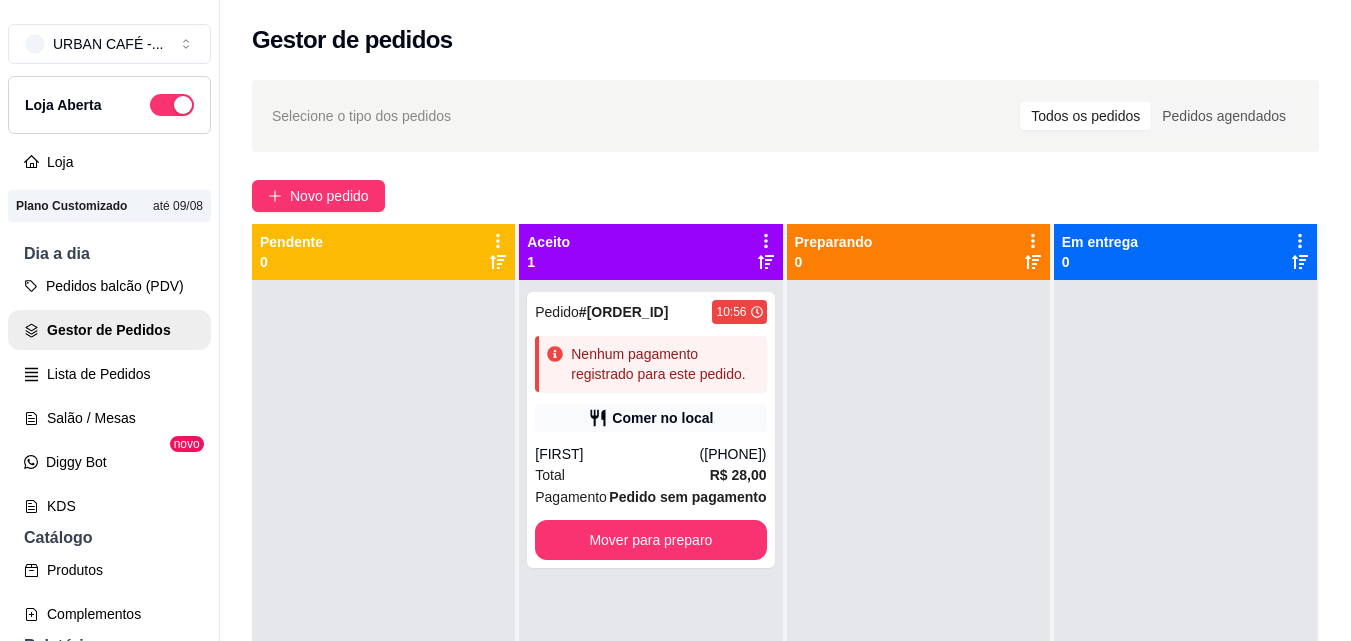 scroll, scrollTop: 0, scrollLeft: 0, axis: both 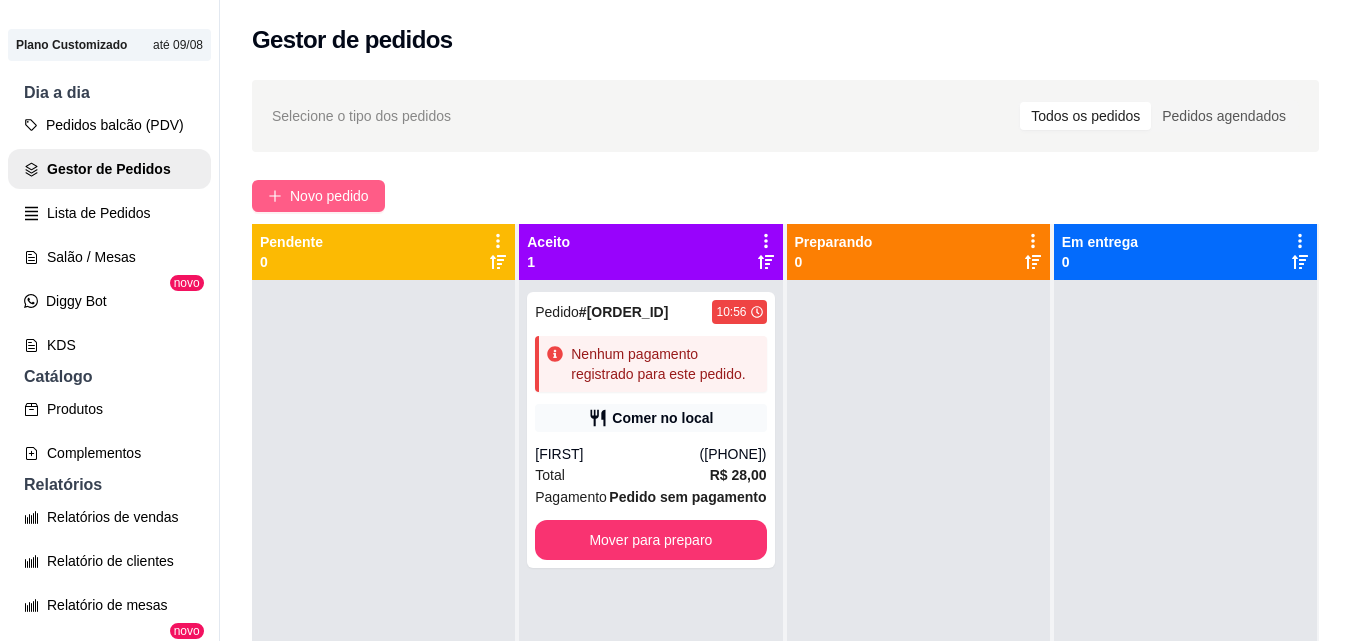 click on "Novo pedido" at bounding box center (329, 196) 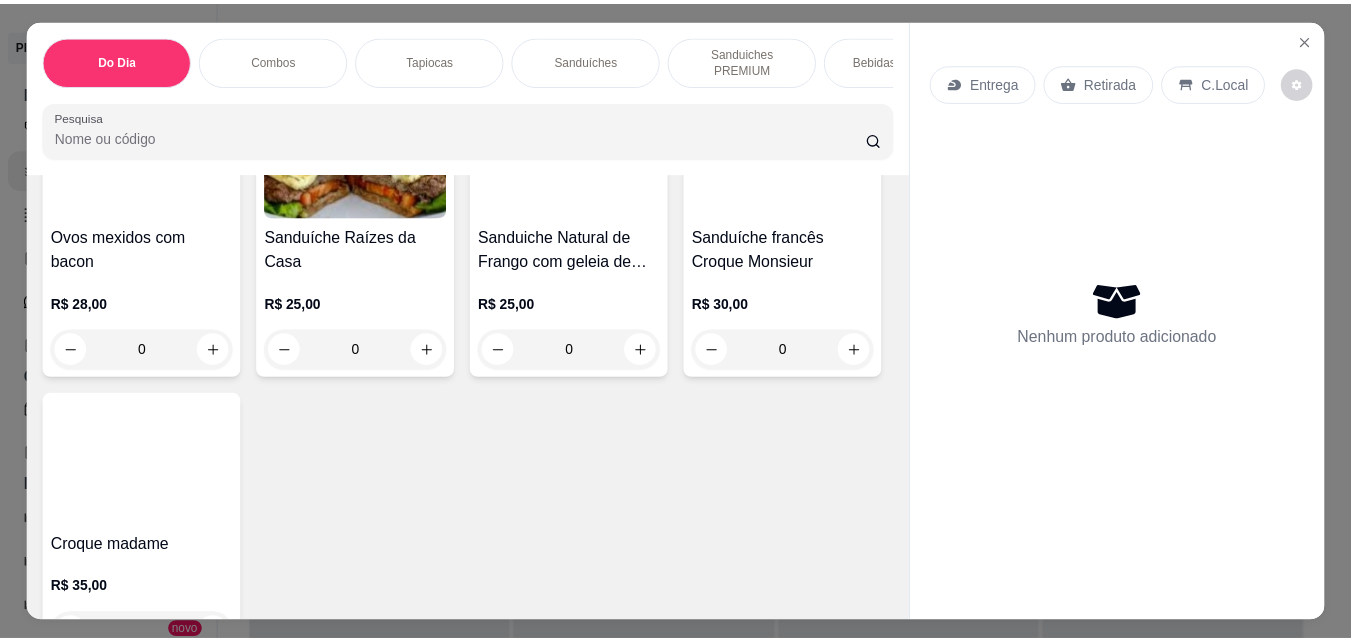 scroll, scrollTop: 2217, scrollLeft: 0, axis: vertical 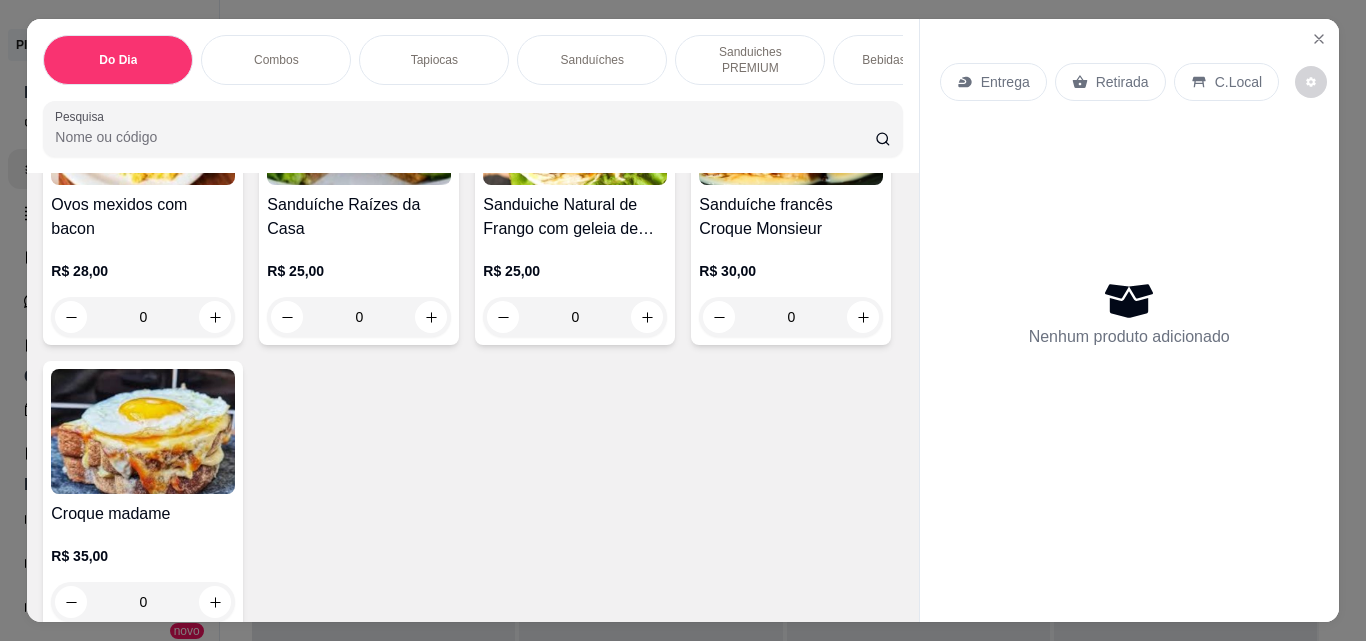 click at bounding box center (863, -317) 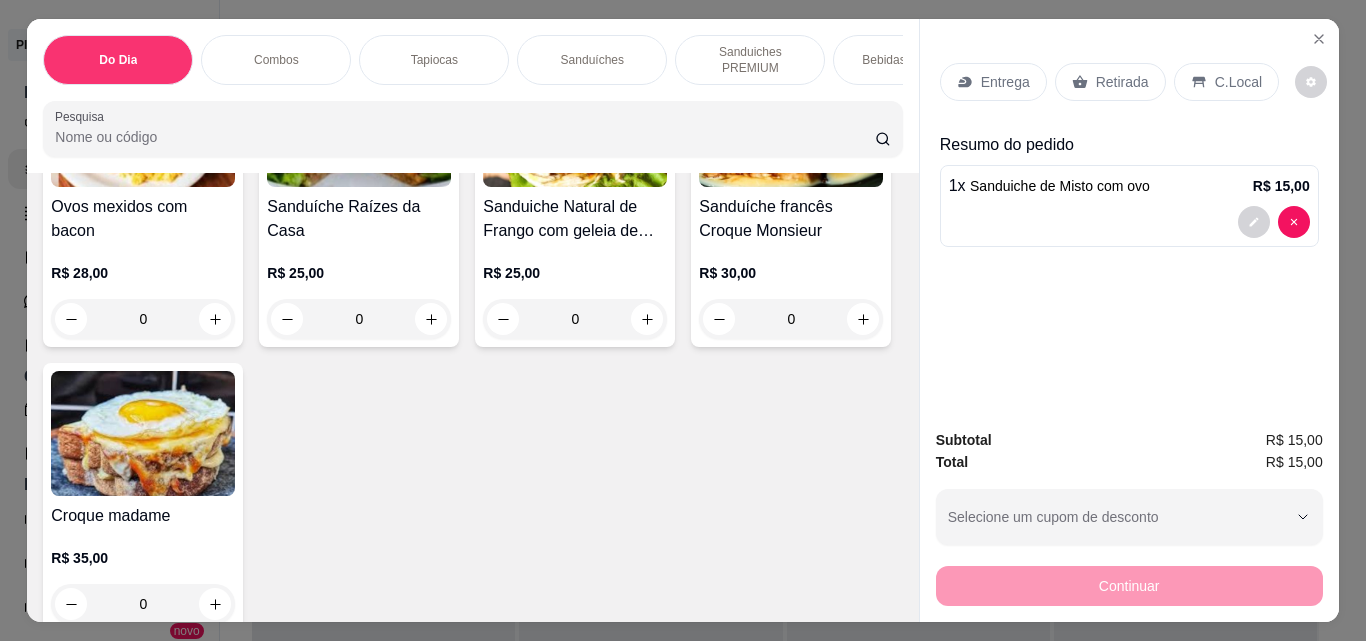 click on "Retirada" at bounding box center (1110, 82) 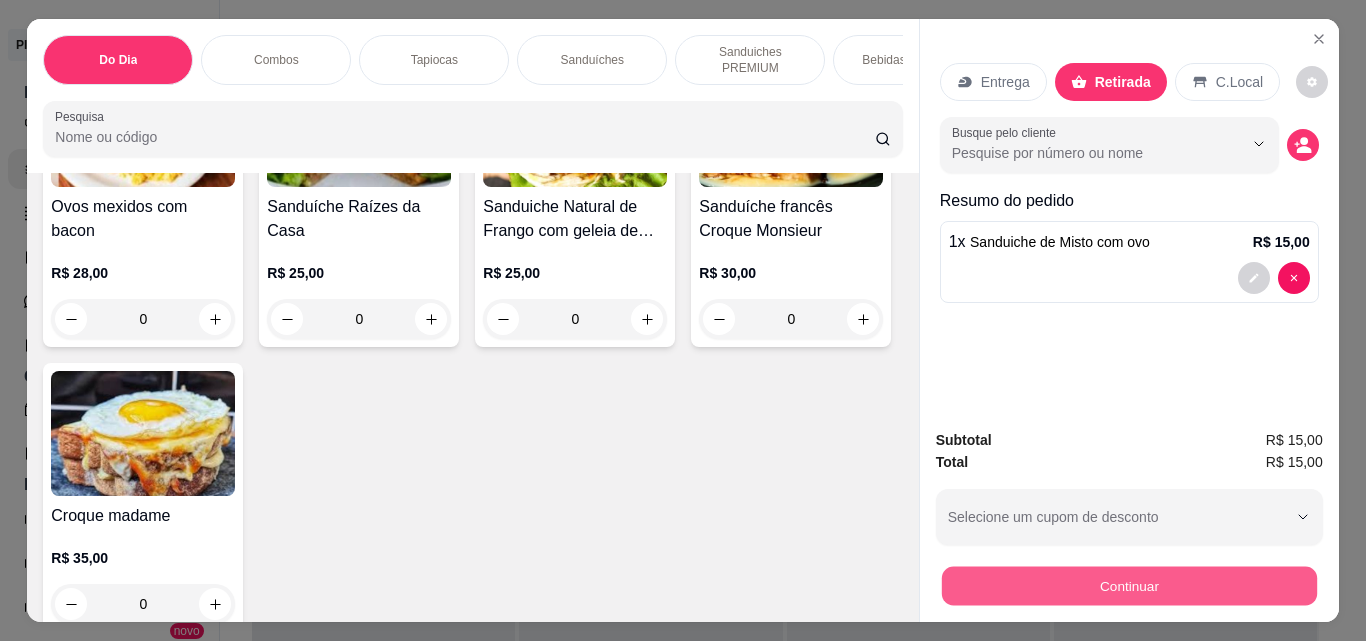 click on "Continuar" at bounding box center [1128, 585] 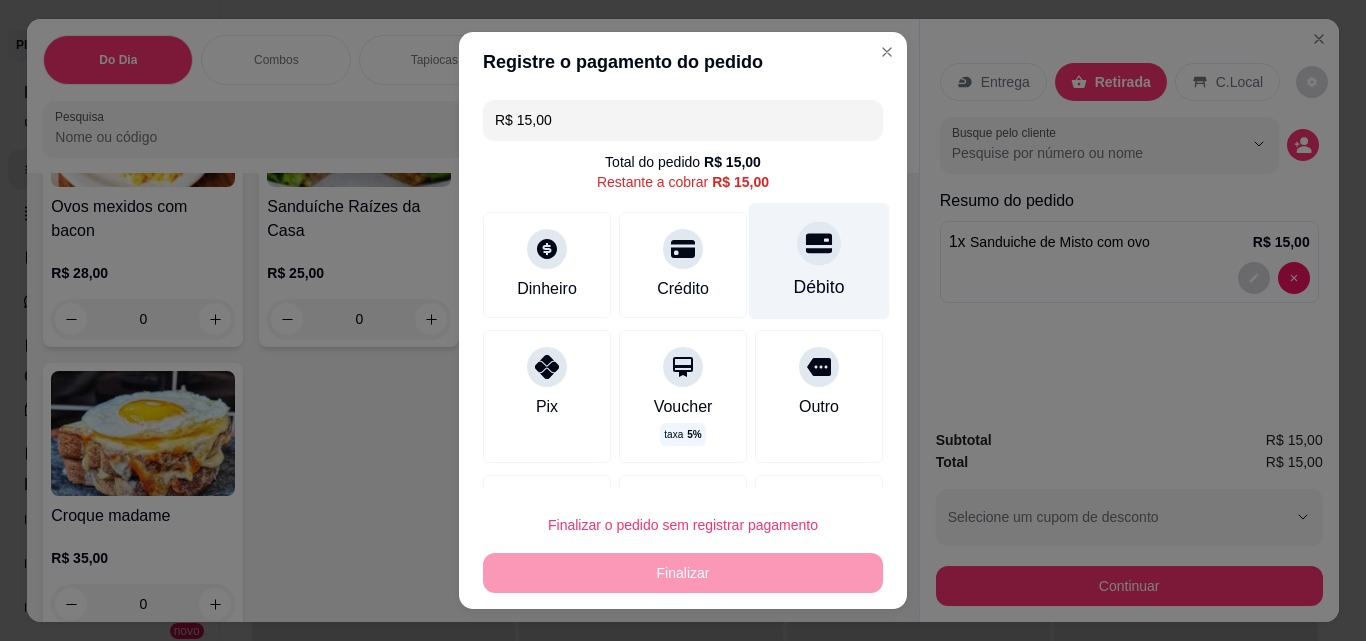 click at bounding box center (819, 243) 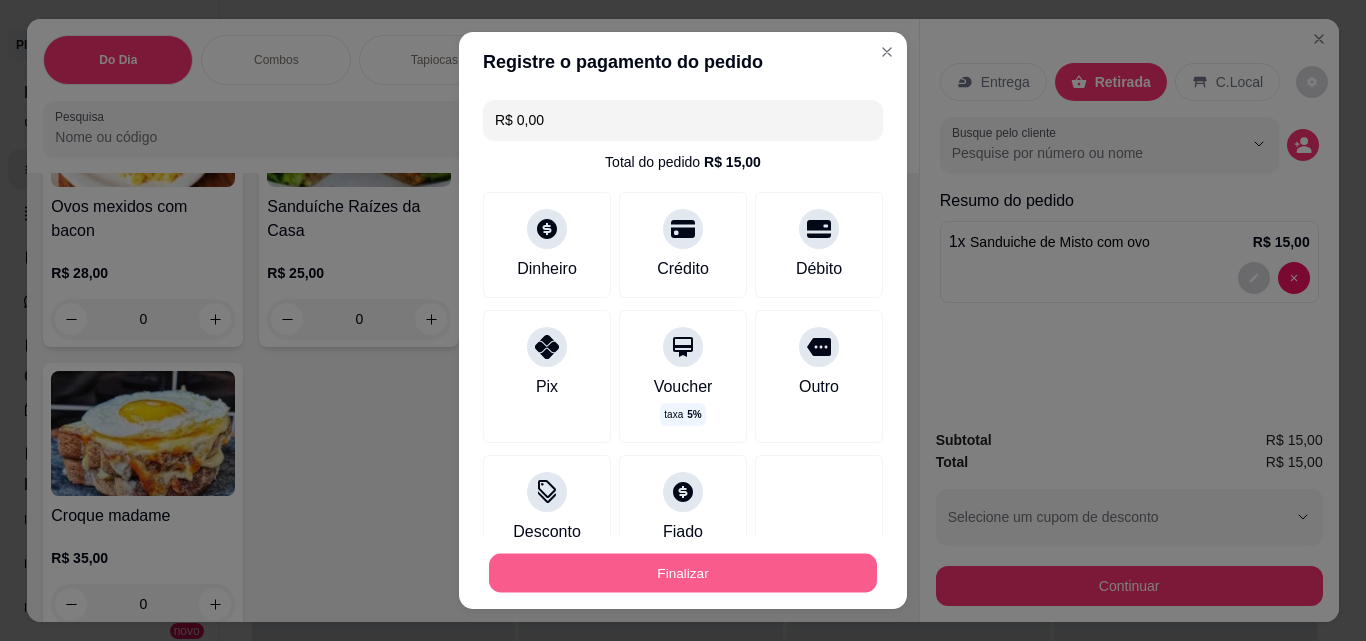 click on "Finalizar" at bounding box center (683, 573) 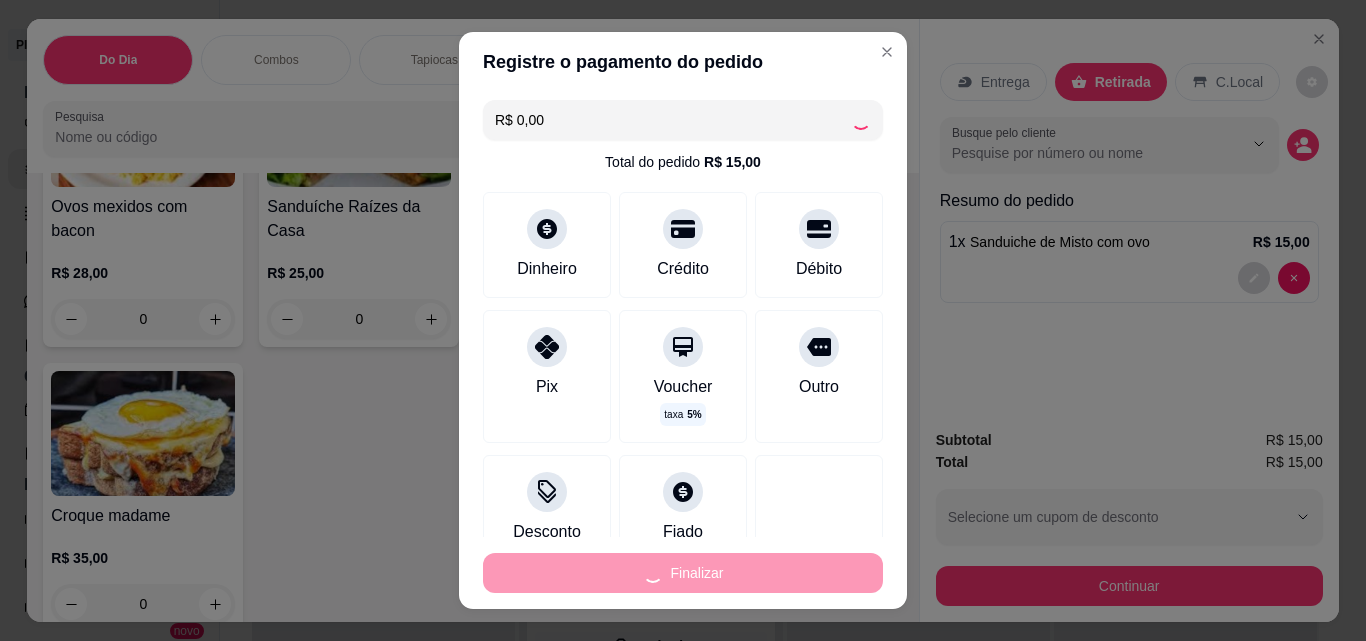 type on "0" 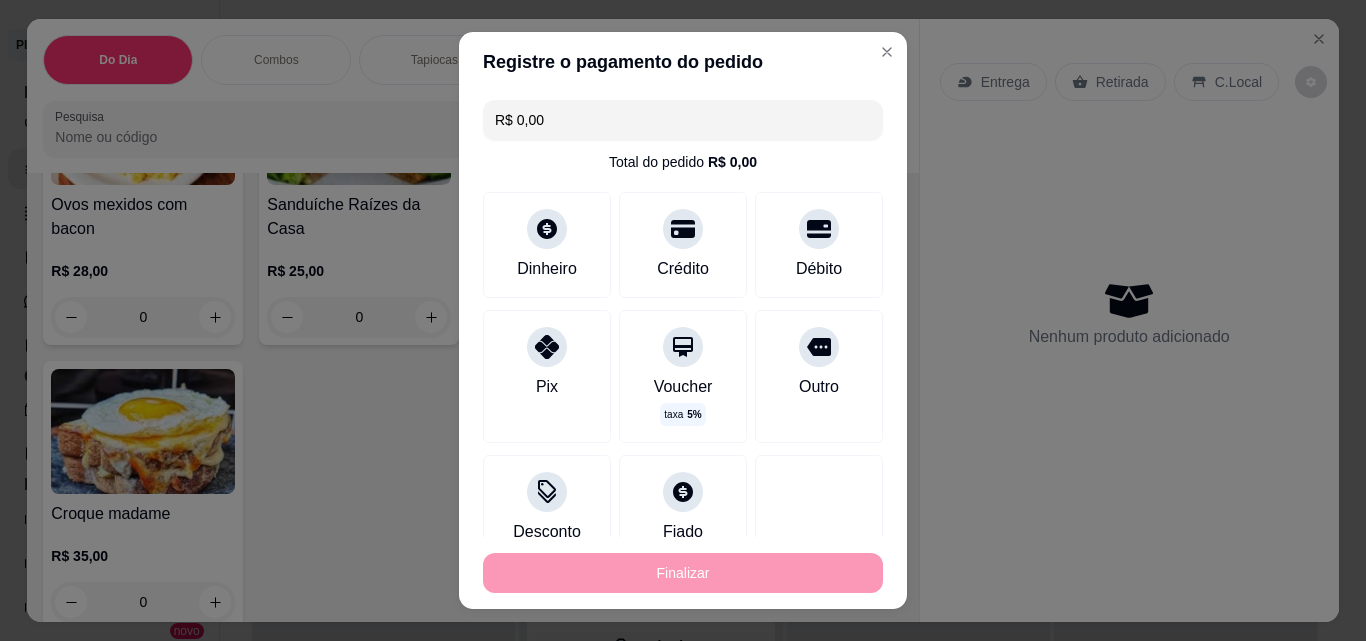 type on "-R$ 15,00" 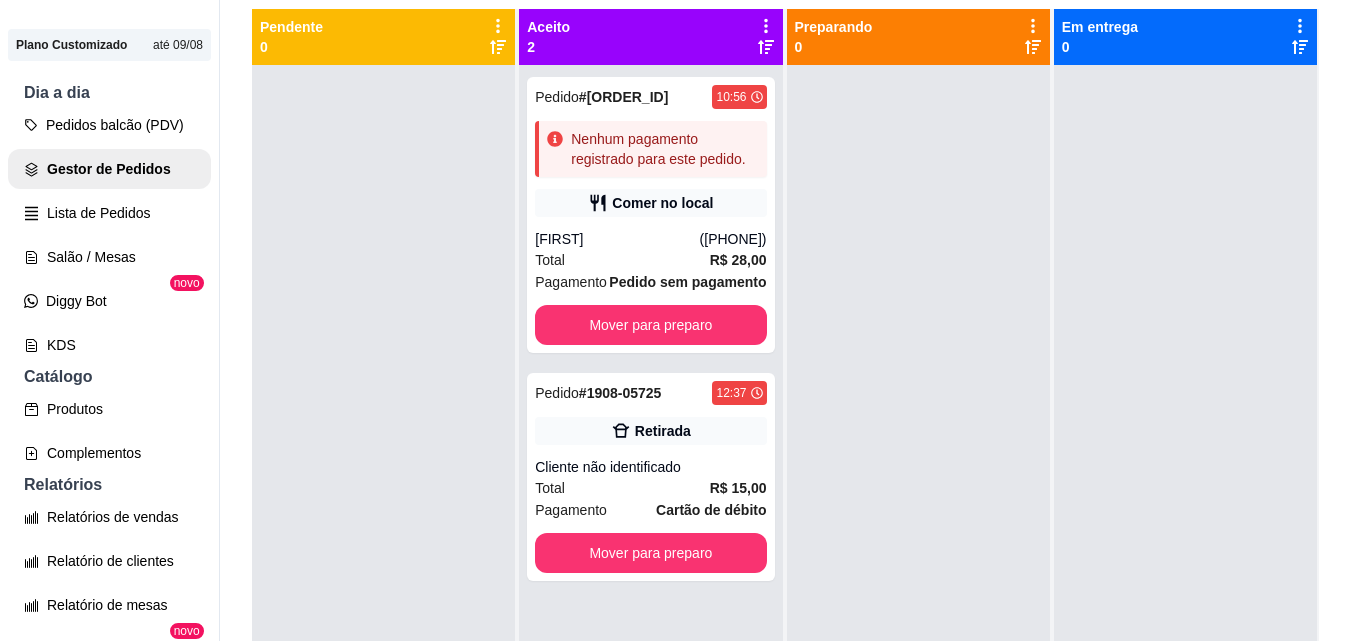scroll, scrollTop: 222, scrollLeft: 0, axis: vertical 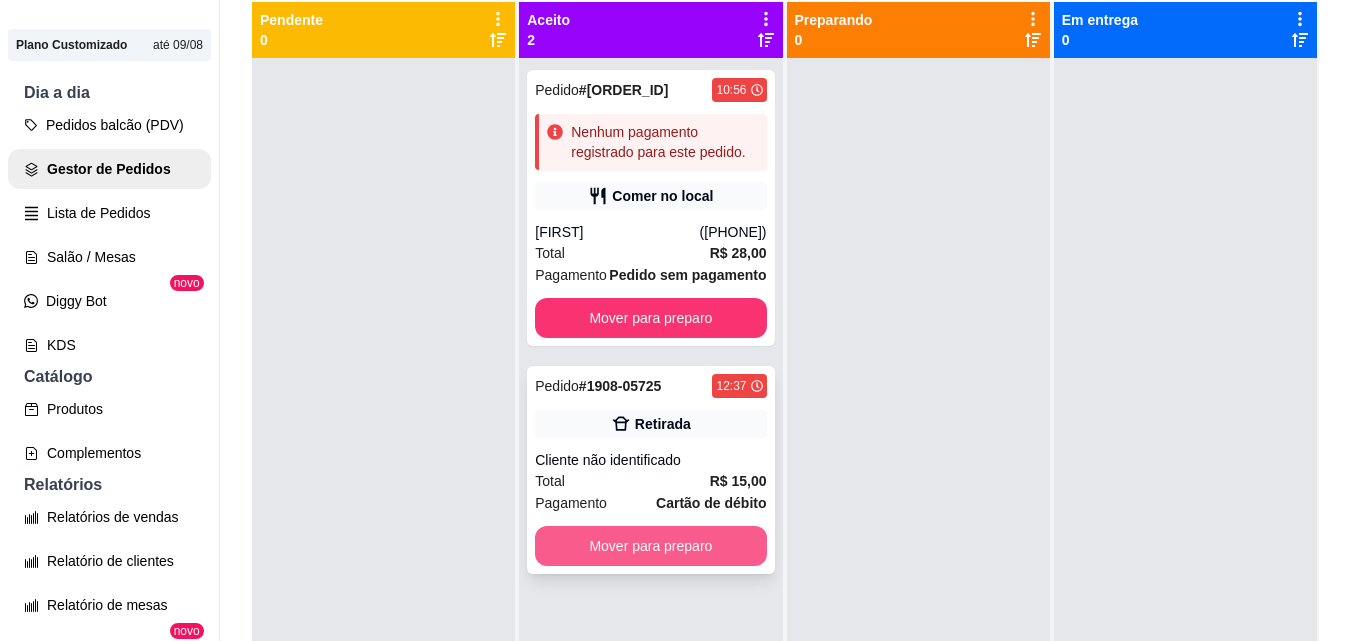 click on "Mover para preparo" at bounding box center (650, 546) 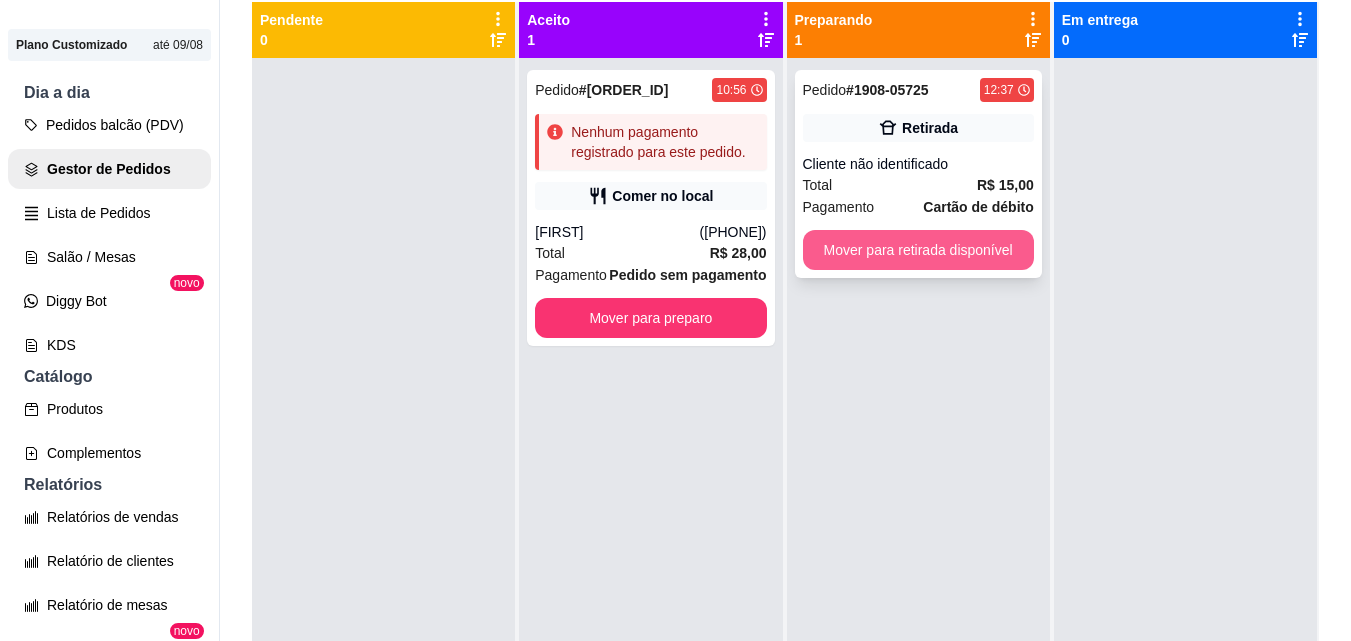 drag, startPoint x: 908, startPoint y: 304, endPoint x: 944, endPoint y: 242, distance: 71.693794 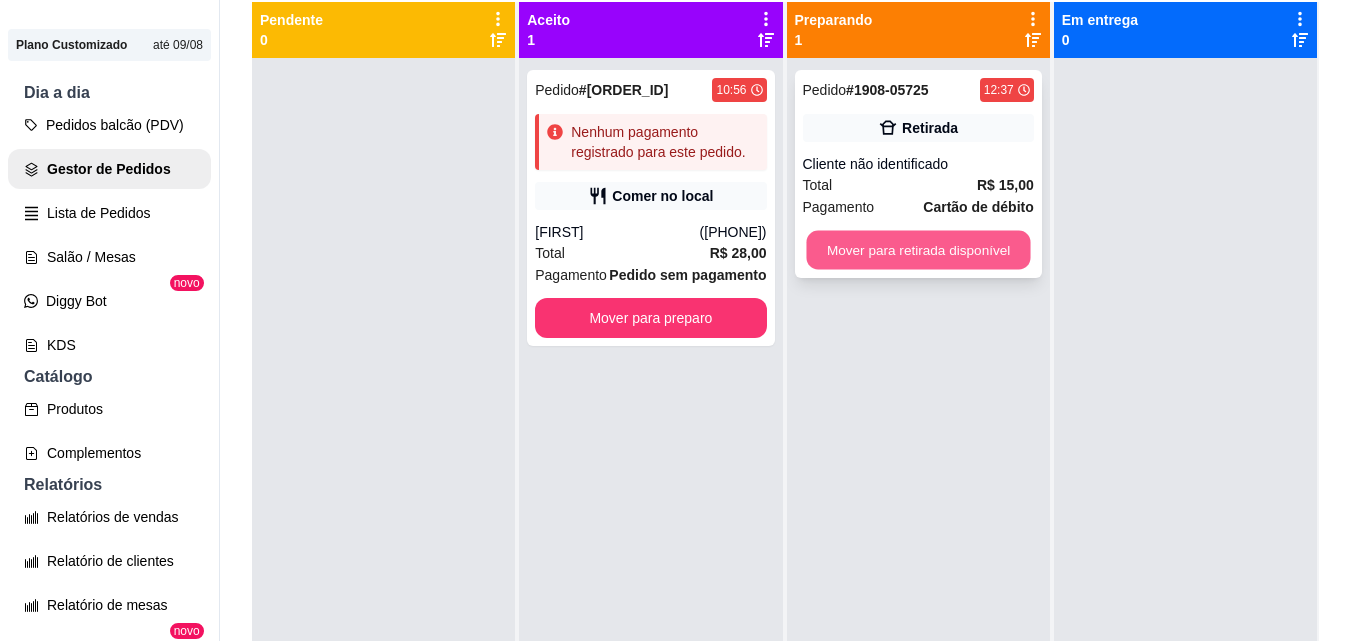 click on "Mover para retirada disponível" at bounding box center (918, 250) 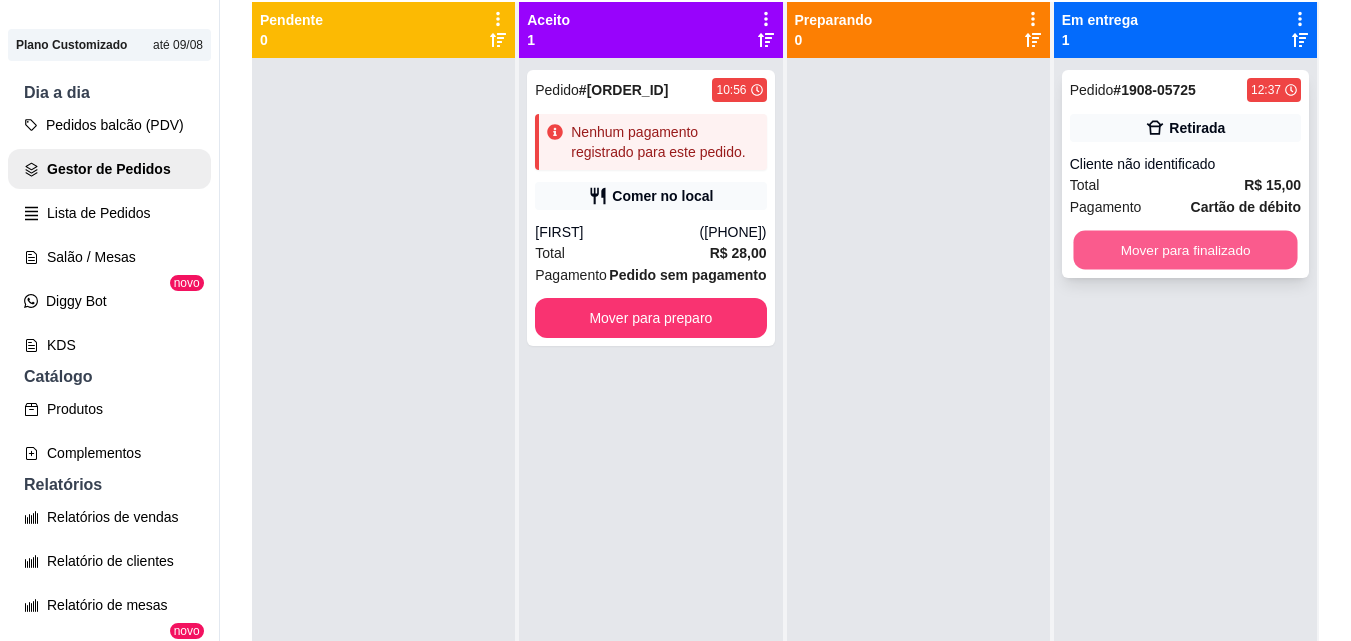 click on "Mover para finalizado" at bounding box center [1185, 250] 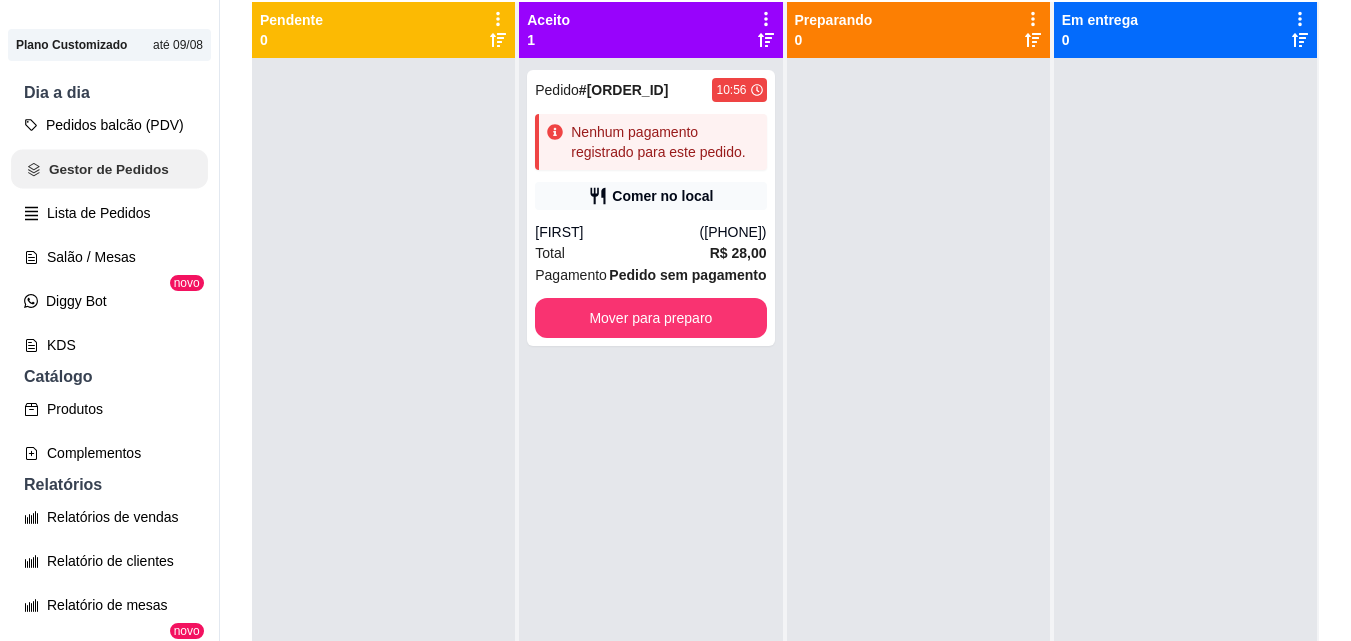 click on "Gestor de Pedidos" at bounding box center [109, 169] 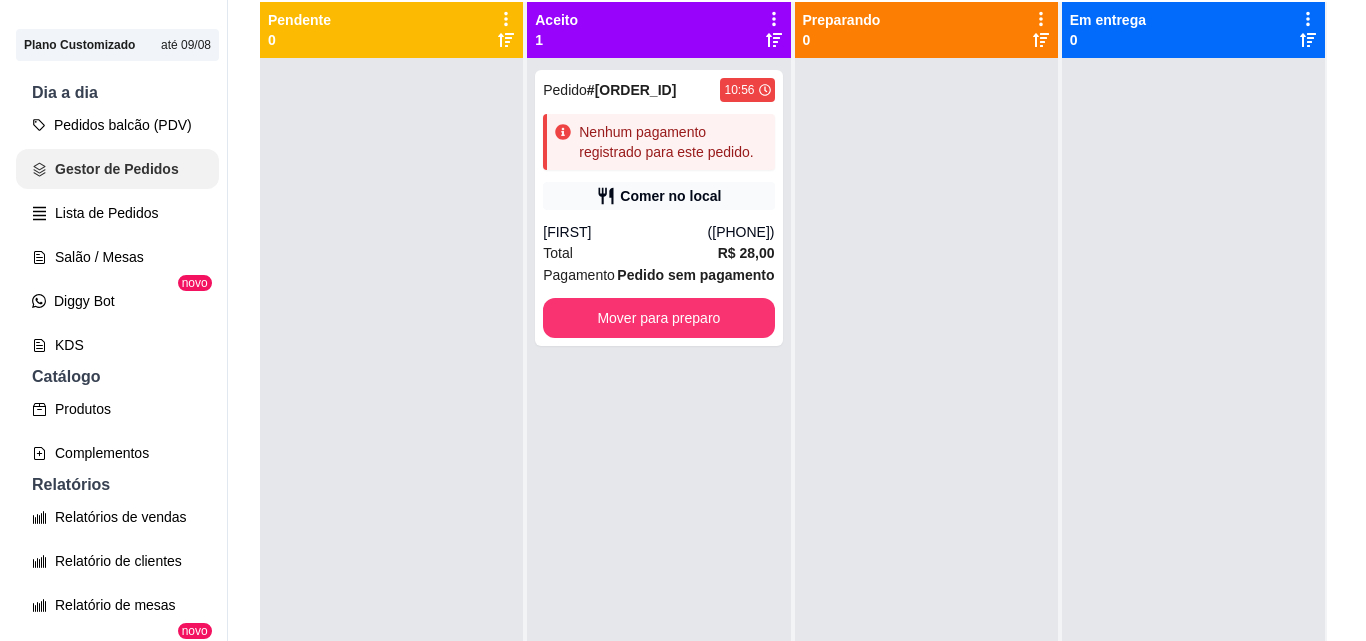scroll, scrollTop: 0, scrollLeft: 0, axis: both 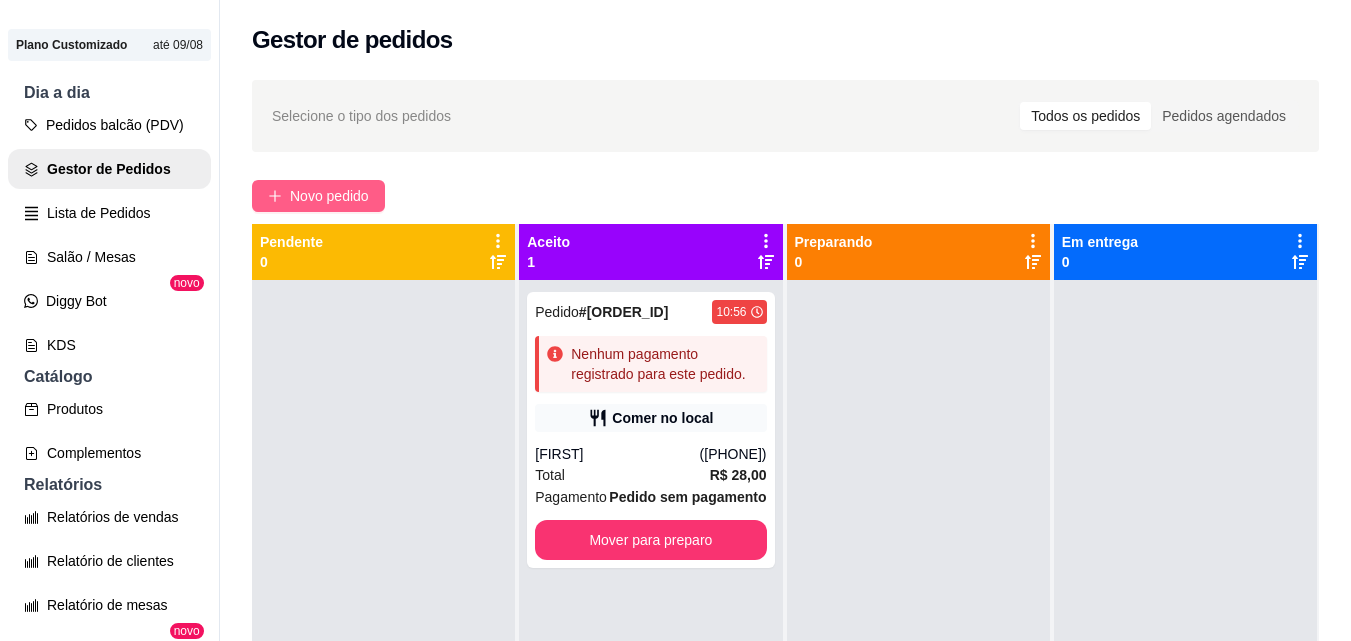 click on "Novo pedido" at bounding box center [329, 196] 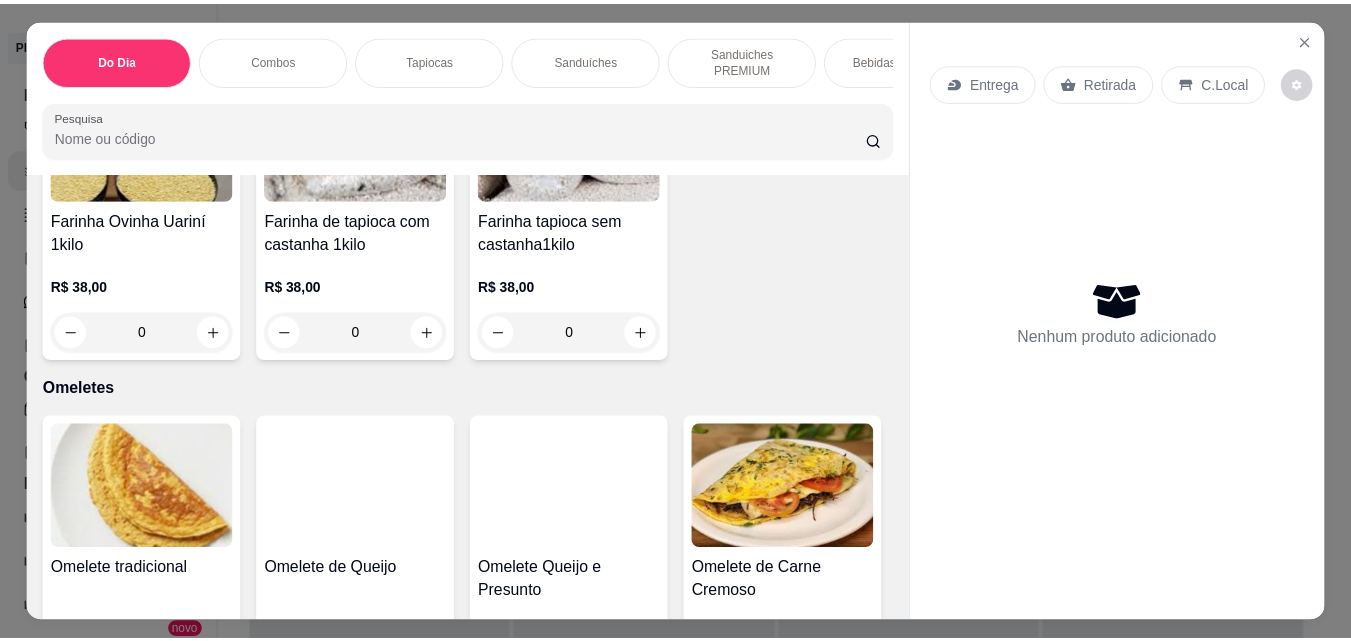scroll, scrollTop: 5087, scrollLeft: 0, axis: vertical 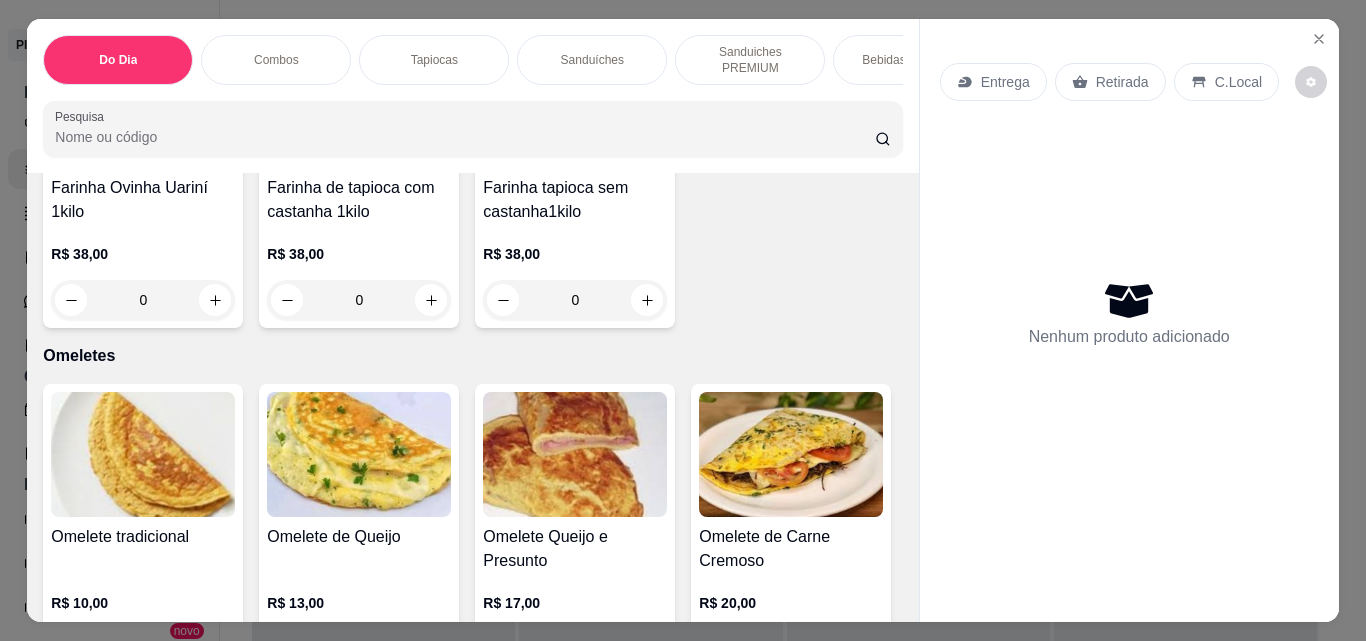click 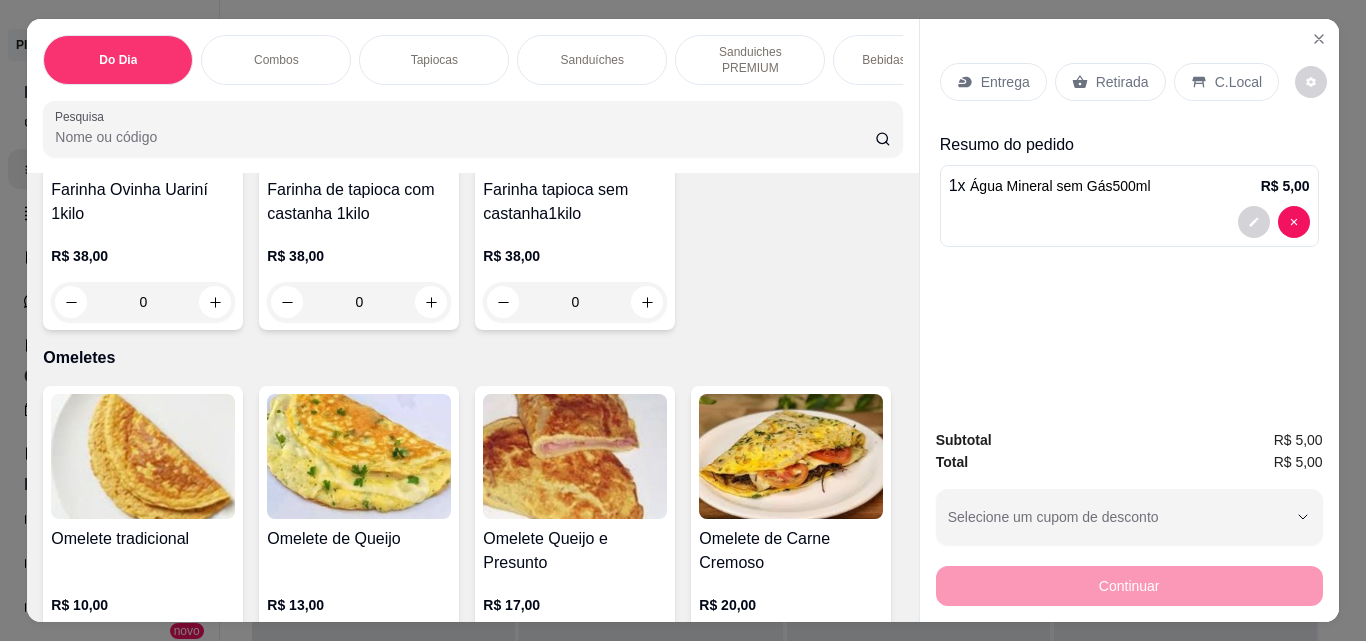 click on "Retirada" at bounding box center (1122, 82) 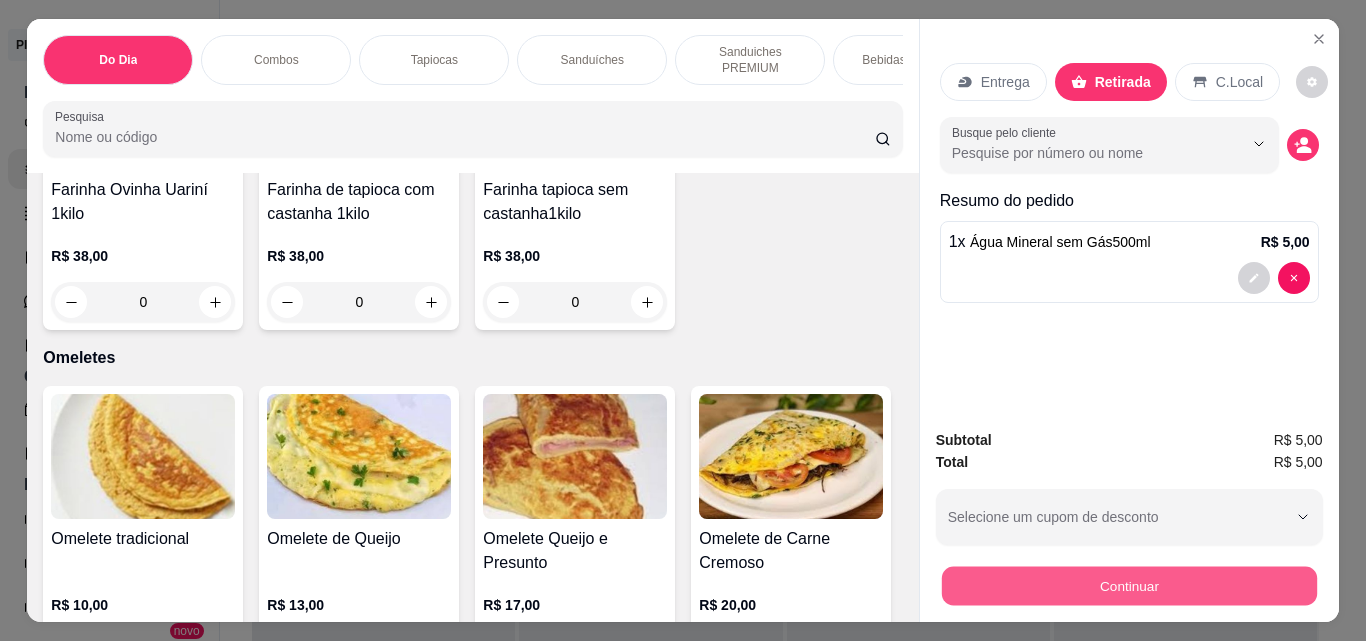 click on "Continuar" at bounding box center [1128, 585] 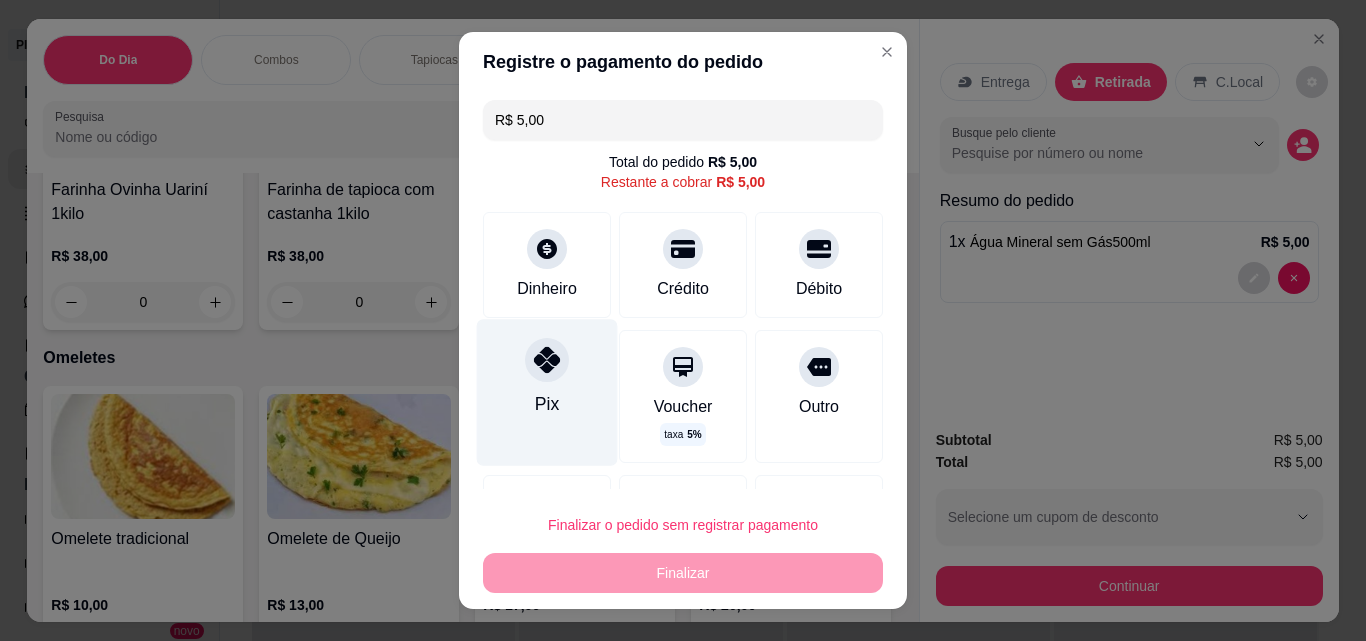 click 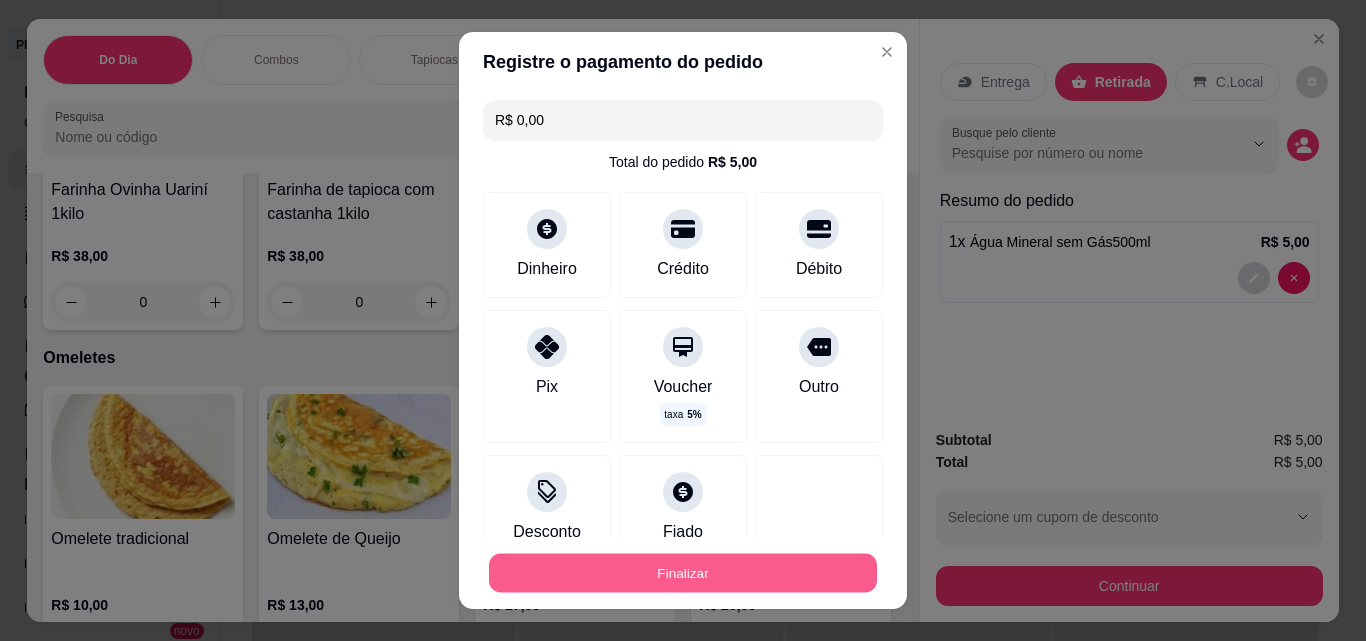click on "Finalizar" at bounding box center [683, 573] 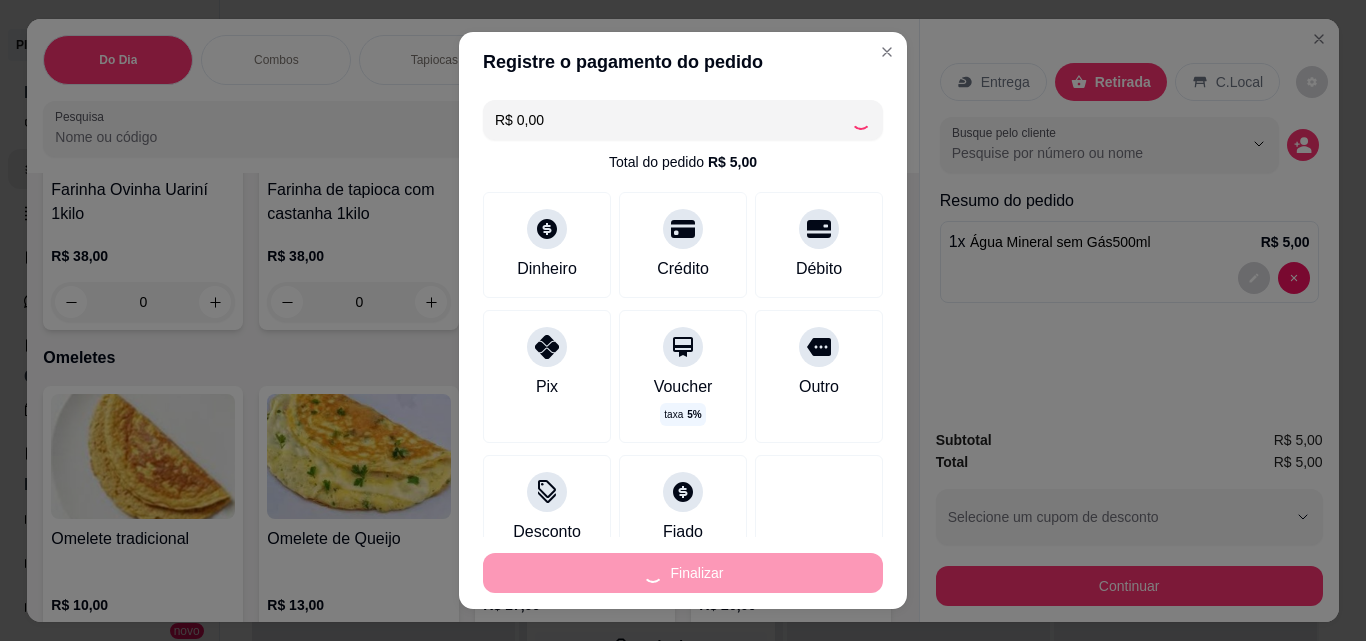 type on "0" 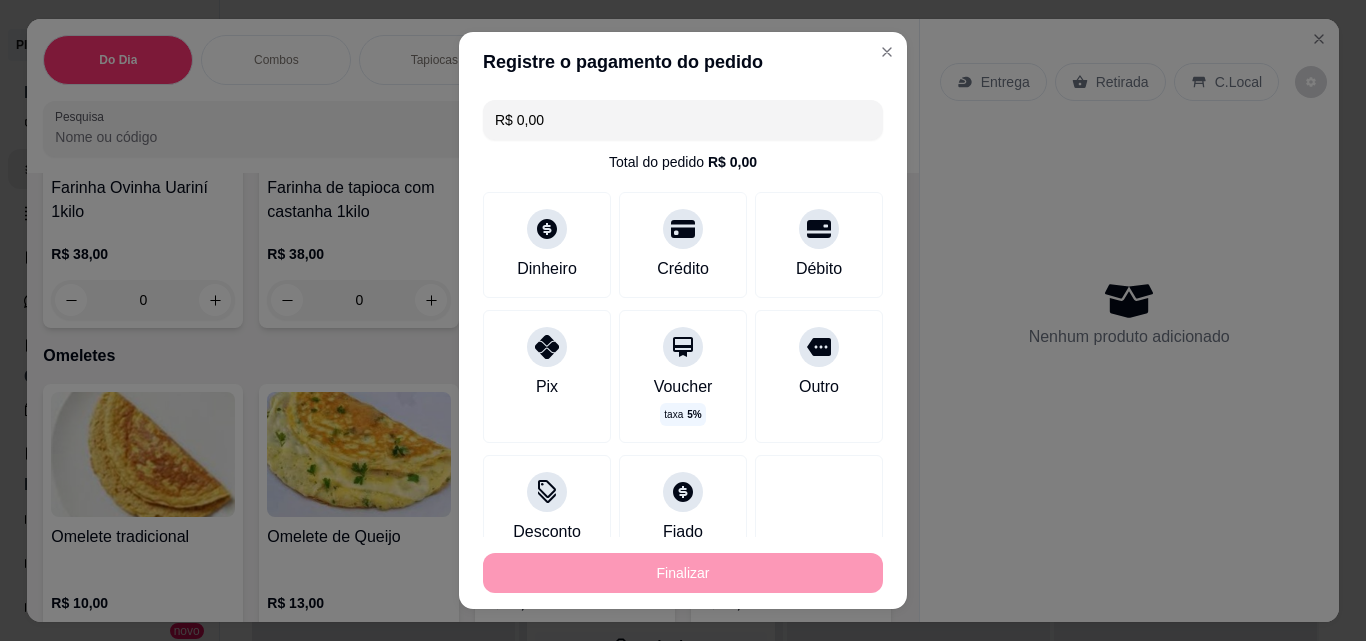 type on "-R$ 5,00" 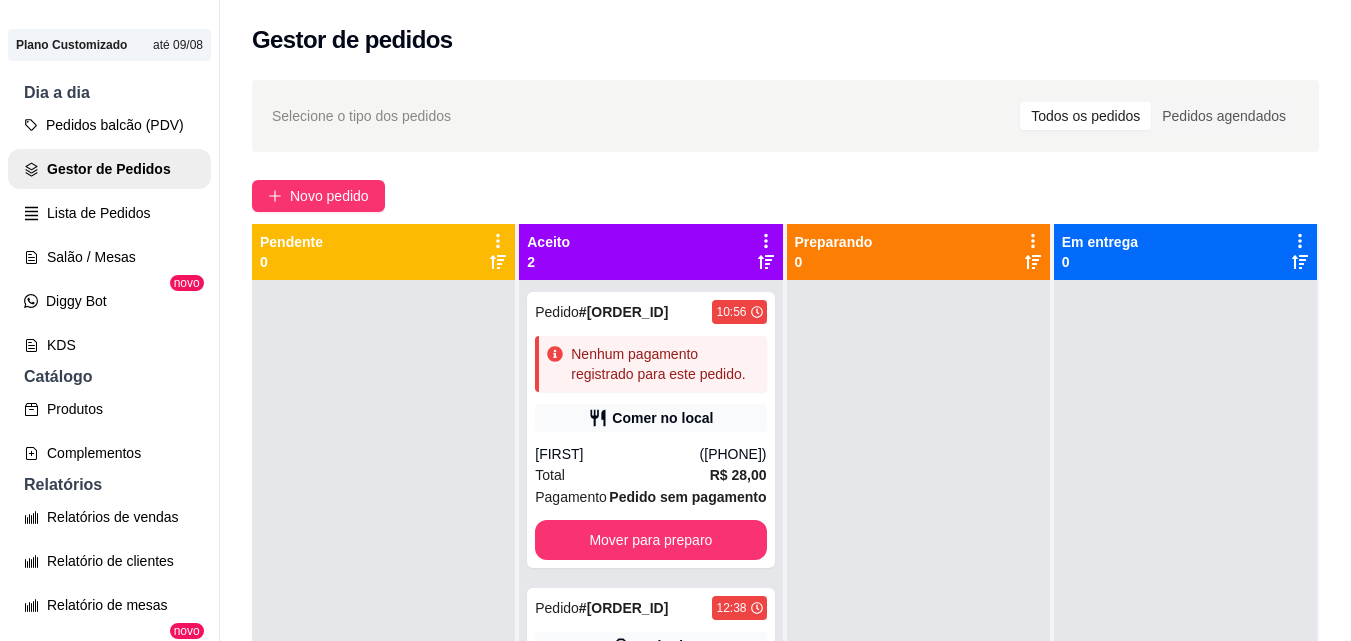 scroll, scrollTop: 319, scrollLeft: 0, axis: vertical 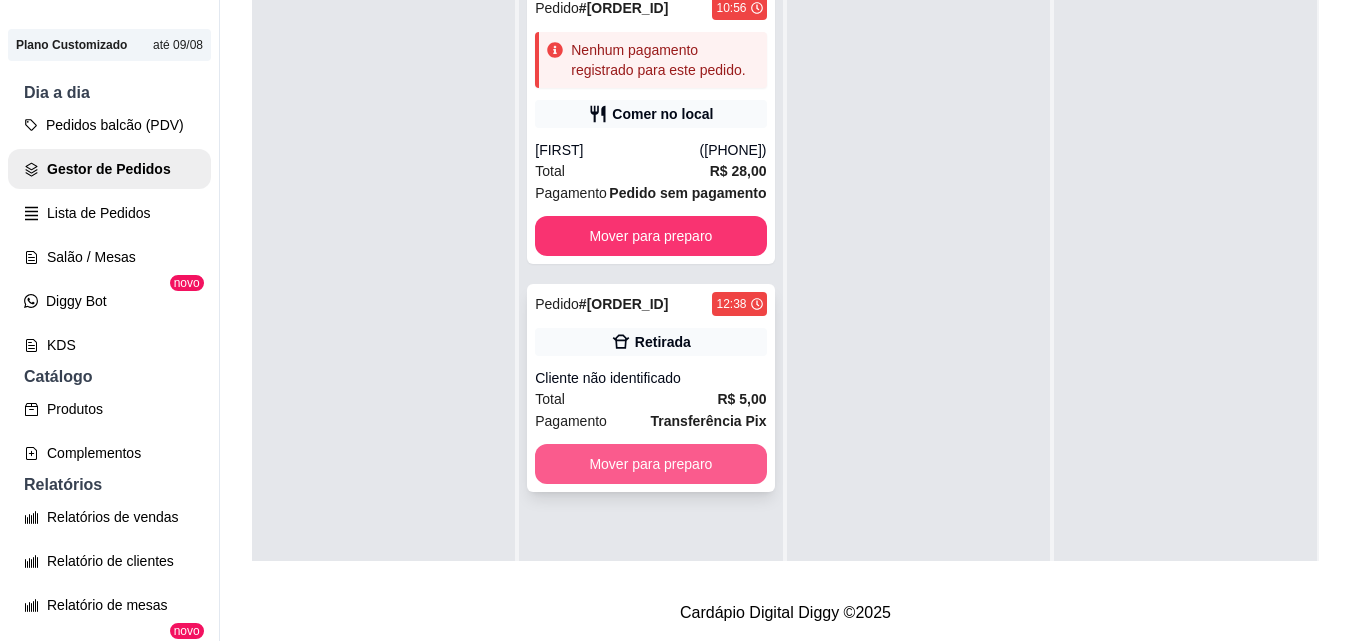 click on "Mover para preparo" at bounding box center [650, 464] 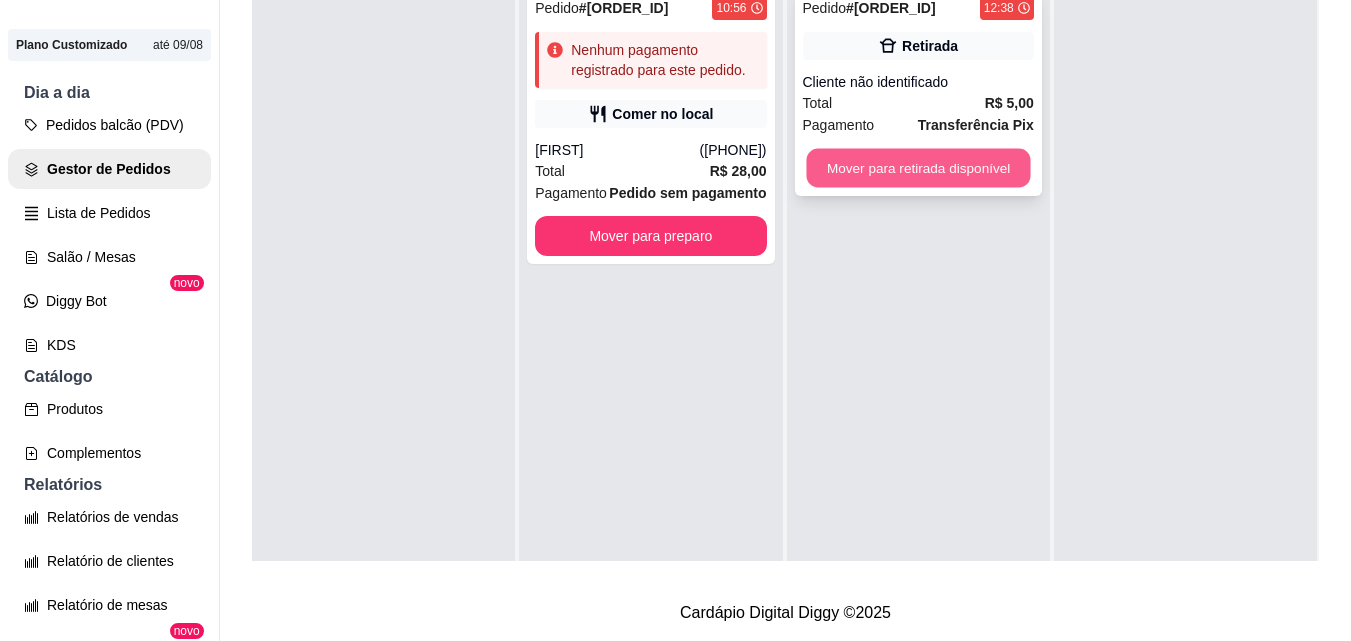 click on "Mover para retirada disponível" at bounding box center (918, 168) 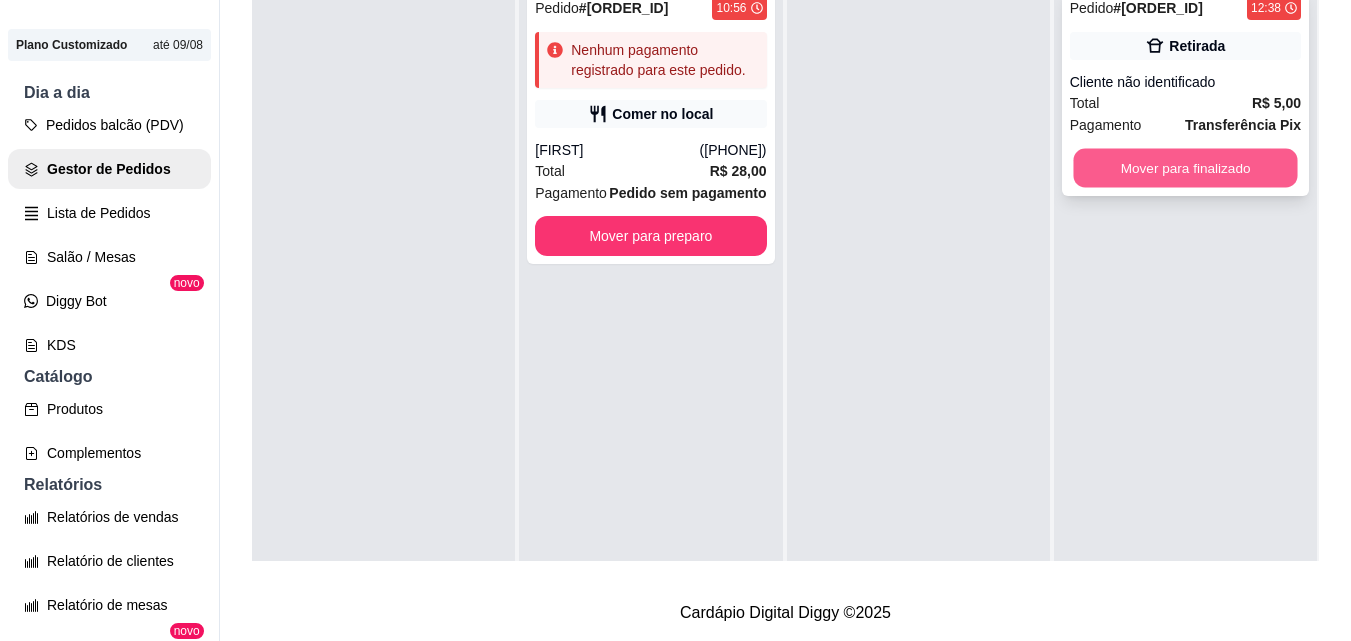 click on "Mover para finalizado" at bounding box center [1185, 168] 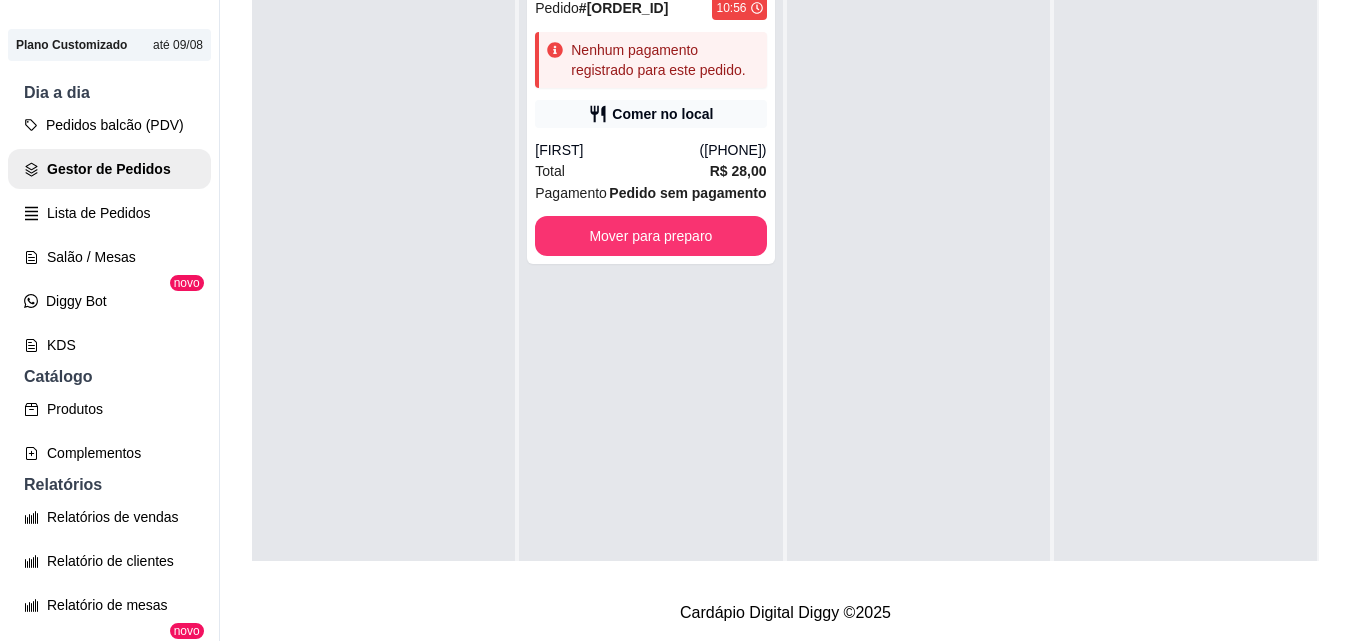 click on "Selecione o tipo dos pedidos Todos os pedidos Pedidos agendados Novo pedido Pendente 0 Aceito 1 Pedido # [ORDER_ID] 10:56 Nenhum pagamento registrado para este pedido. Comer no local [NAME] ([PHONE]) Total R$ 28,00 Pagamento Pedido sem pagamento Mover para preparo Preparando 0 Em entrega 0" at bounding box center [785, 174] 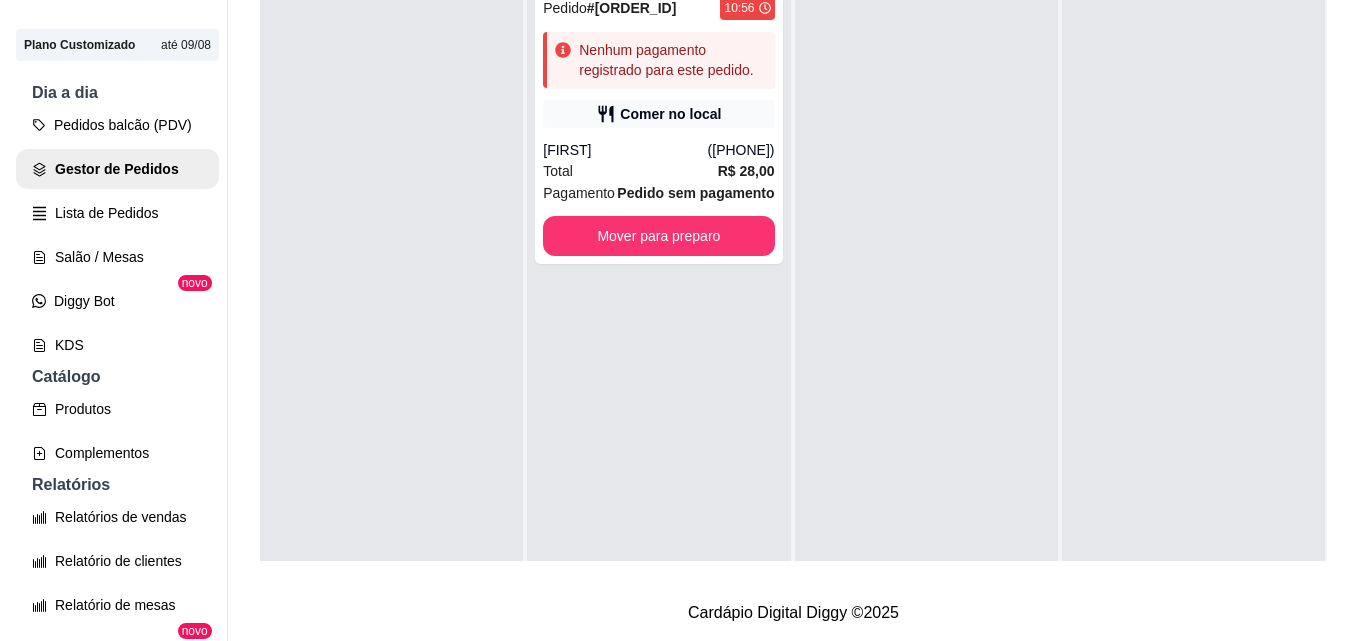scroll, scrollTop: 0, scrollLeft: 0, axis: both 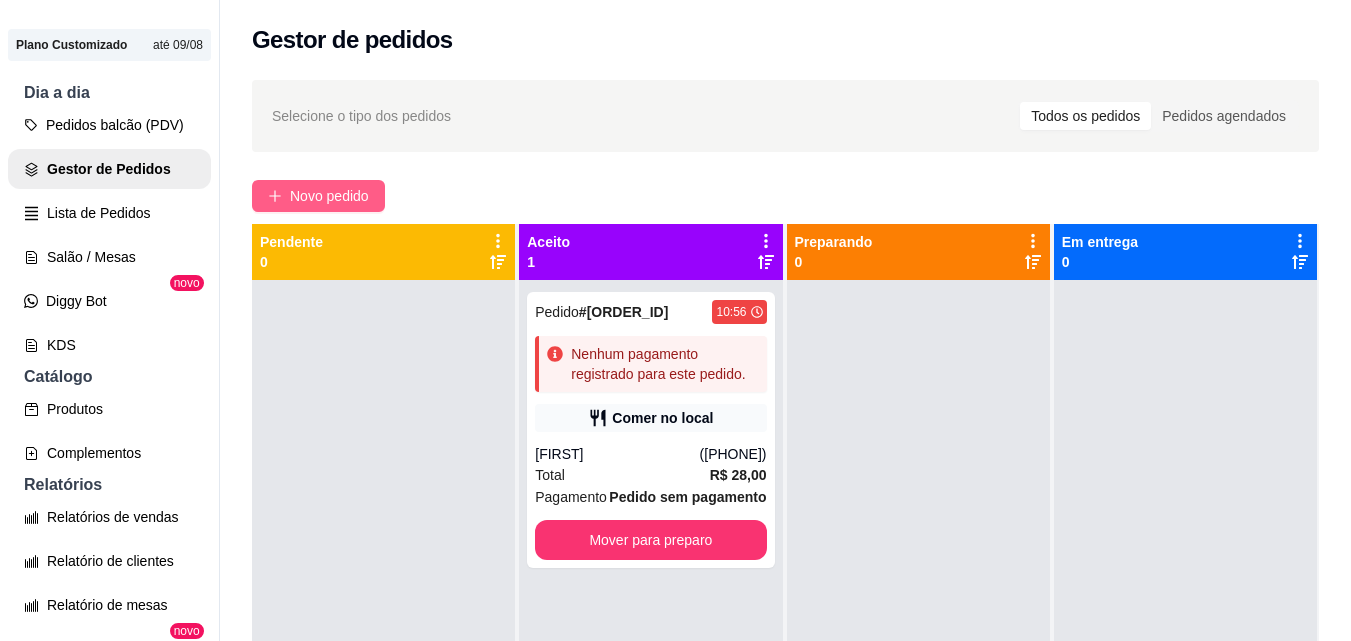 click on "Novo pedido" at bounding box center (329, 196) 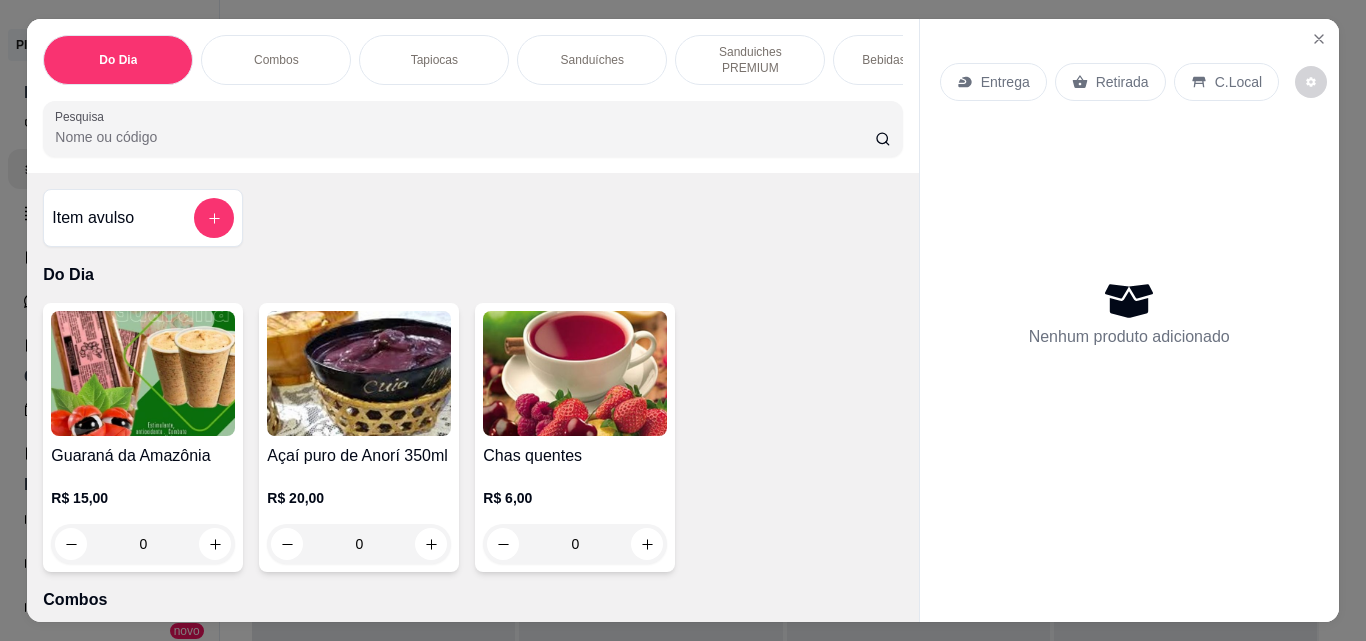 click on "Pesquisa" at bounding box center (465, 137) 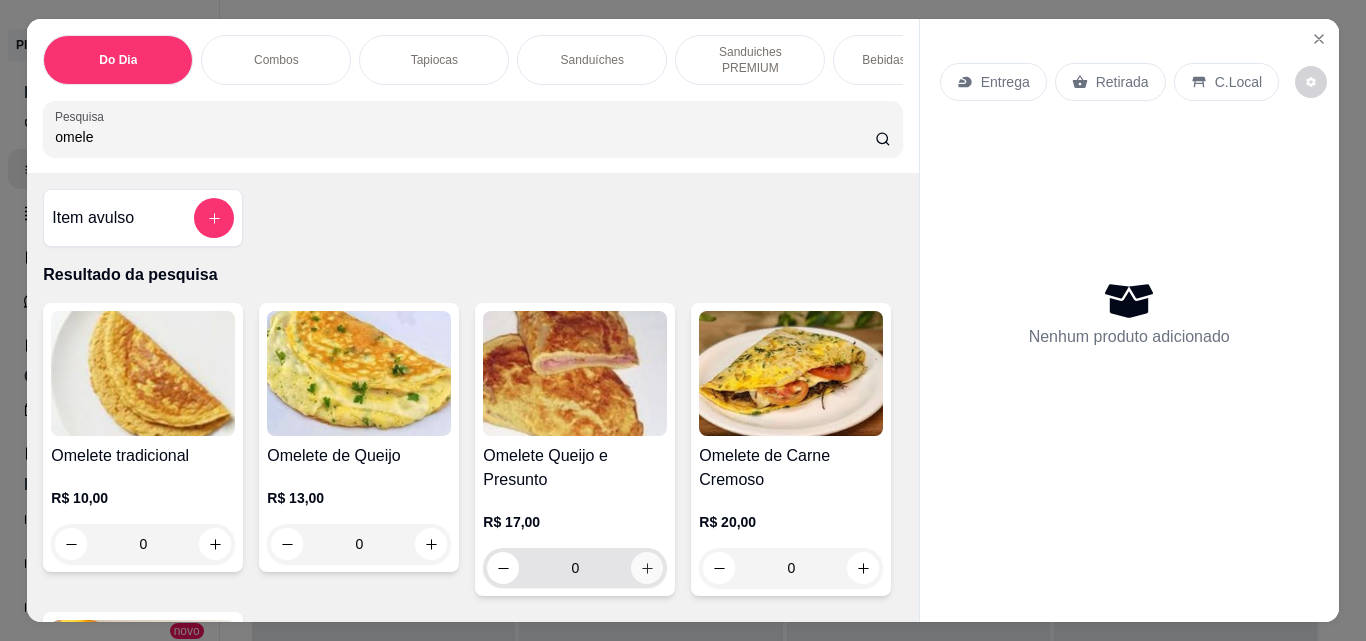 type on "omele" 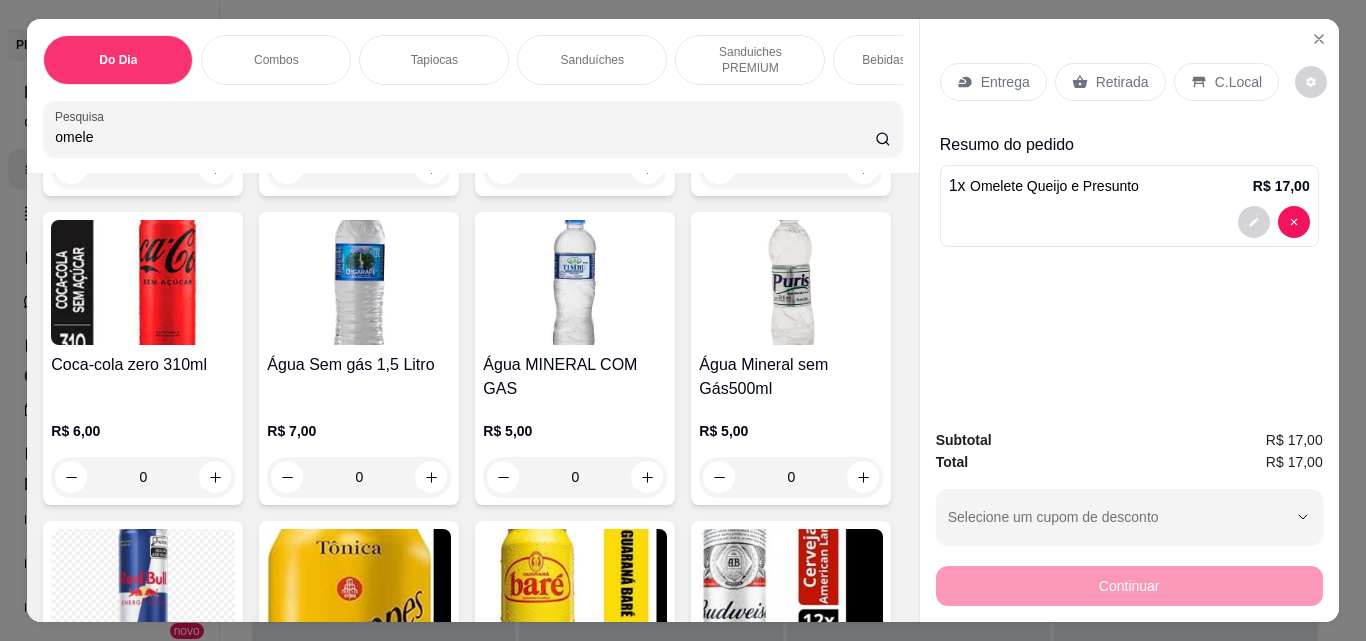 scroll, scrollTop: 8073, scrollLeft: 0, axis: vertical 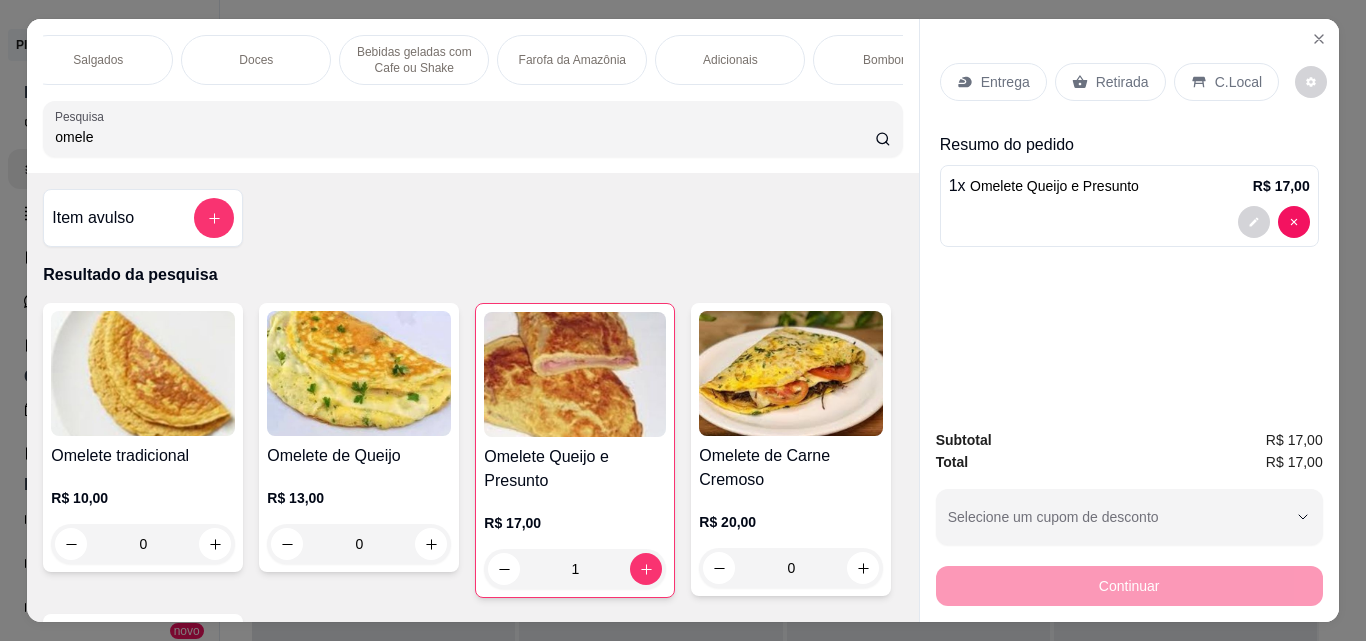click on "Adicionais" at bounding box center (730, 60) 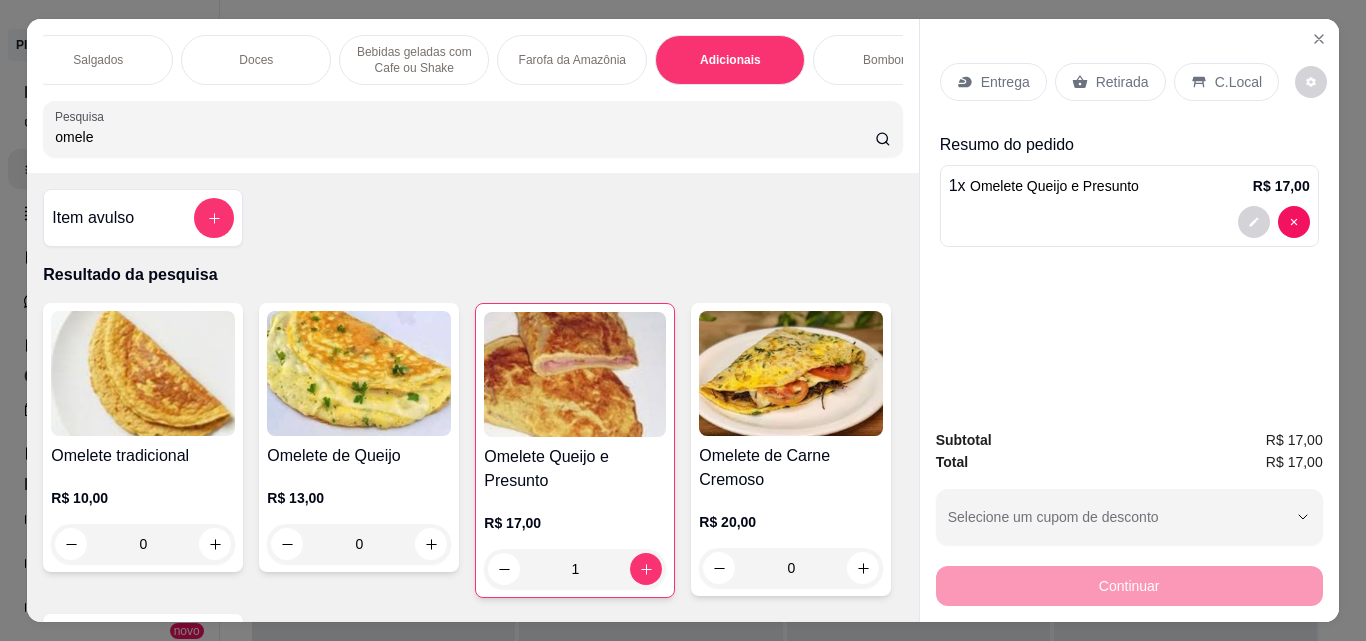 scroll, scrollTop: 11602, scrollLeft: 0, axis: vertical 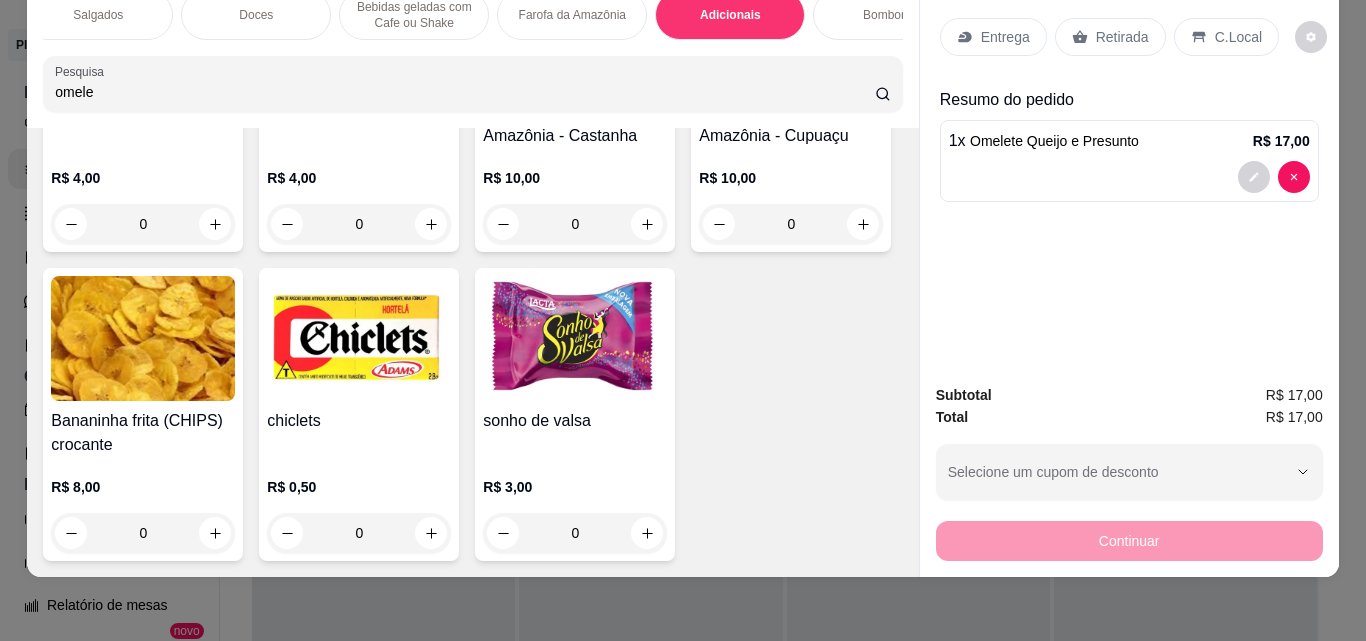 click at bounding box center (647, -719) 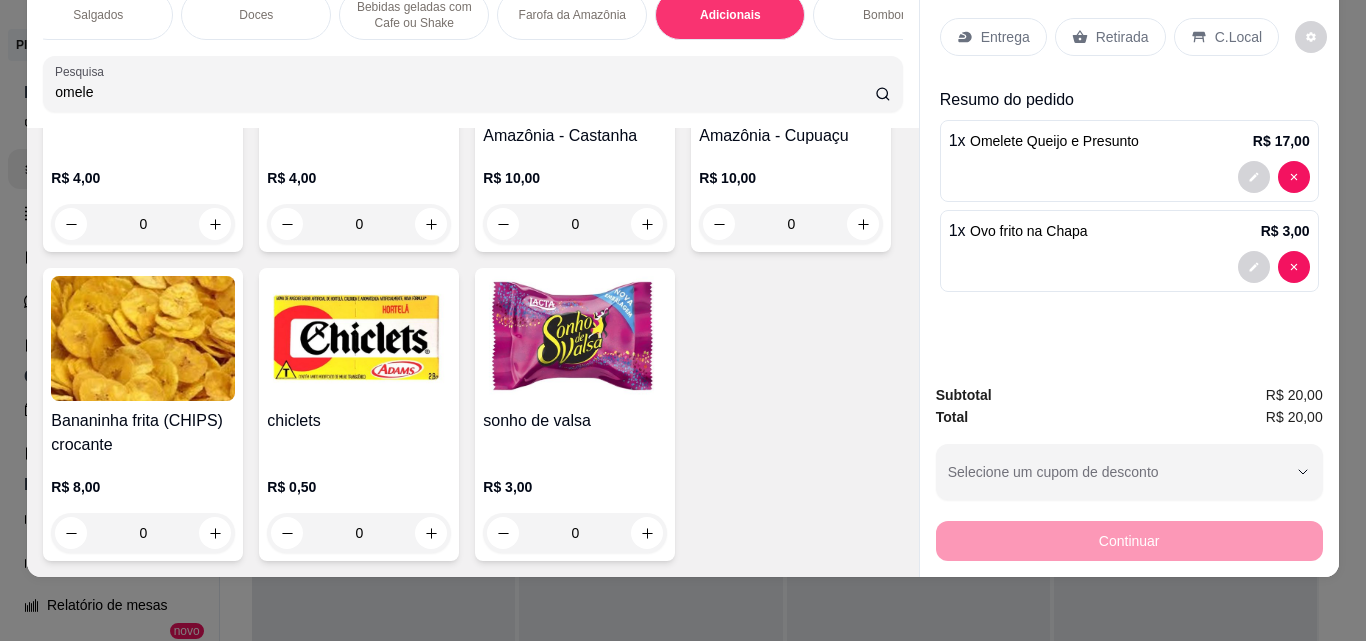 click on "Retirada" at bounding box center (1122, 37) 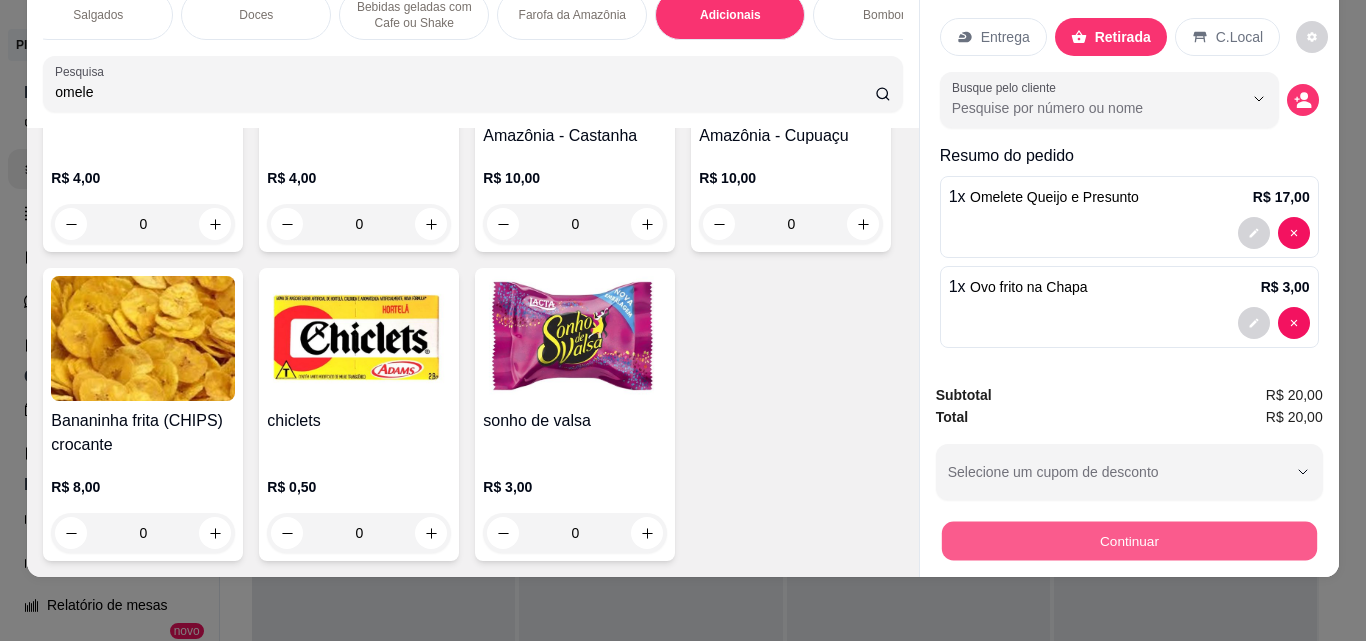click on "Continuar" at bounding box center [1128, 540] 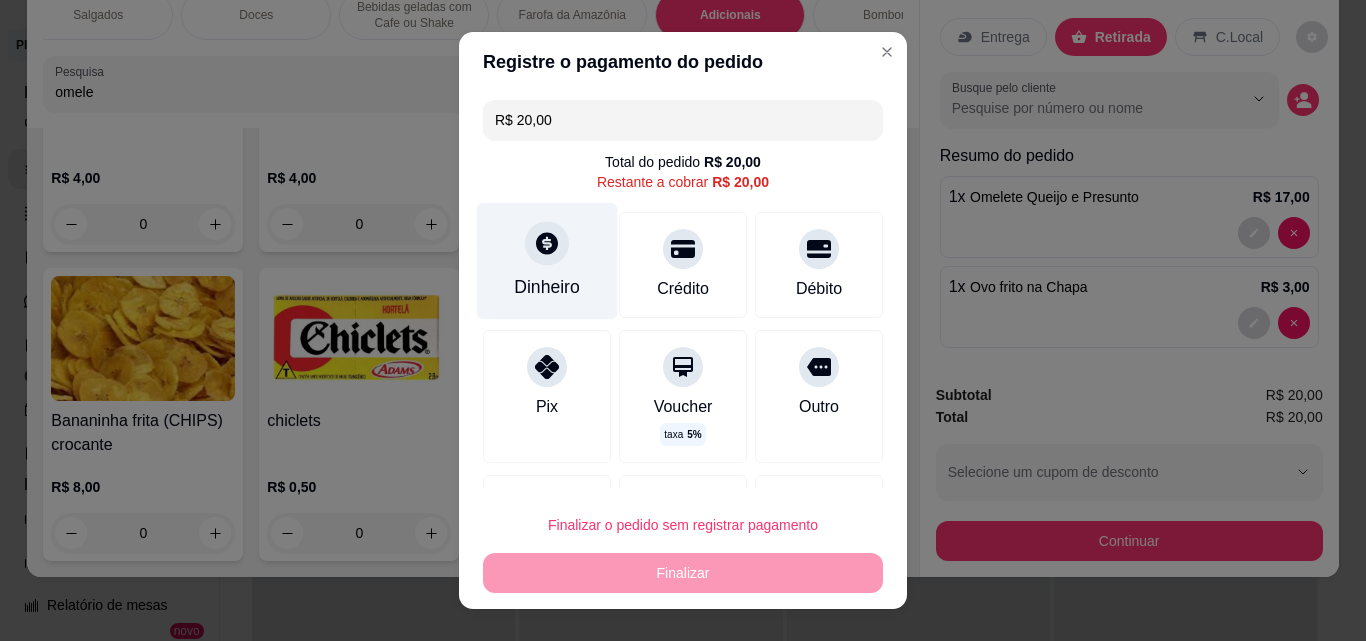 click at bounding box center [547, 243] 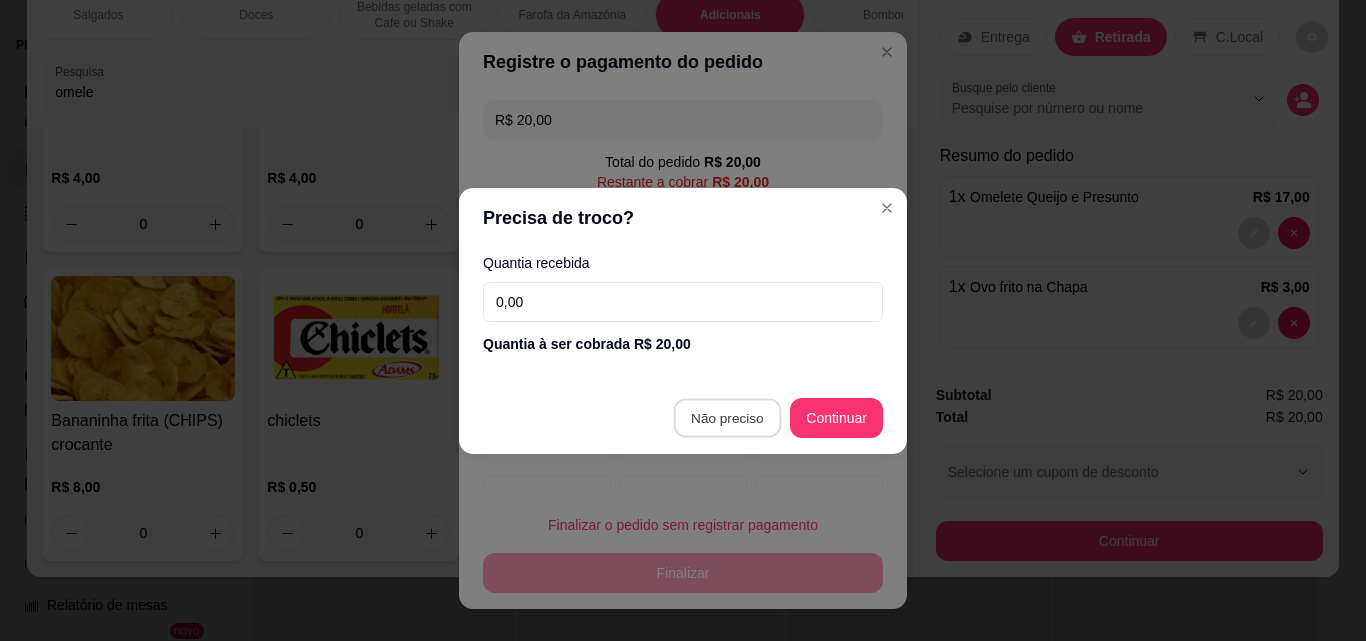 type on "R$ 0,00" 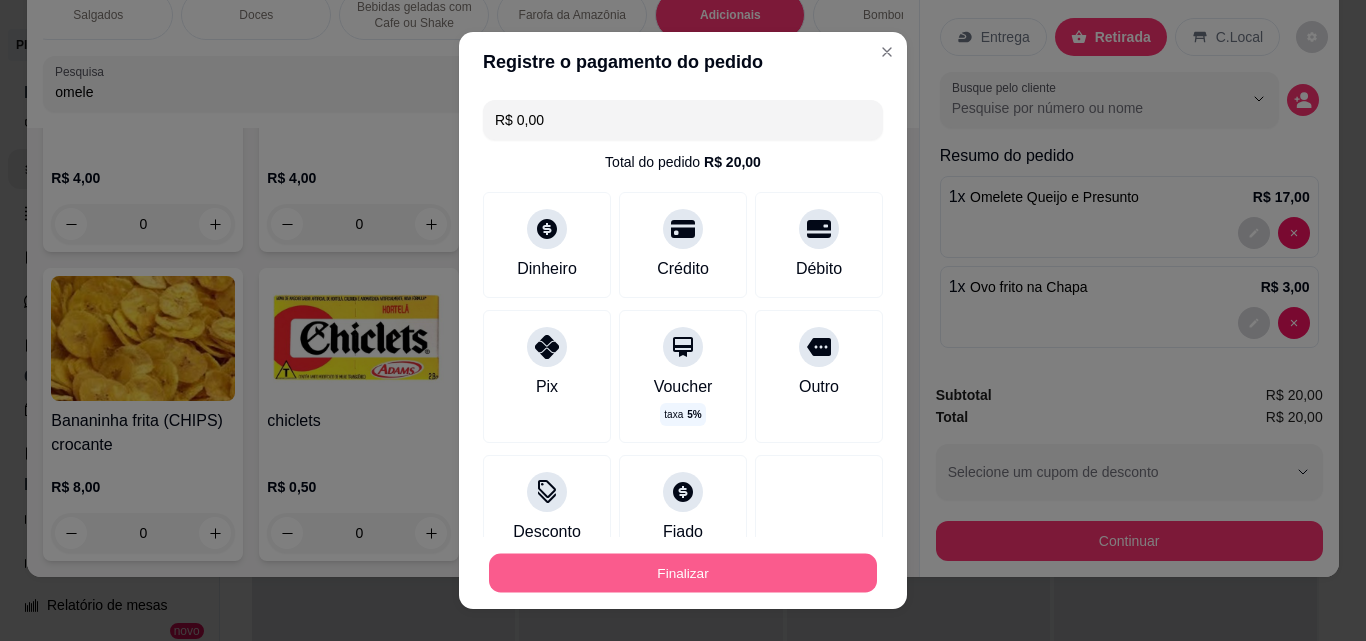 click on "Finalizar" at bounding box center (683, 573) 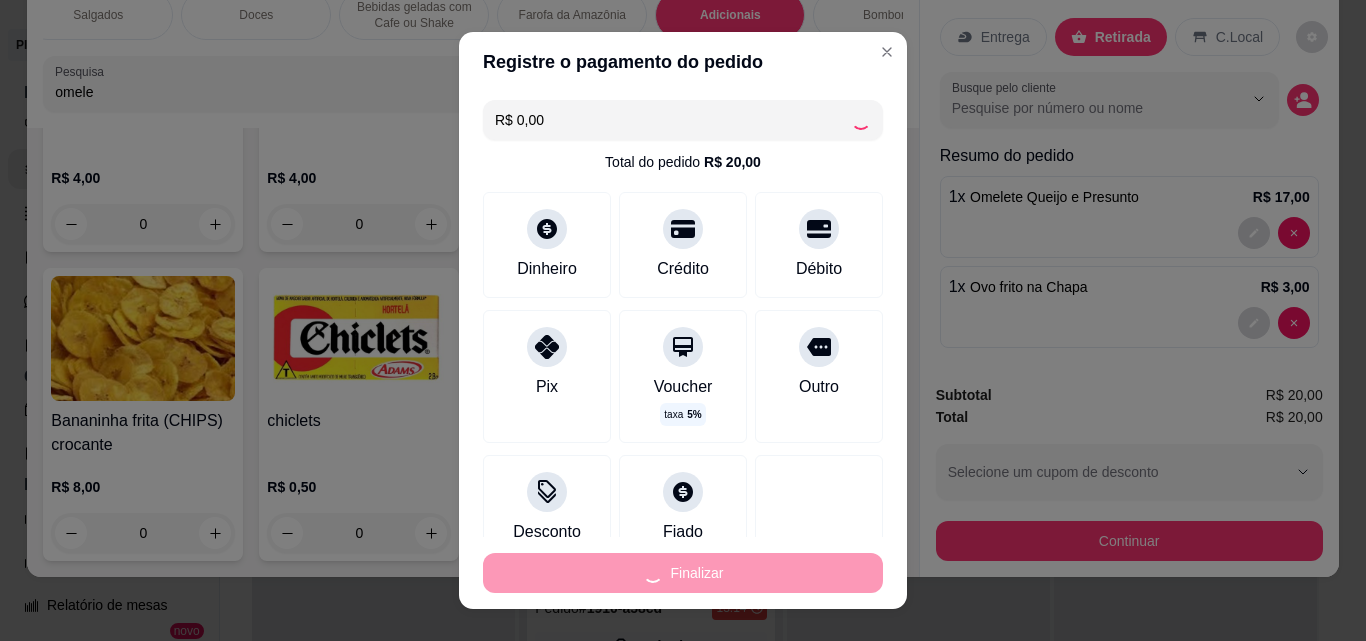 type on "0" 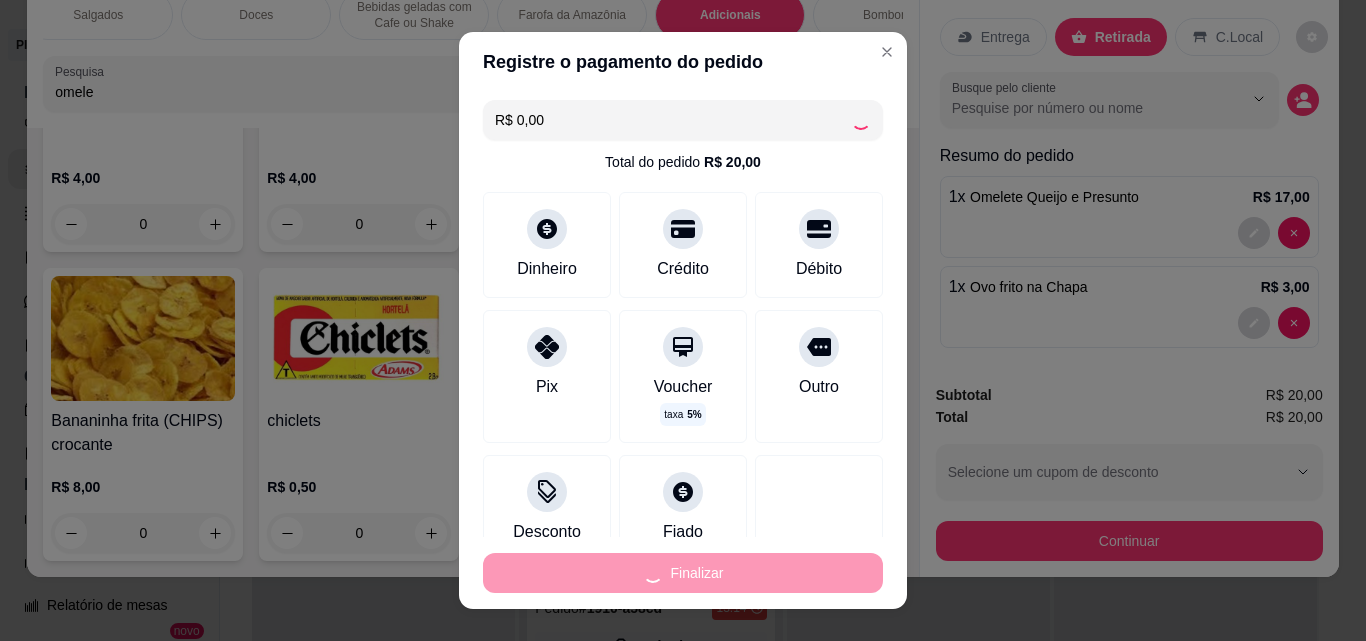 type on "0" 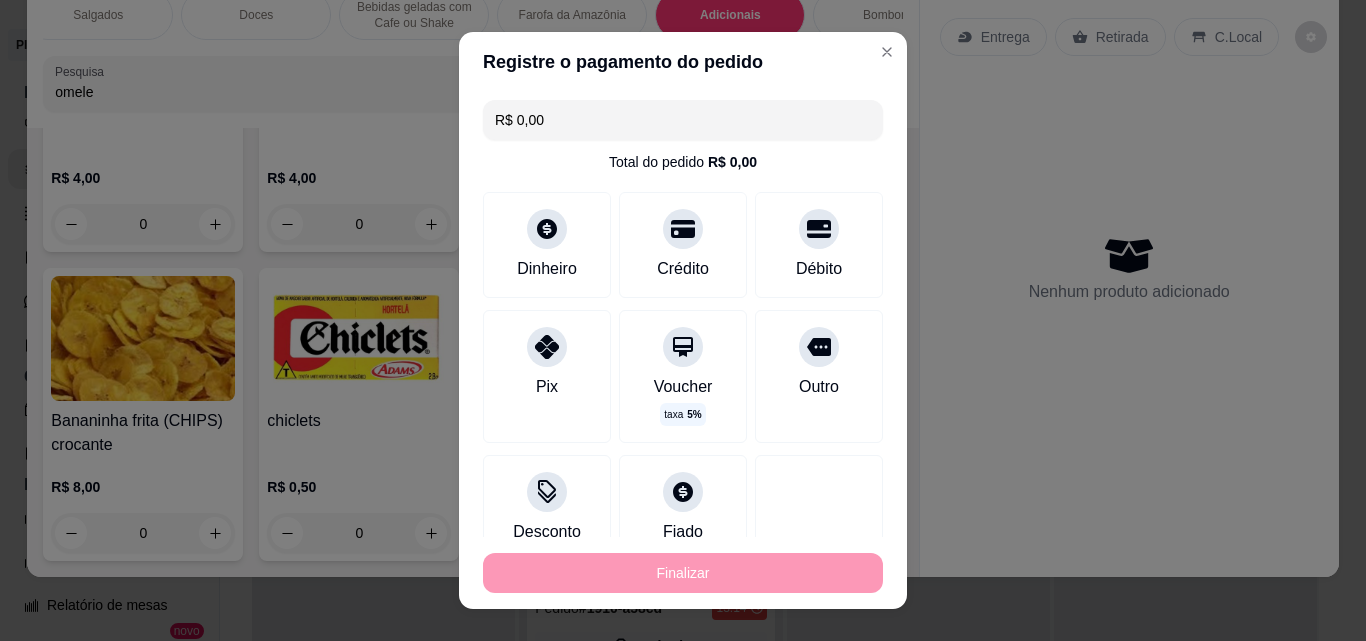 type on "-R$ 20,00" 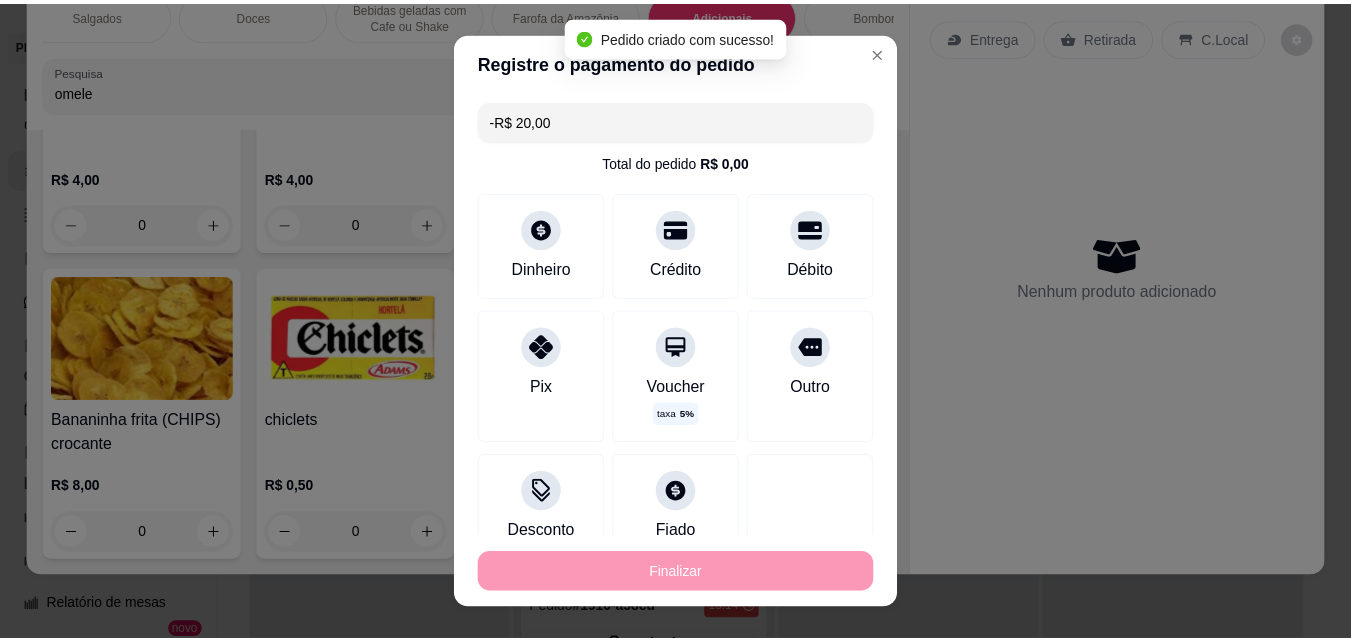 scroll, scrollTop: 11598, scrollLeft: 0, axis: vertical 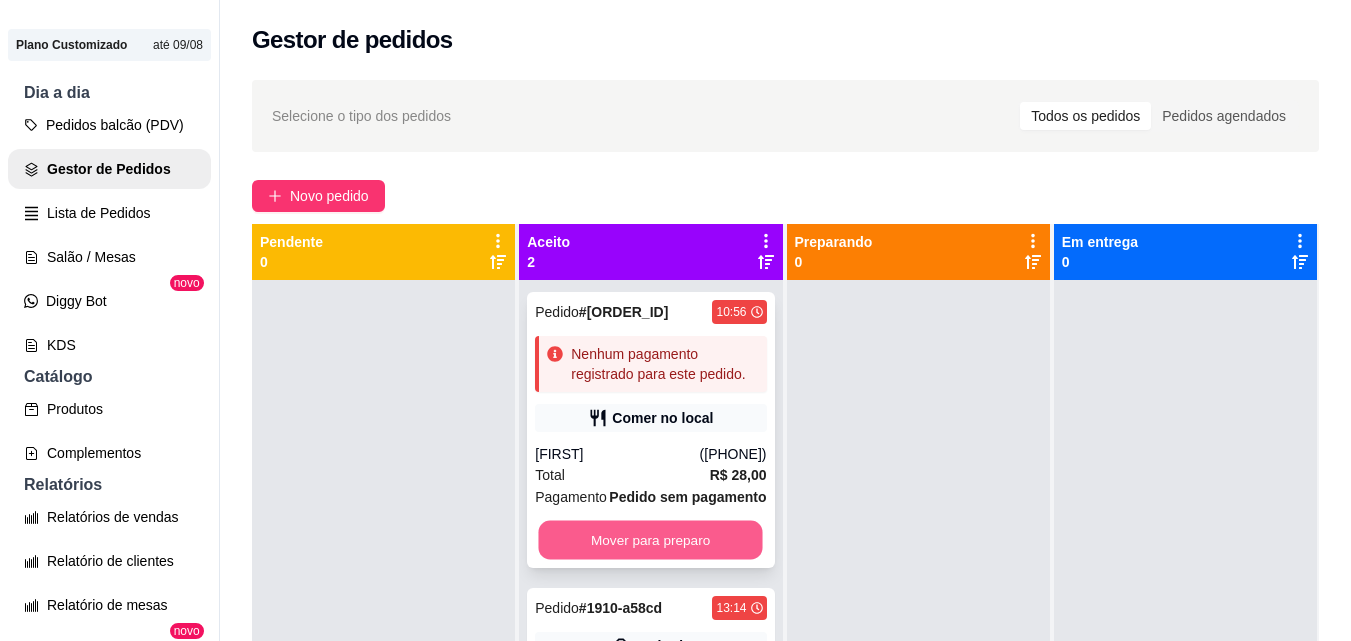 click on "Mover para preparo" at bounding box center (651, 540) 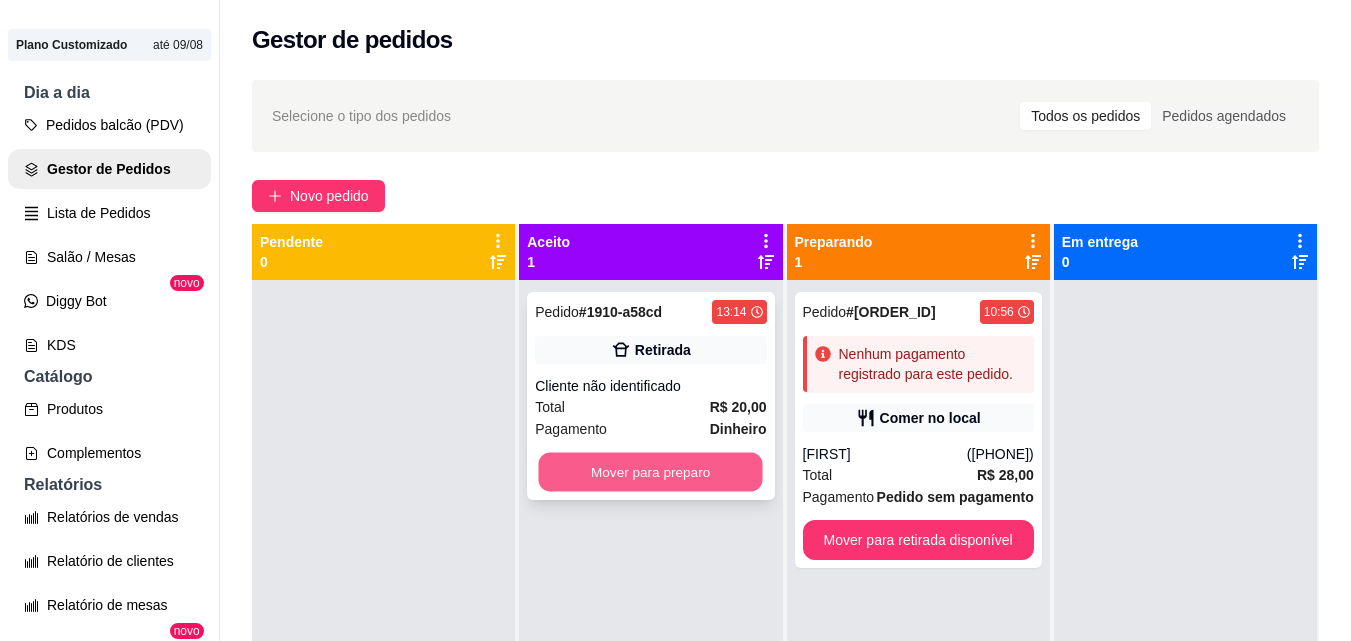 click on "Mover para preparo" at bounding box center [651, 472] 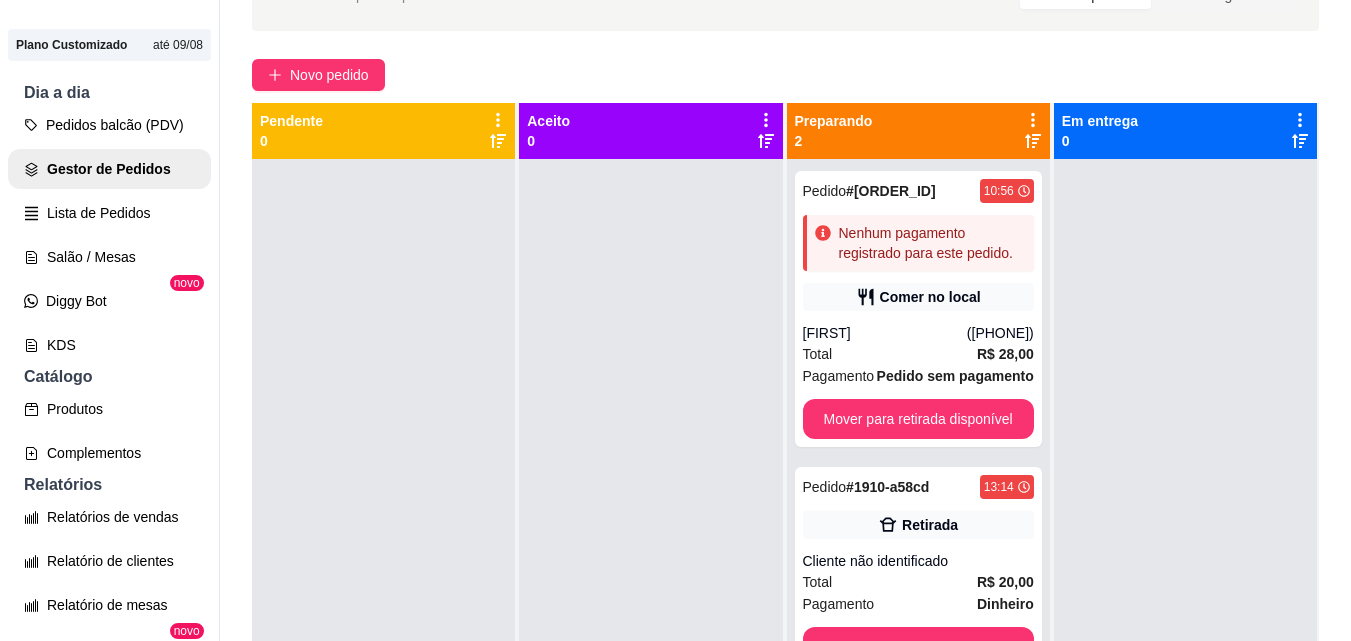 scroll, scrollTop: 124, scrollLeft: 0, axis: vertical 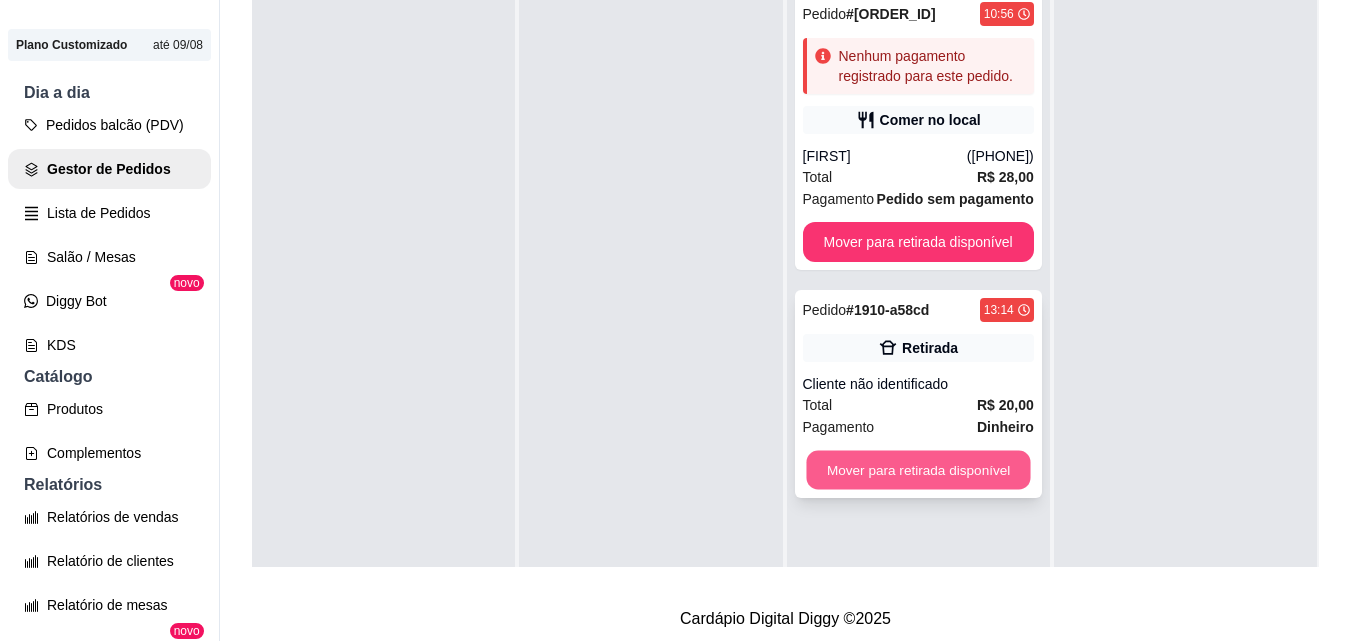 click on "Mover para retirada disponível" at bounding box center [918, 470] 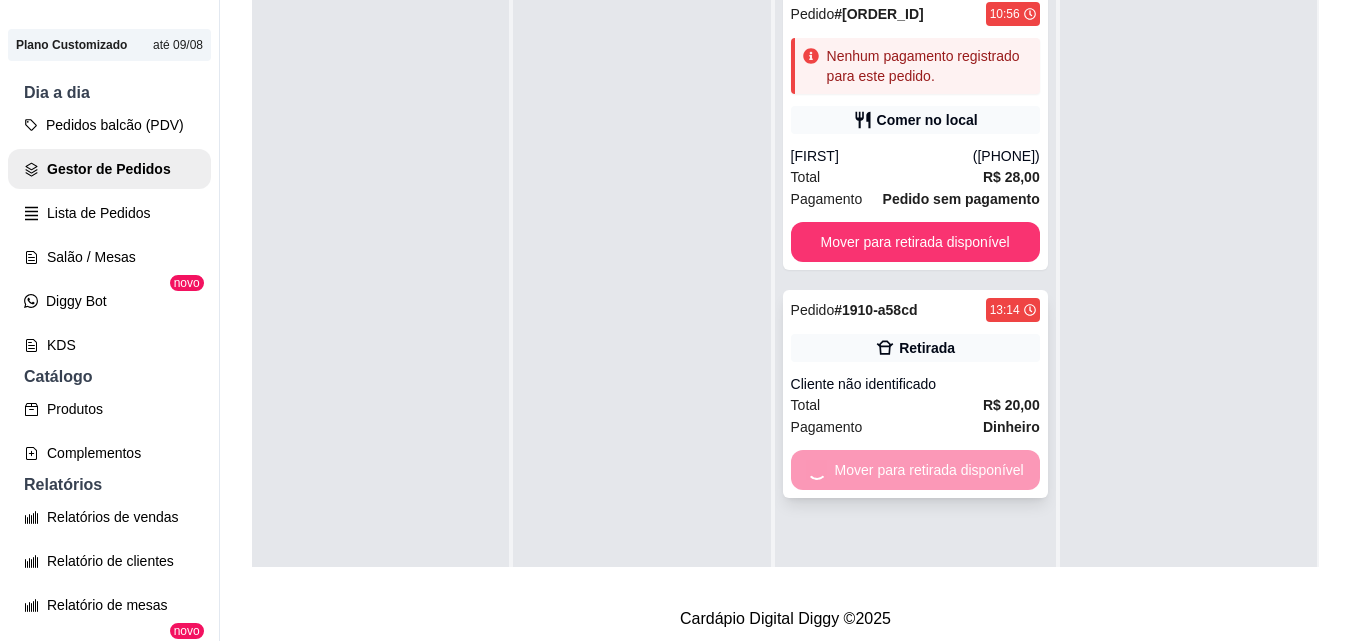 click on "Pedido # [ID] [TIME] Retirada Cliente não identificado Total R$ 20,00 Pagamento Dinheiro Mover para retirada disponível" at bounding box center [915, 394] 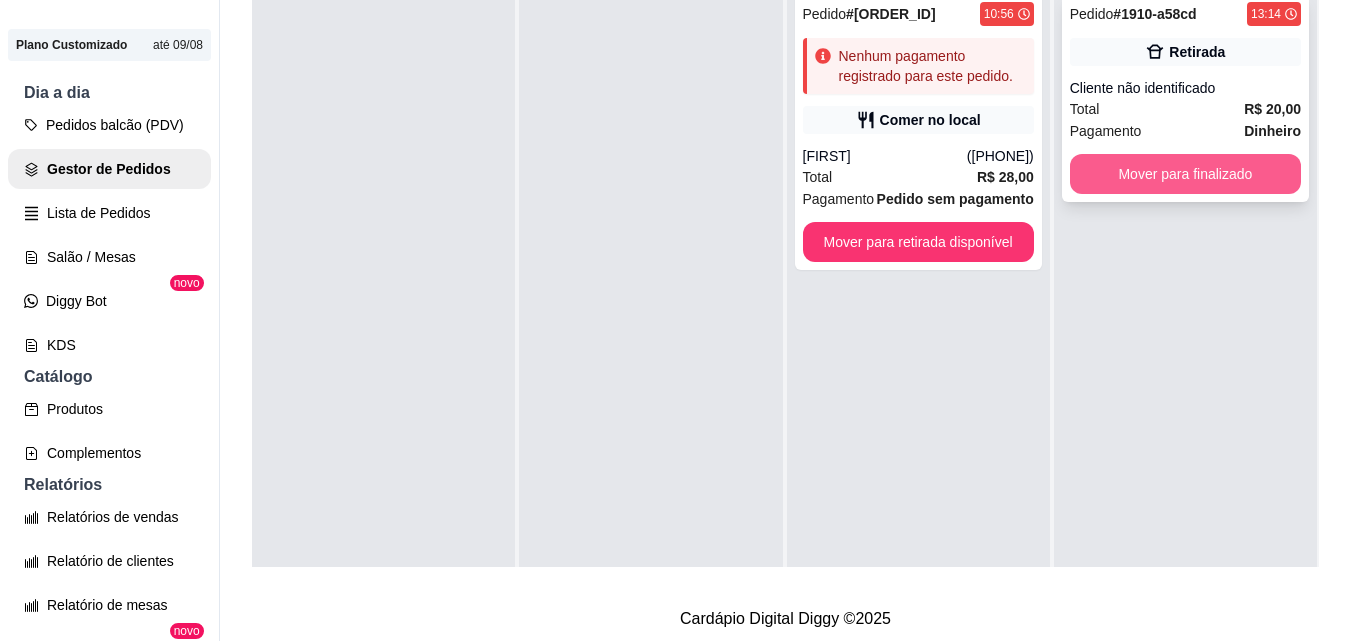 click on "Mover para finalizado" at bounding box center (1185, 174) 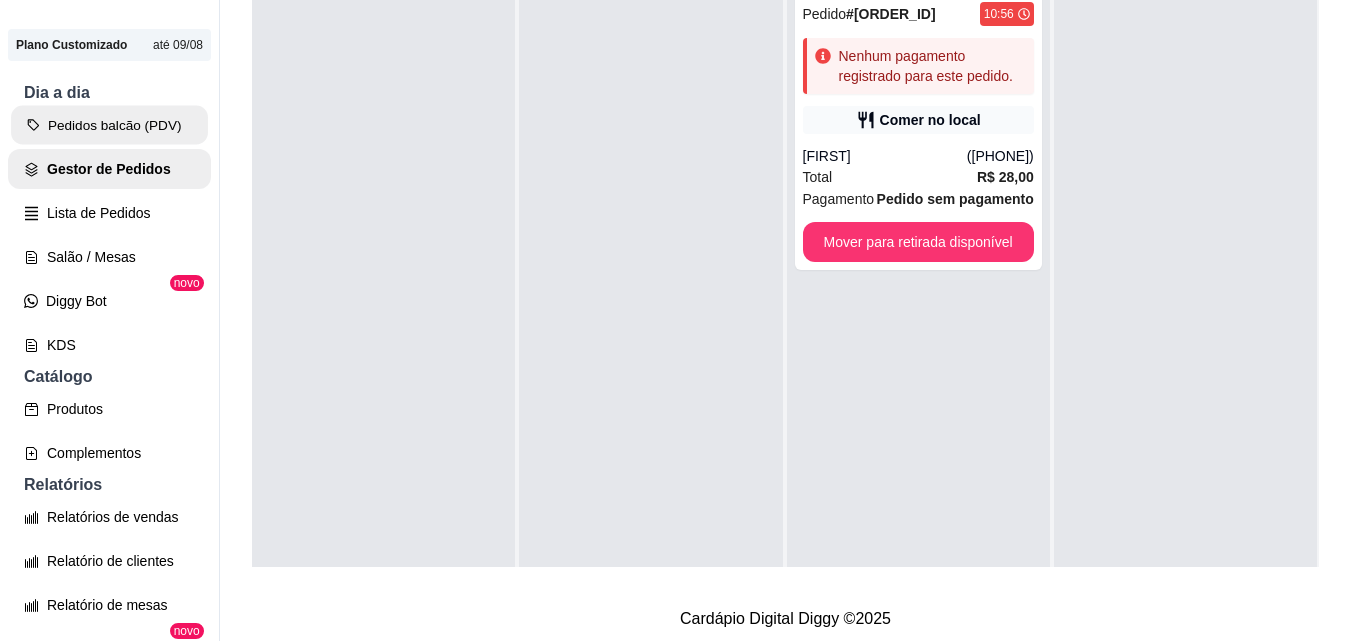 click on "Pedidos balcão (PDV)" at bounding box center [109, 125] 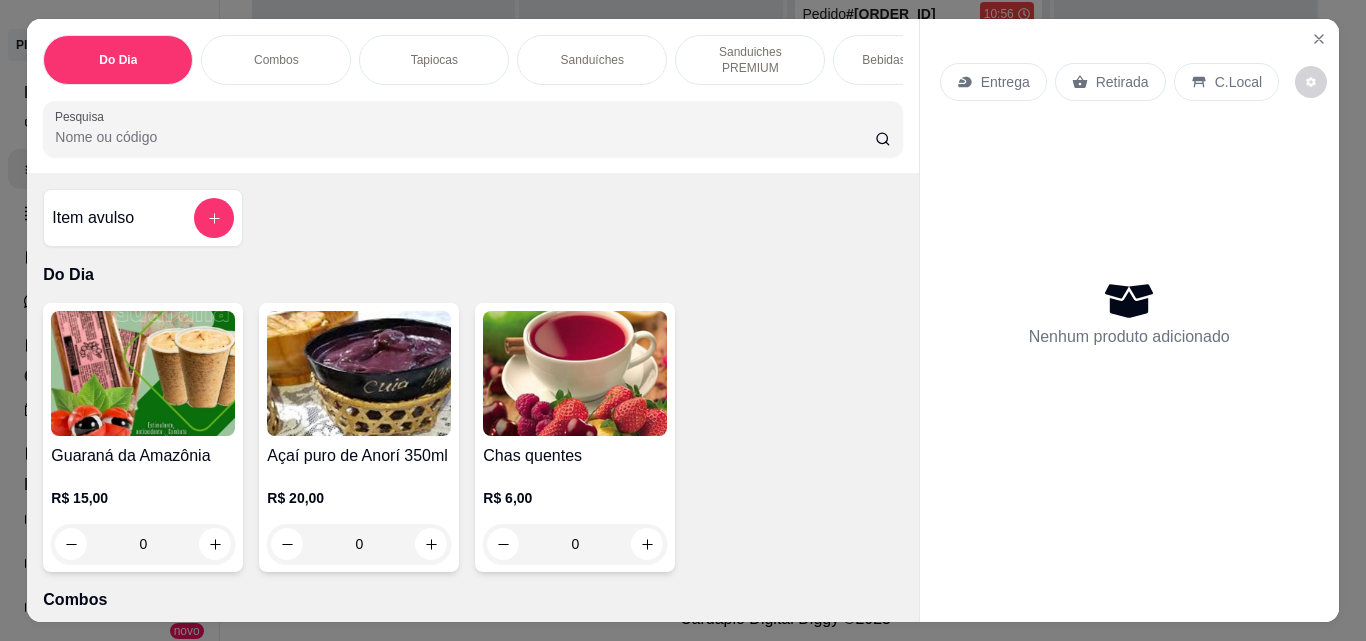 click on "Do Dia  Combos Tapiocas Sanduíches  Sanduiches PREMIUM  Bebidas Quentes  Bebidas Produtos Sabores da Floresta Omeletes Crepiocas Salgados  Doces  Bebidas geladas com Cafe ou Shake  Farofa da Amazônia Adicionais Bombons  Pesquisa" at bounding box center (472, 96) 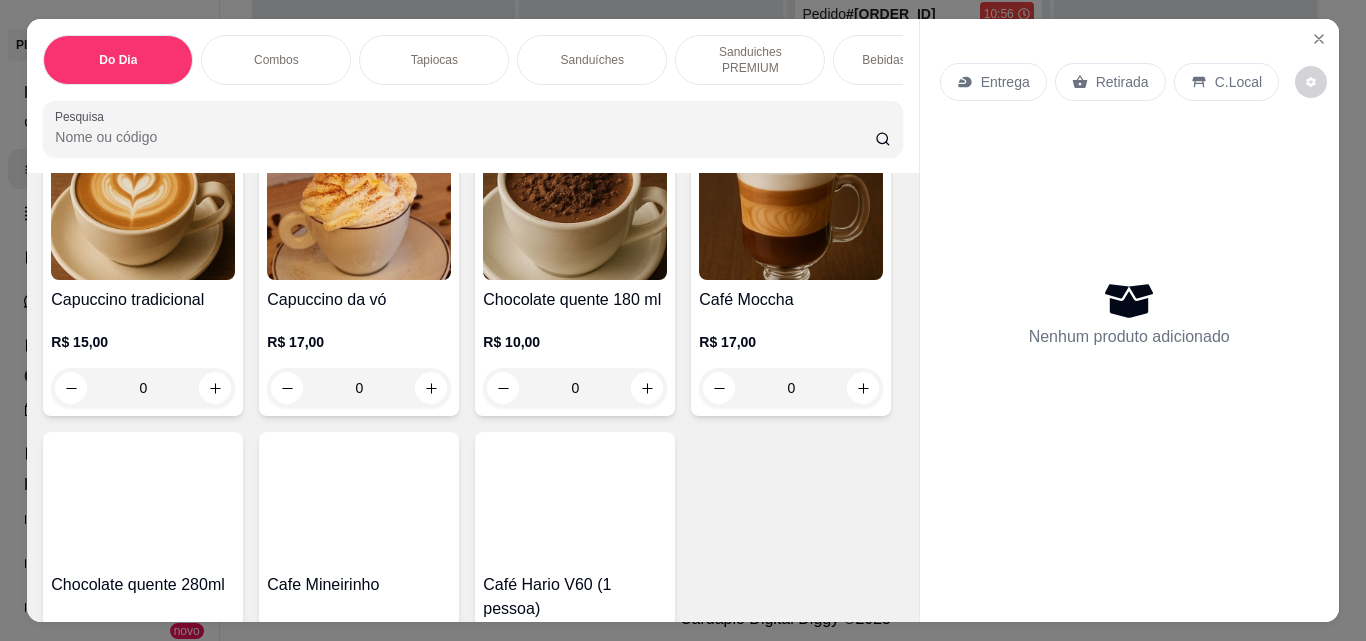 scroll, scrollTop: 3327, scrollLeft: 0, axis: vertical 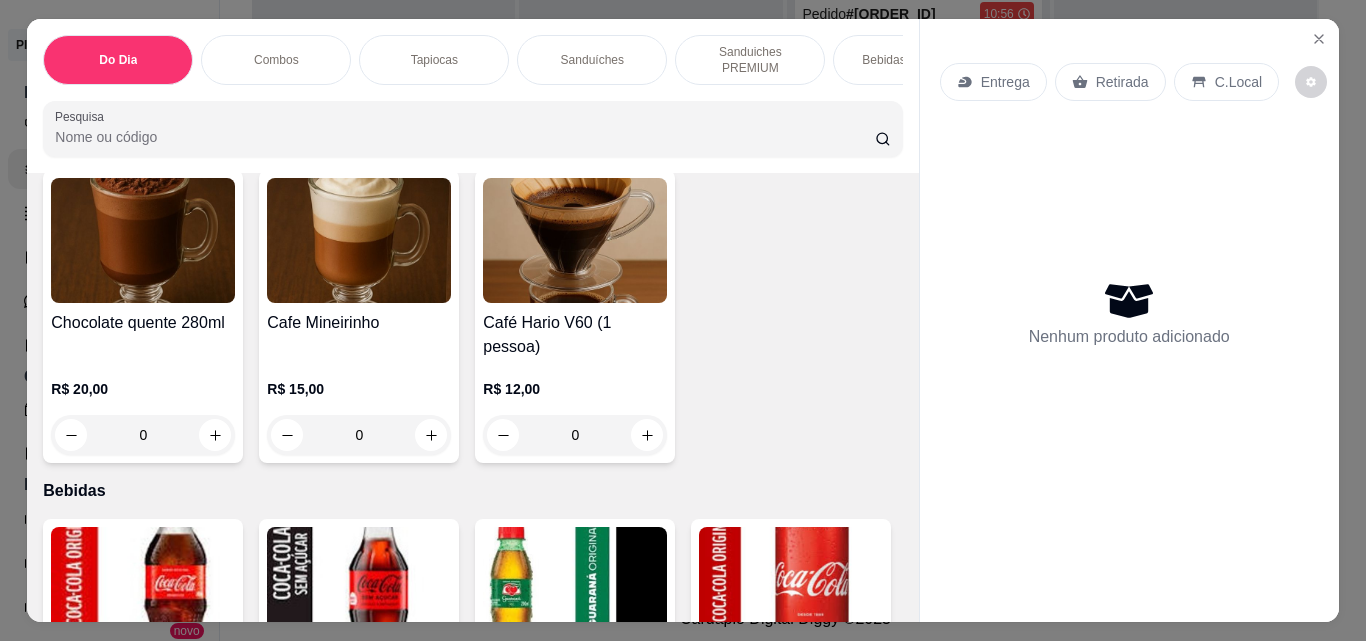 click 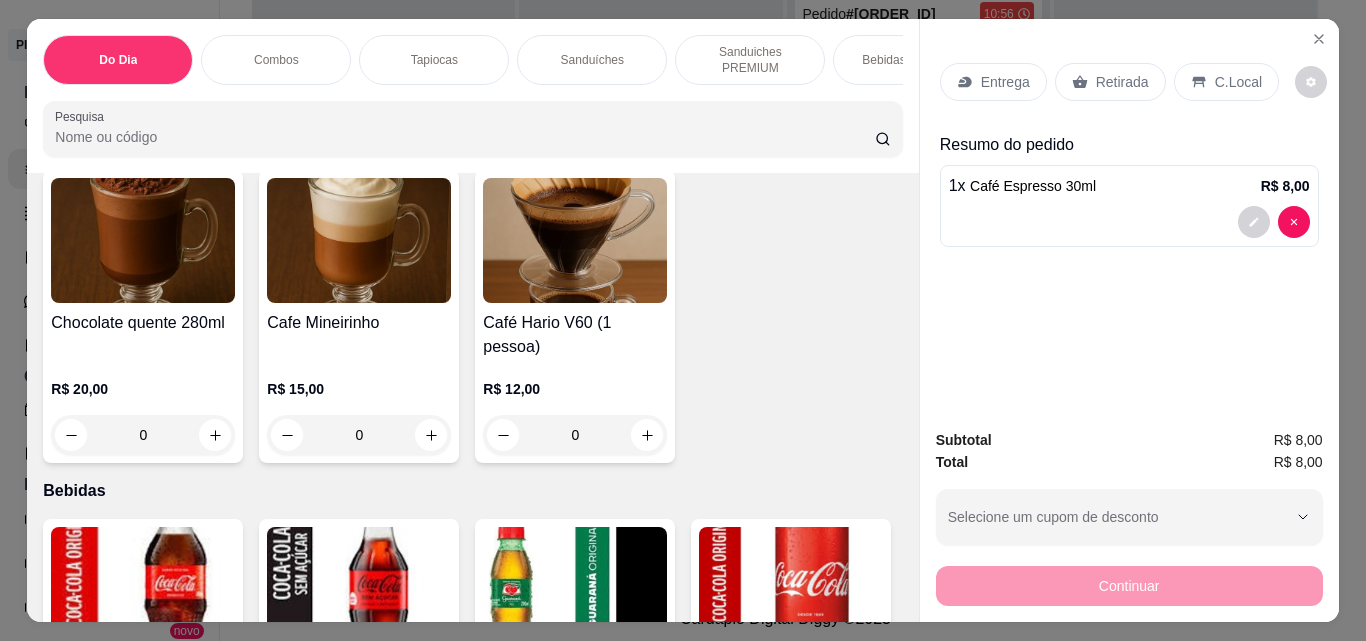 click on "Retirada" at bounding box center (1122, 82) 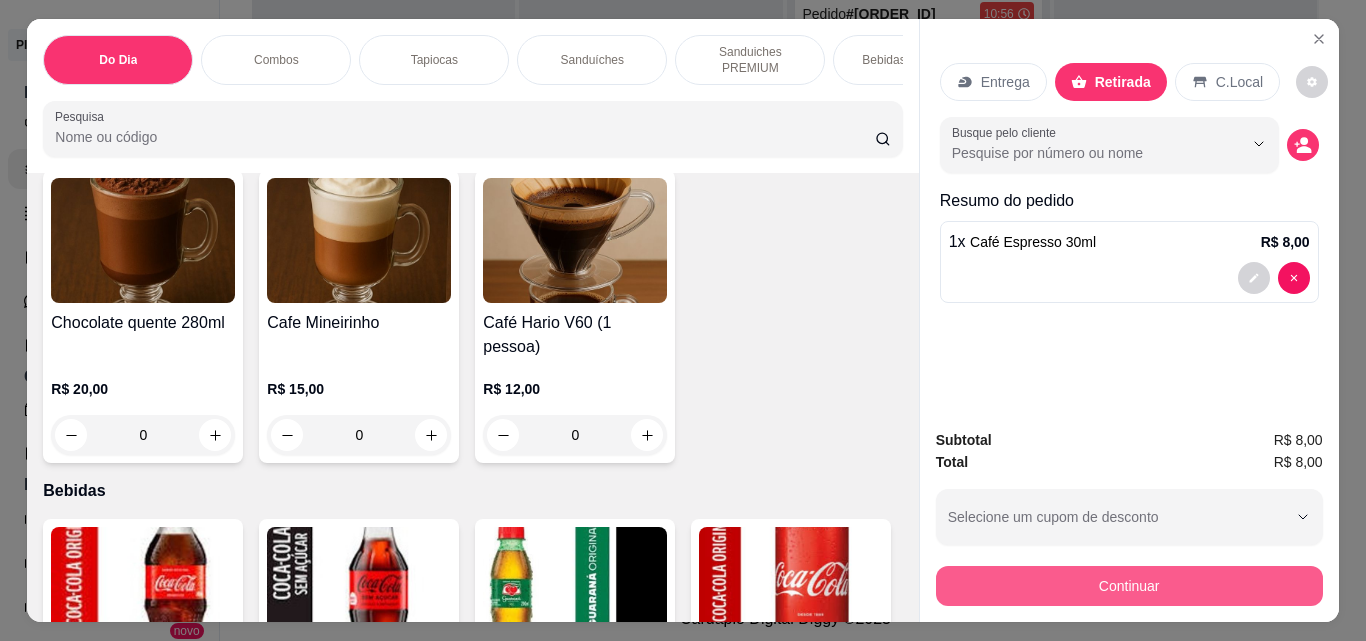 click on "Continuar" at bounding box center (1129, 586) 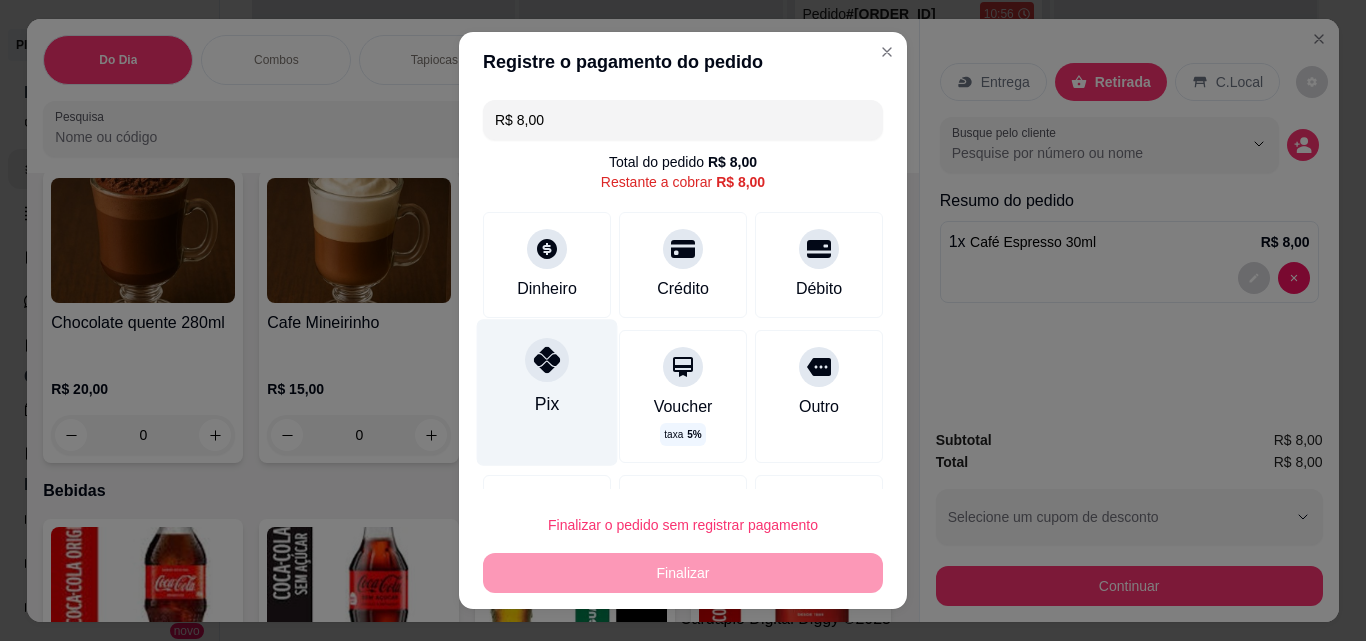 click at bounding box center [547, 360] 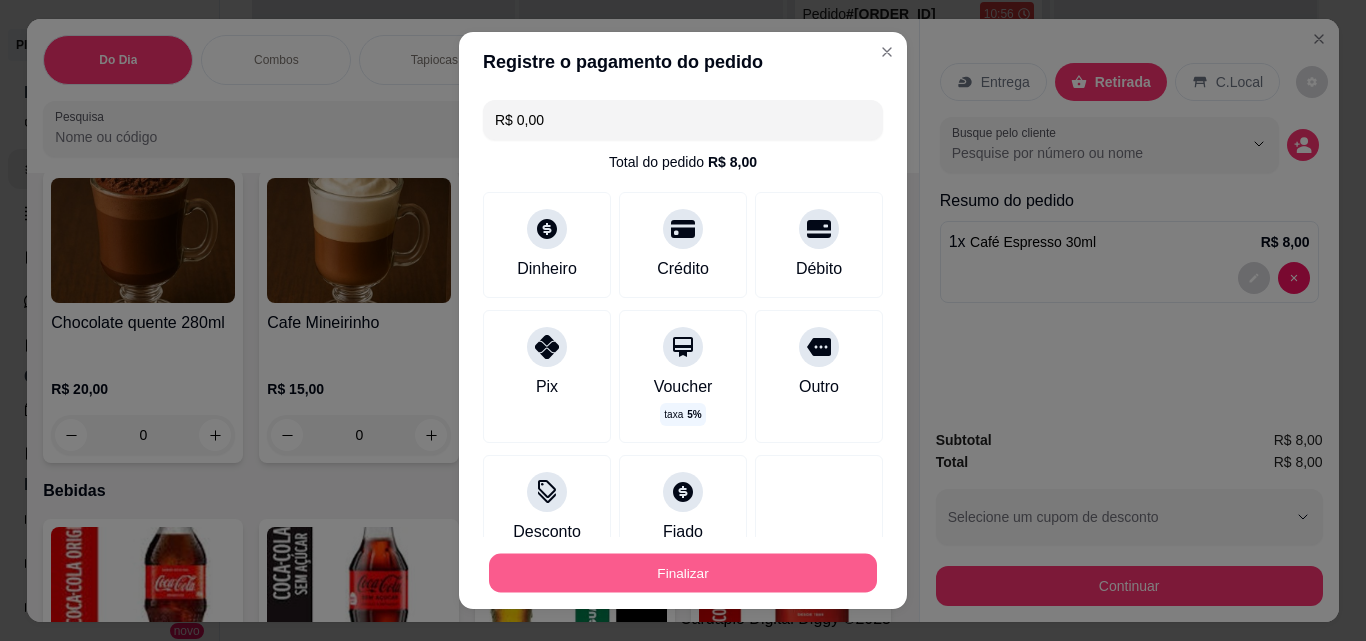 click on "Finalizar" at bounding box center (683, 573) 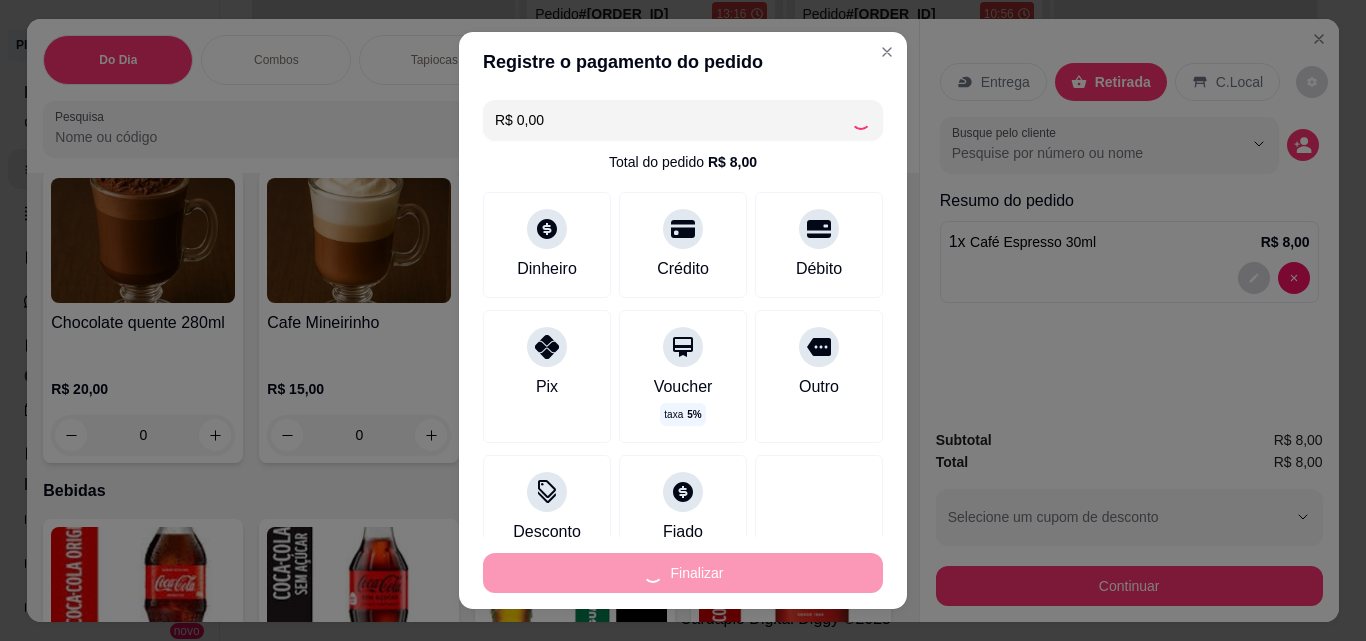 type on "0" 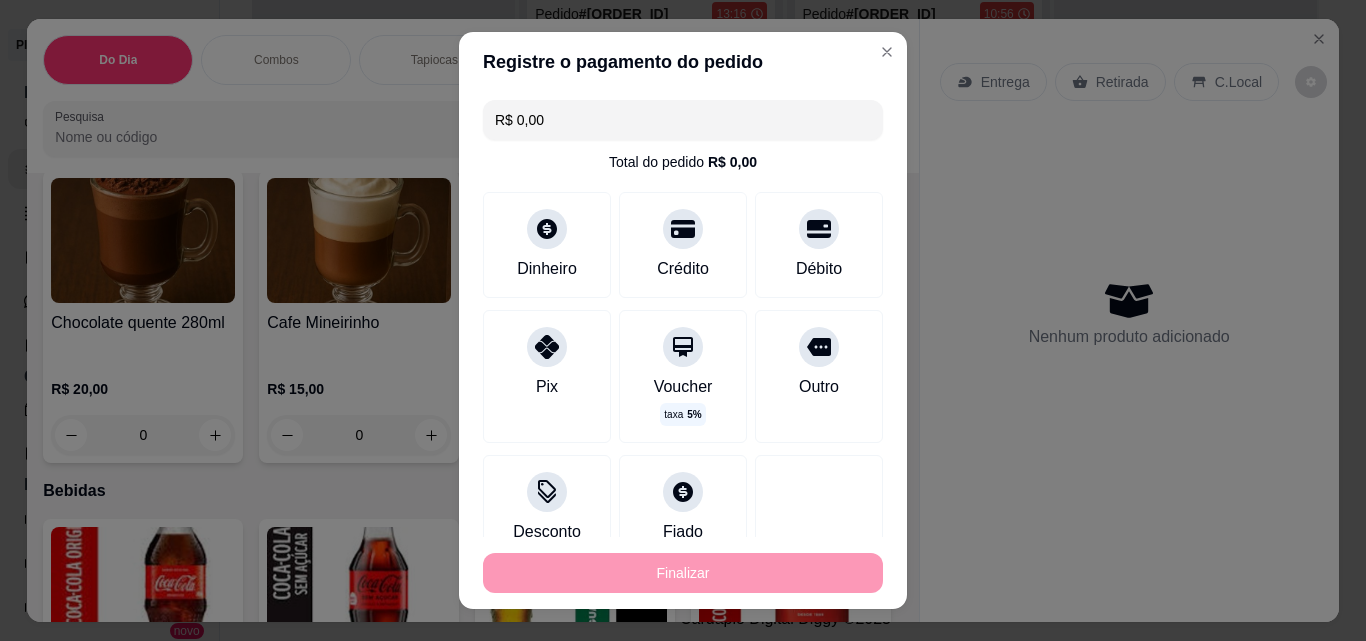 type on "-R$ 8,00" 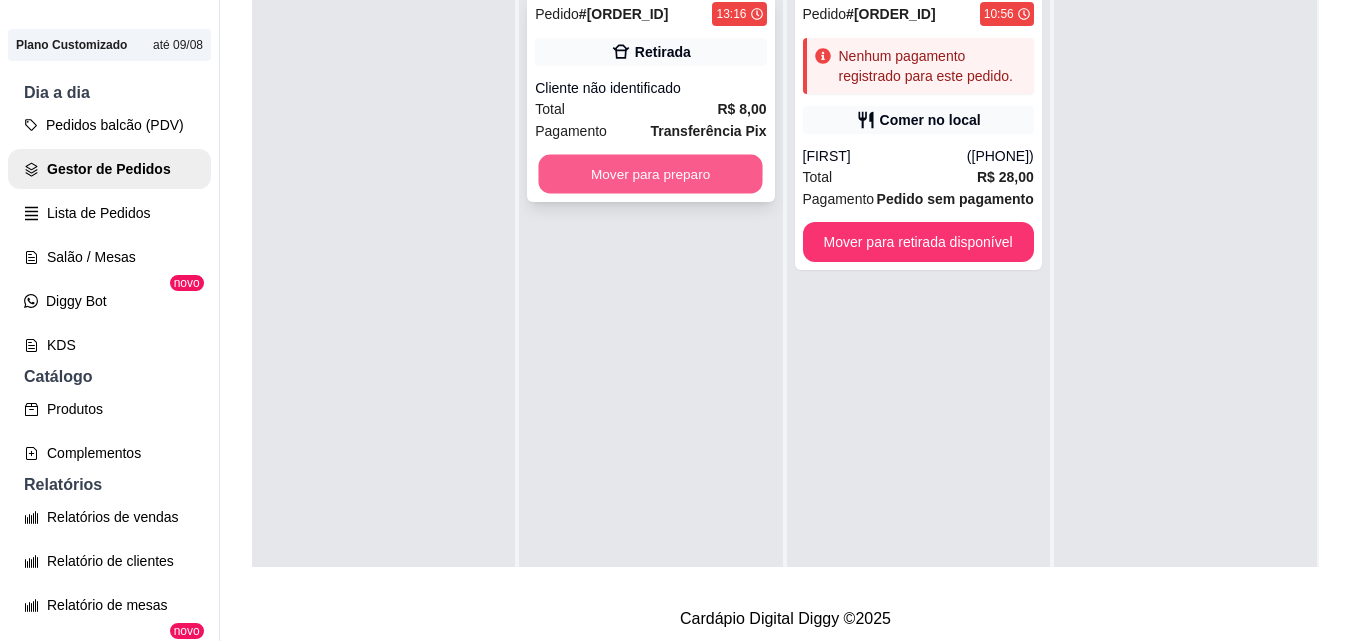 click on "Mover para preparo" at bounding box center (651, 174) 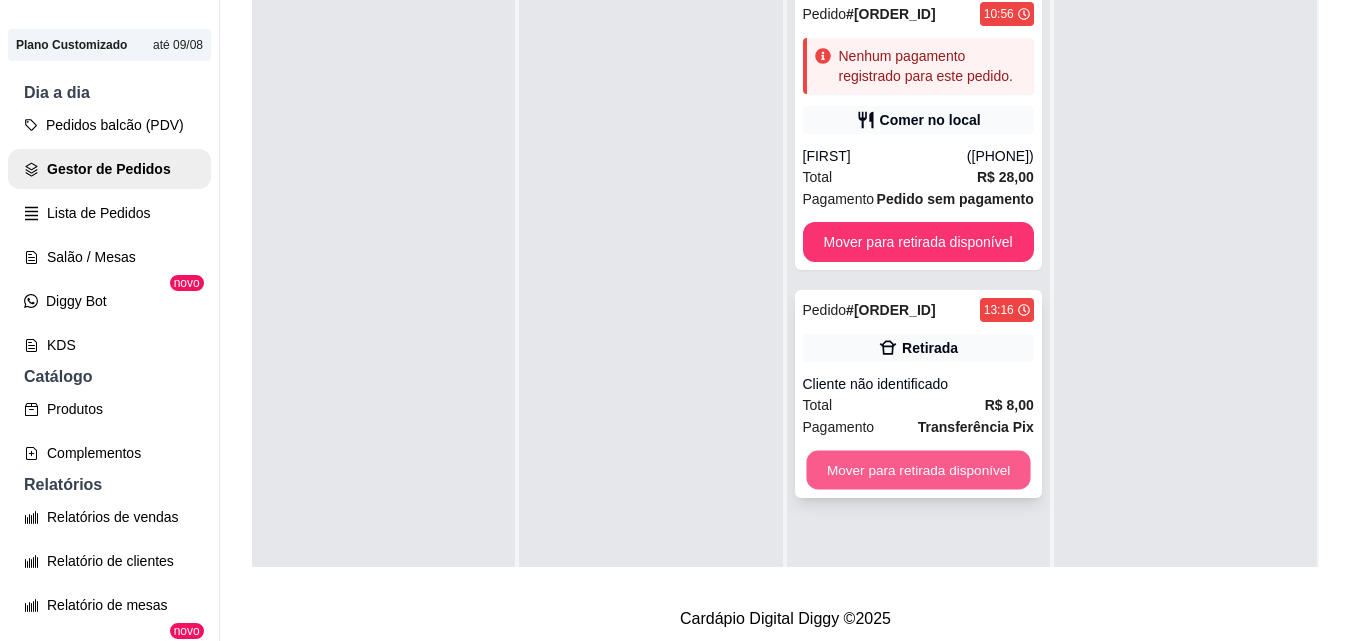 click on "Mover para retirada disponível" at bounding box center (918, 470) 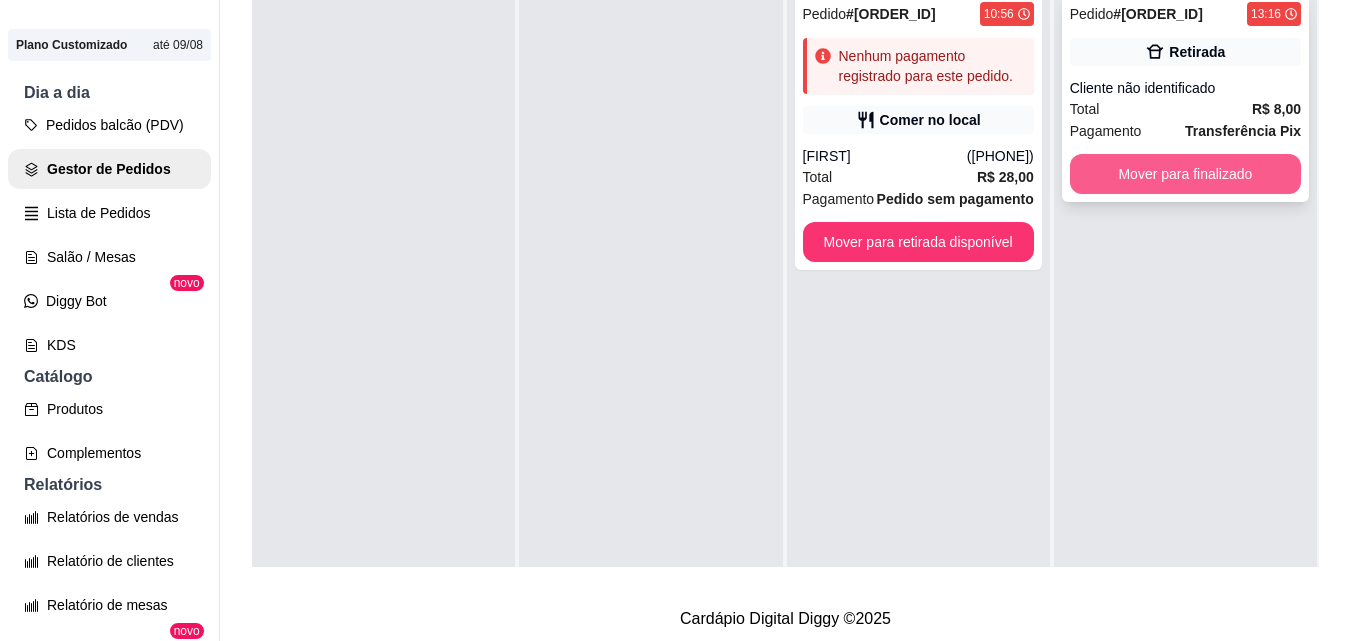 click on "Mover para finalizado" at bounding box center (1185, 174) 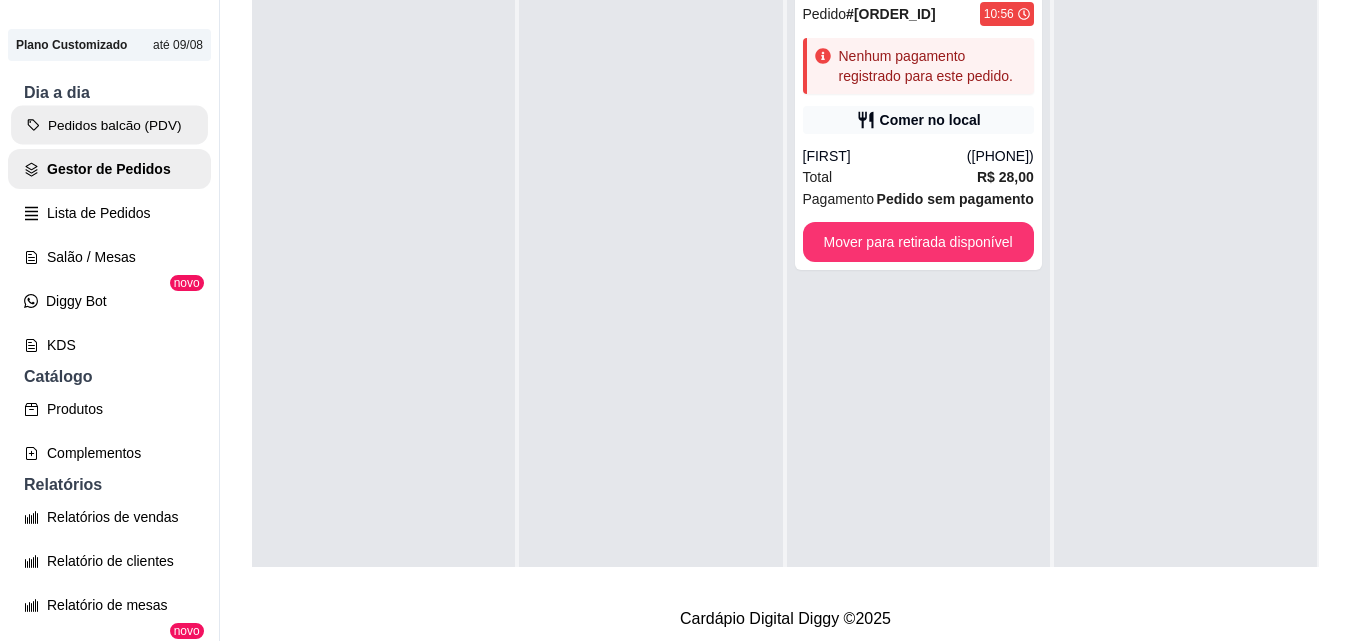 click on "Pedidos balcão (PDV)" at bounding box center [109, 125] 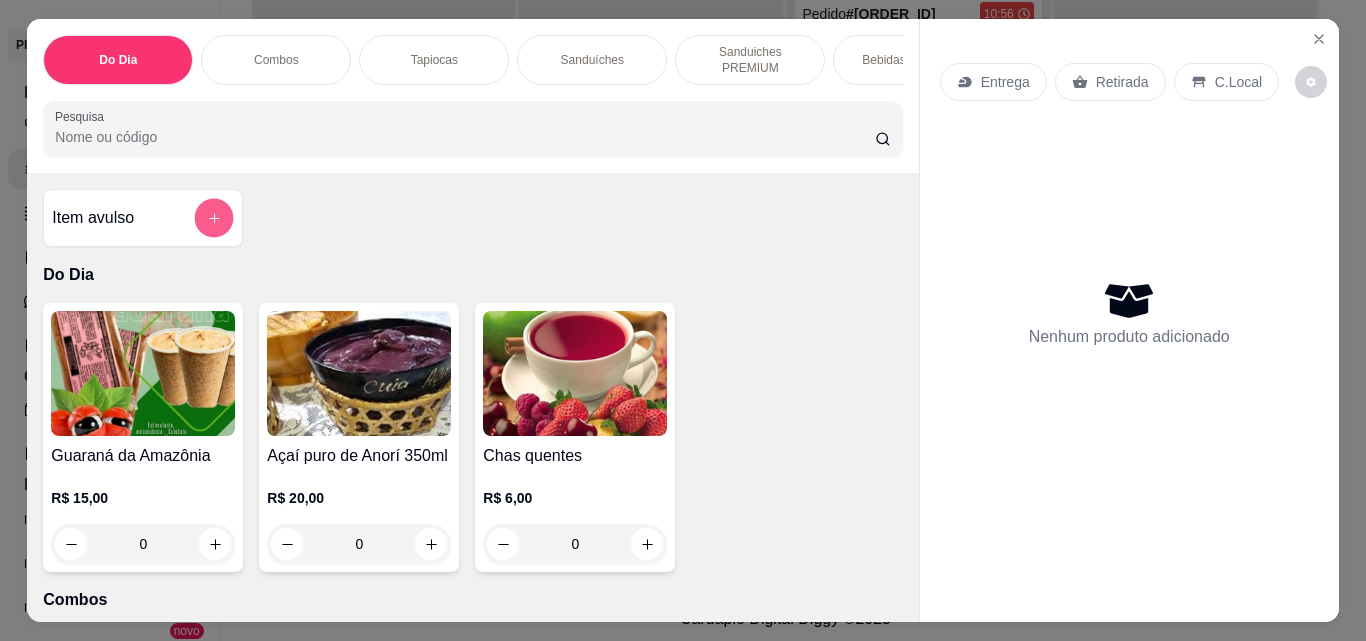 click 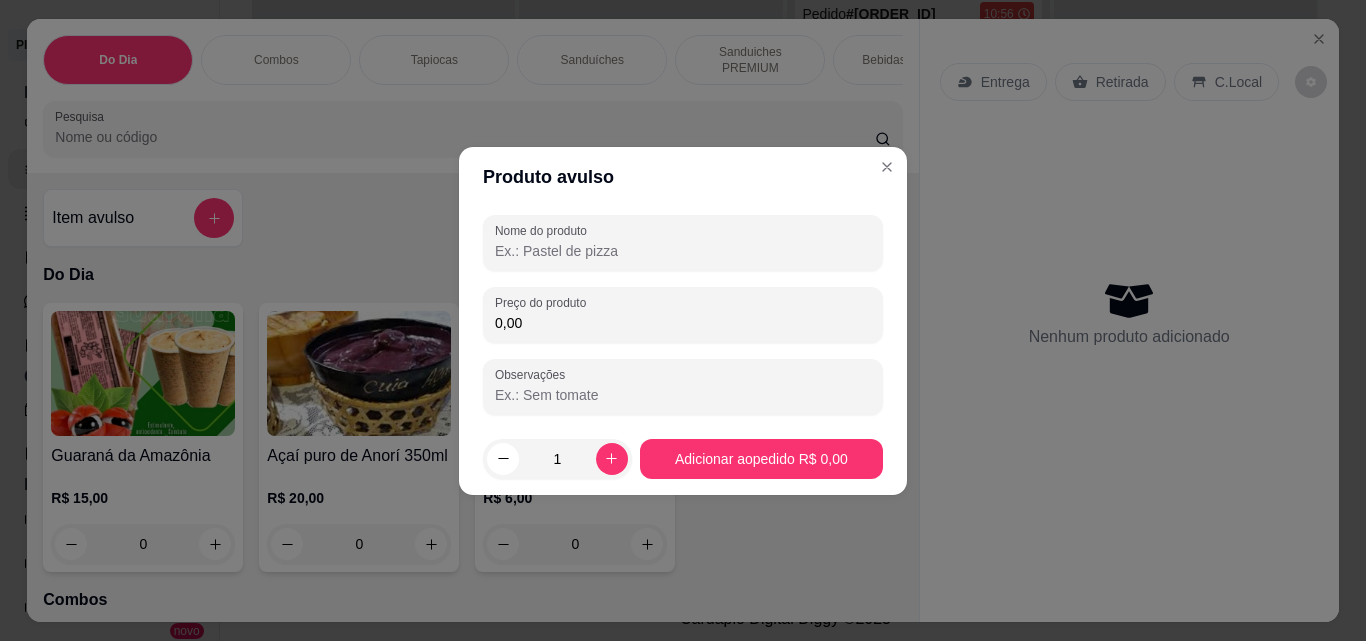 click on "Nome do produto" at bounding box center [683, 251] 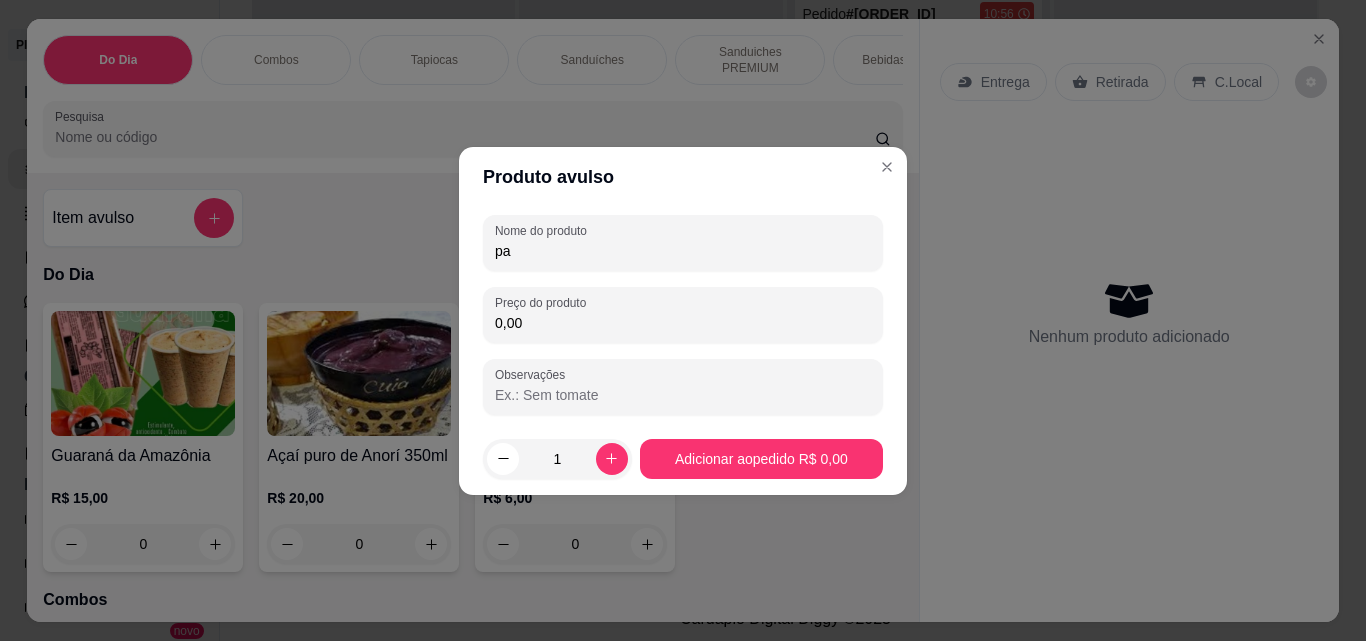 type on "p" 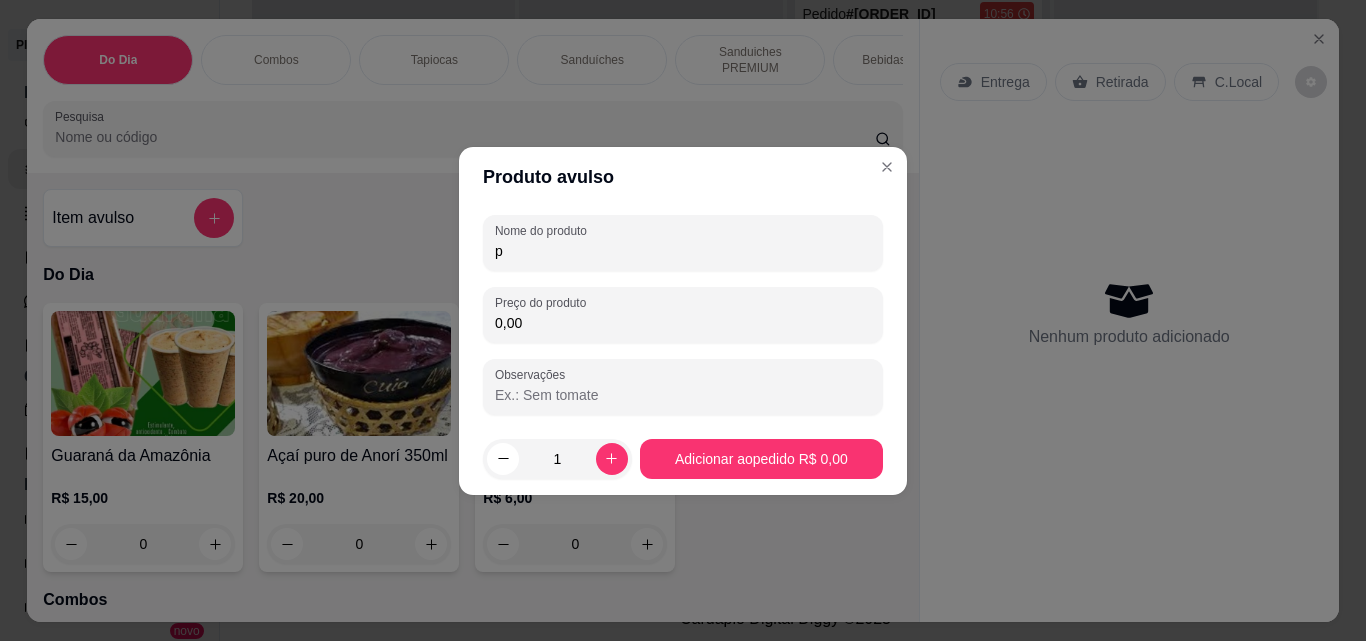 type 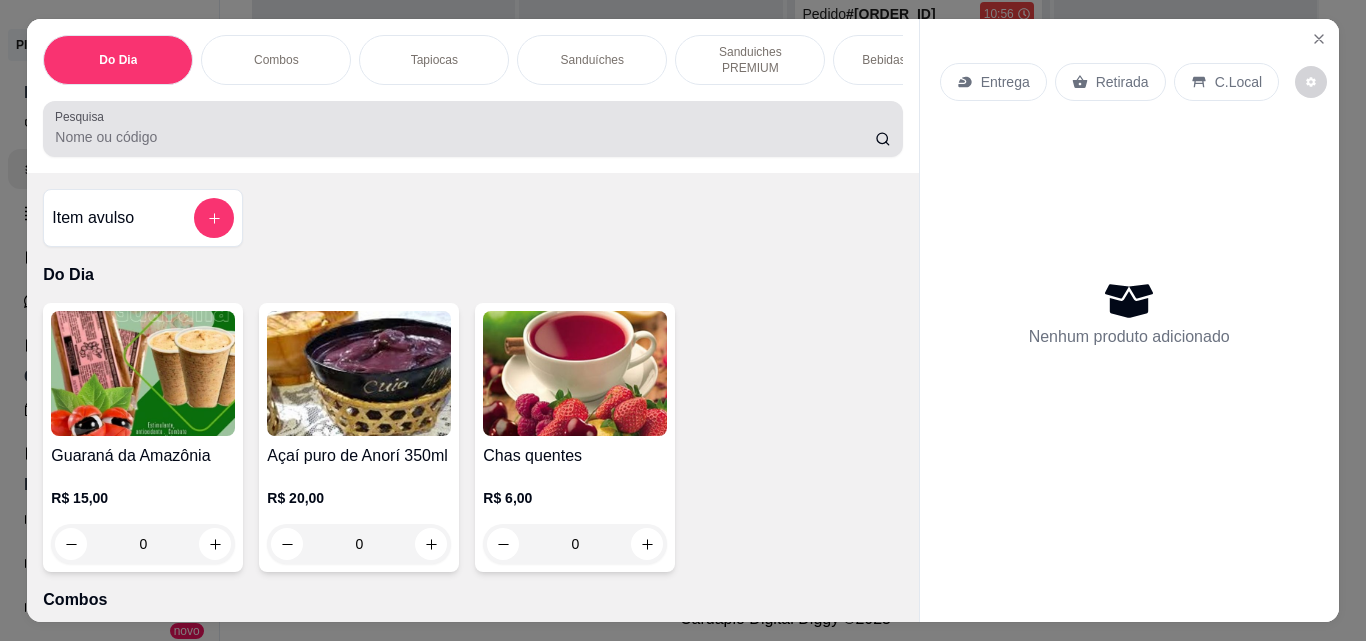 click at bounding box center [472, 129] 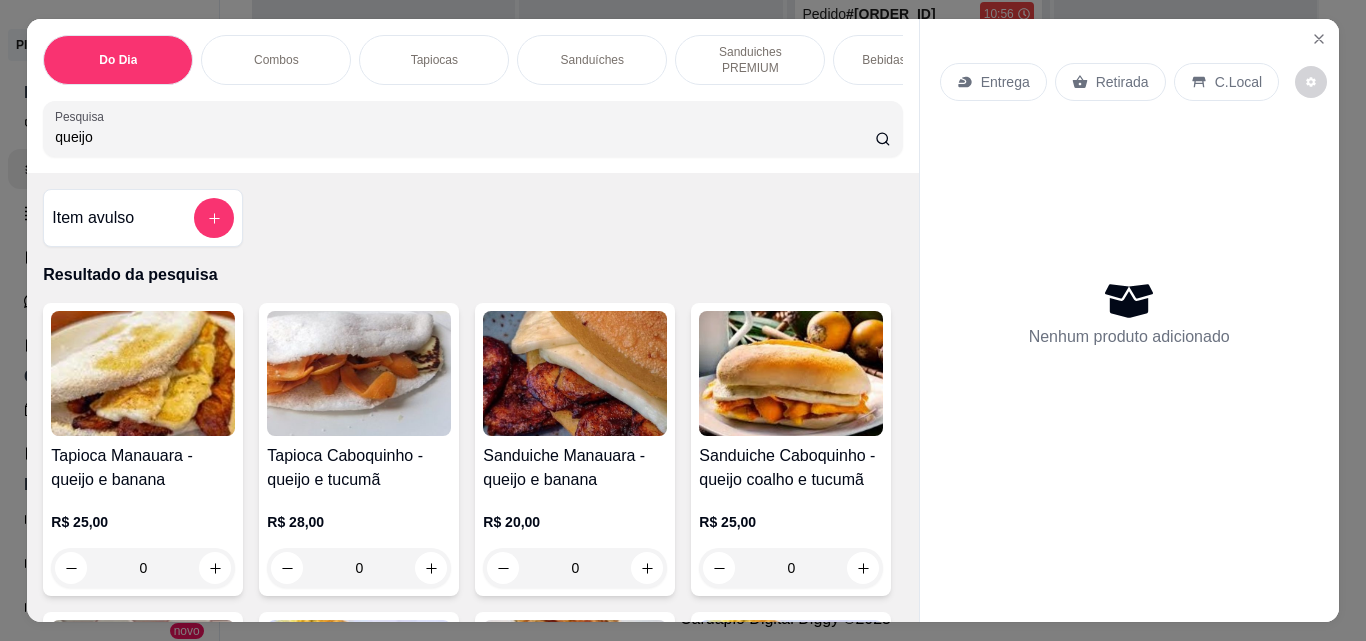 type on "queijo" 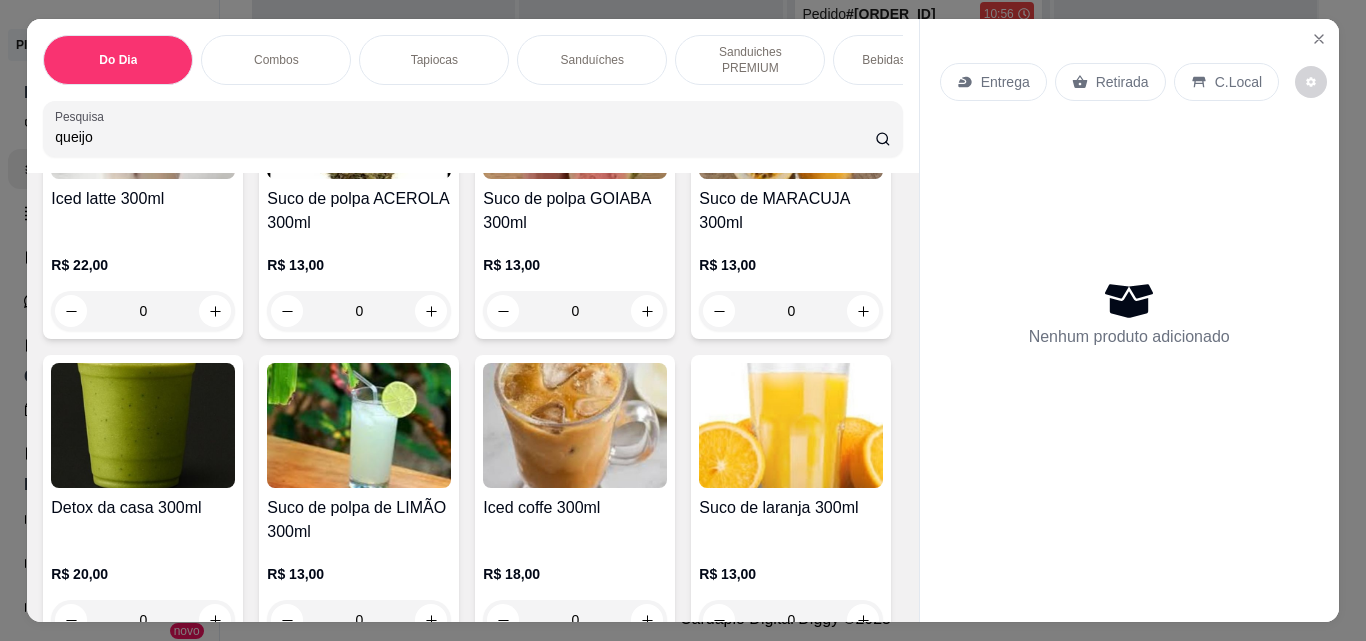 scroll, scrollTop: 8366, scrollLeft: 0, axis: vertical 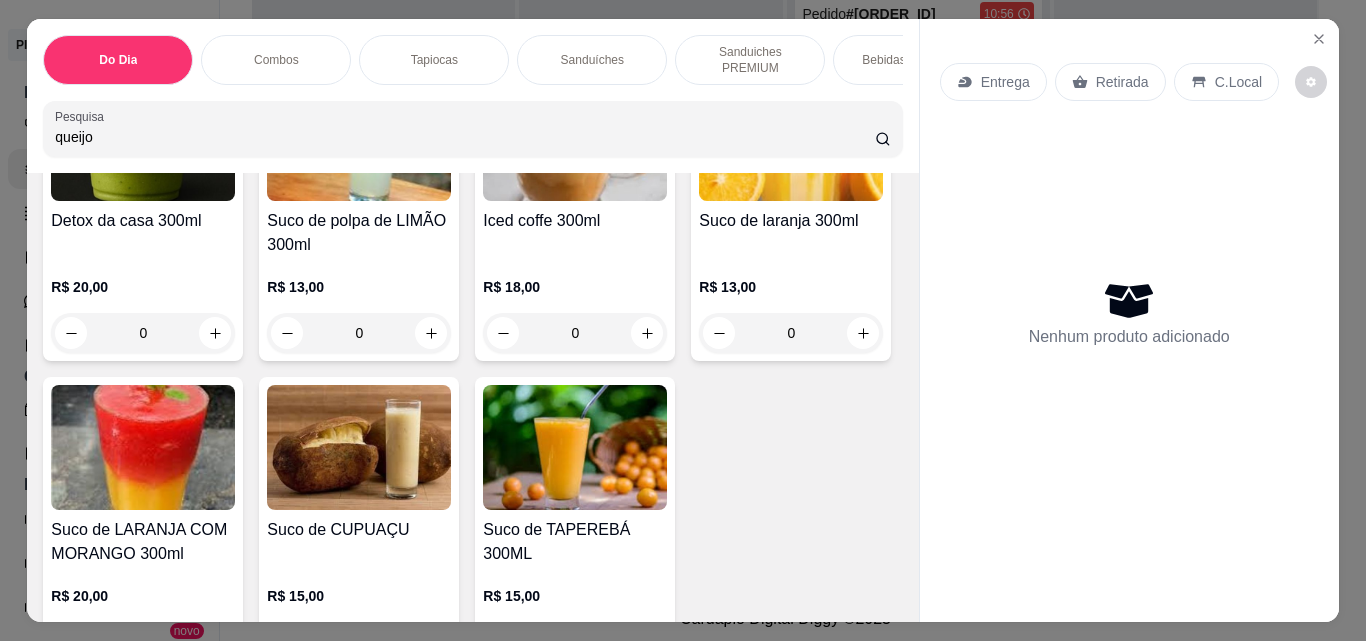 click 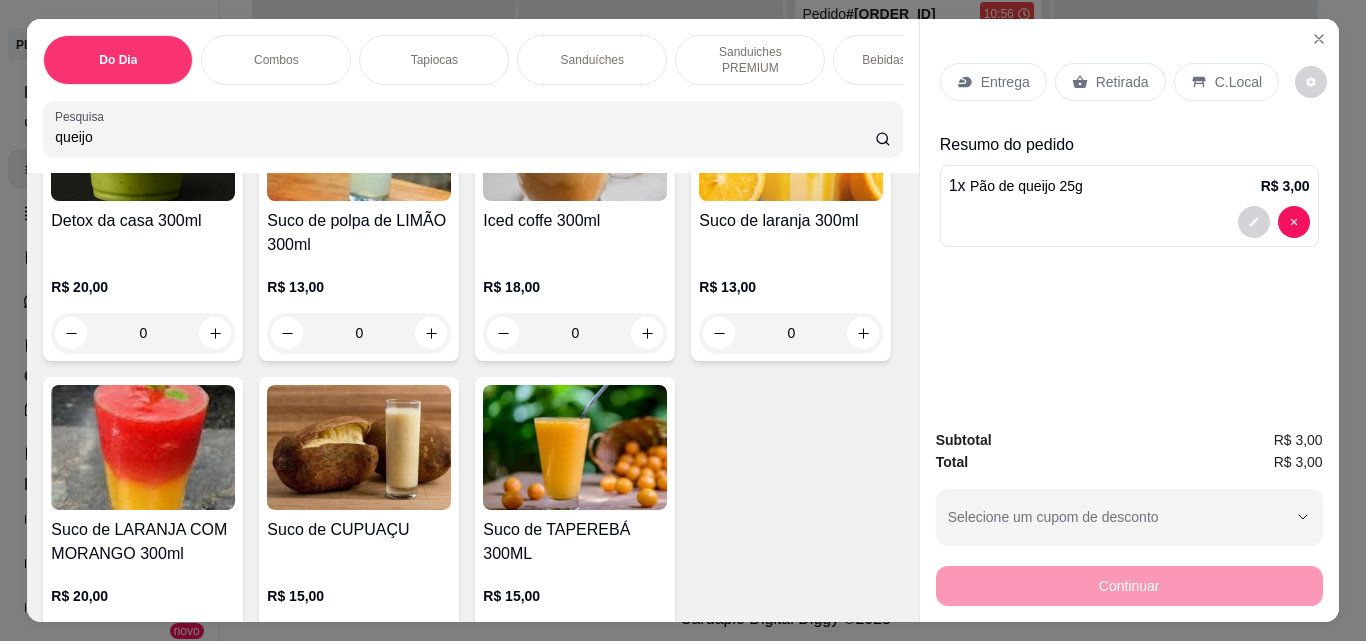 click 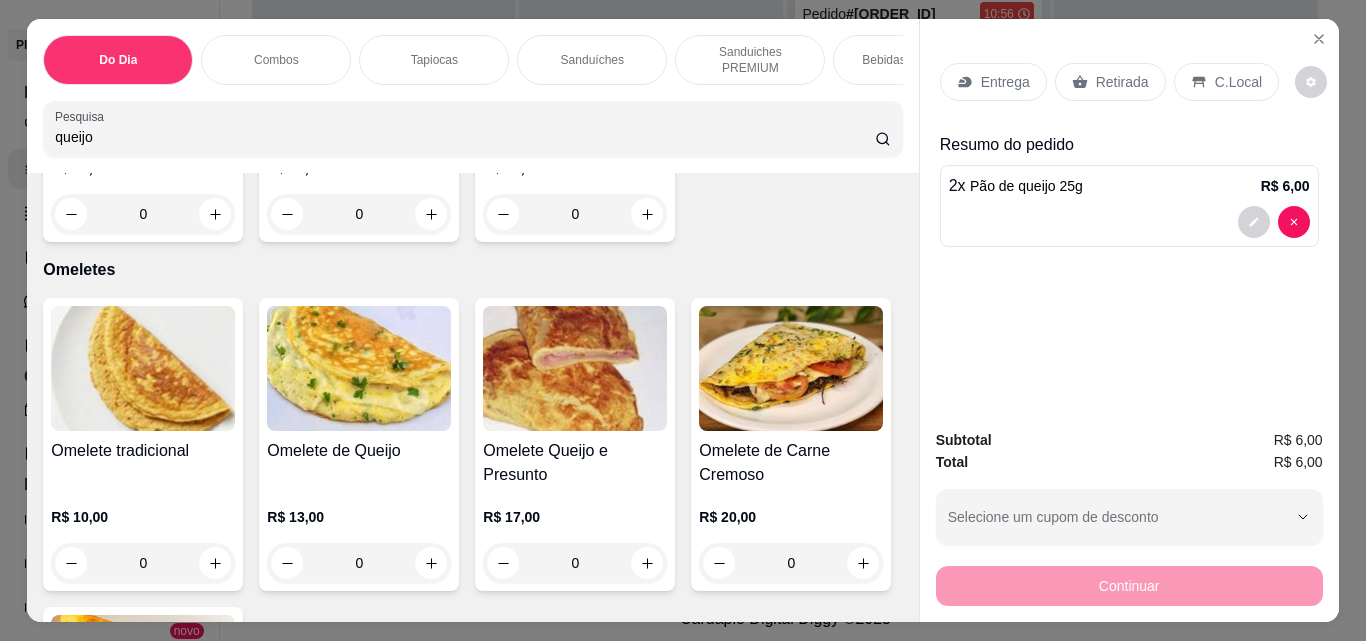 scroll, scrollTop: 5925, scrollLeft: 0, axis: vertical 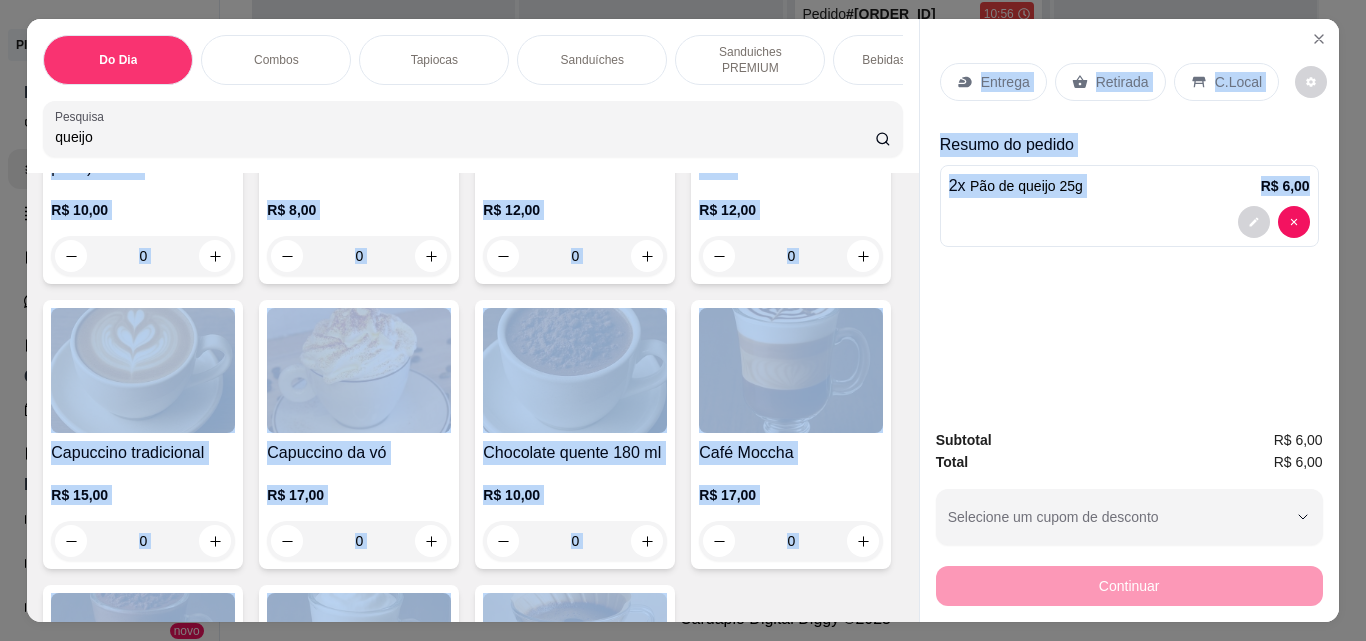 drag, startPoint x: 913, startPoint y: 315, endPoint x: 902, endPoint y: 309, distance: 12.529964 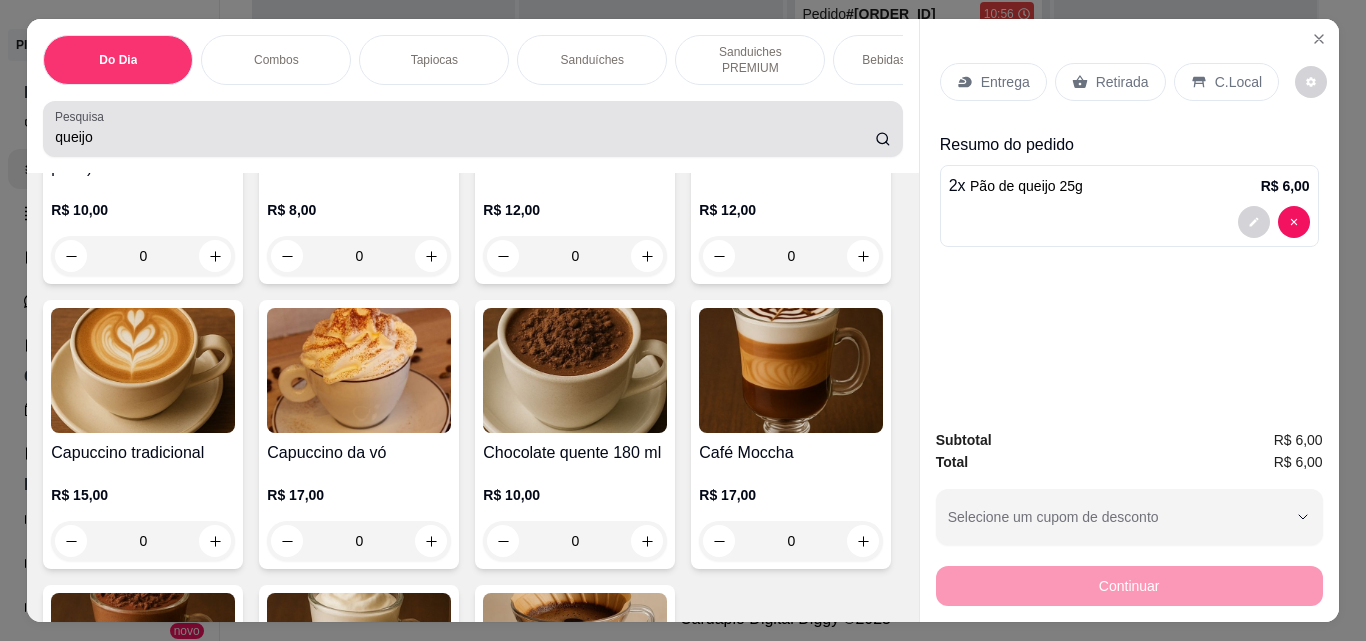 click on "queijo" at bounding box center [472, 129] 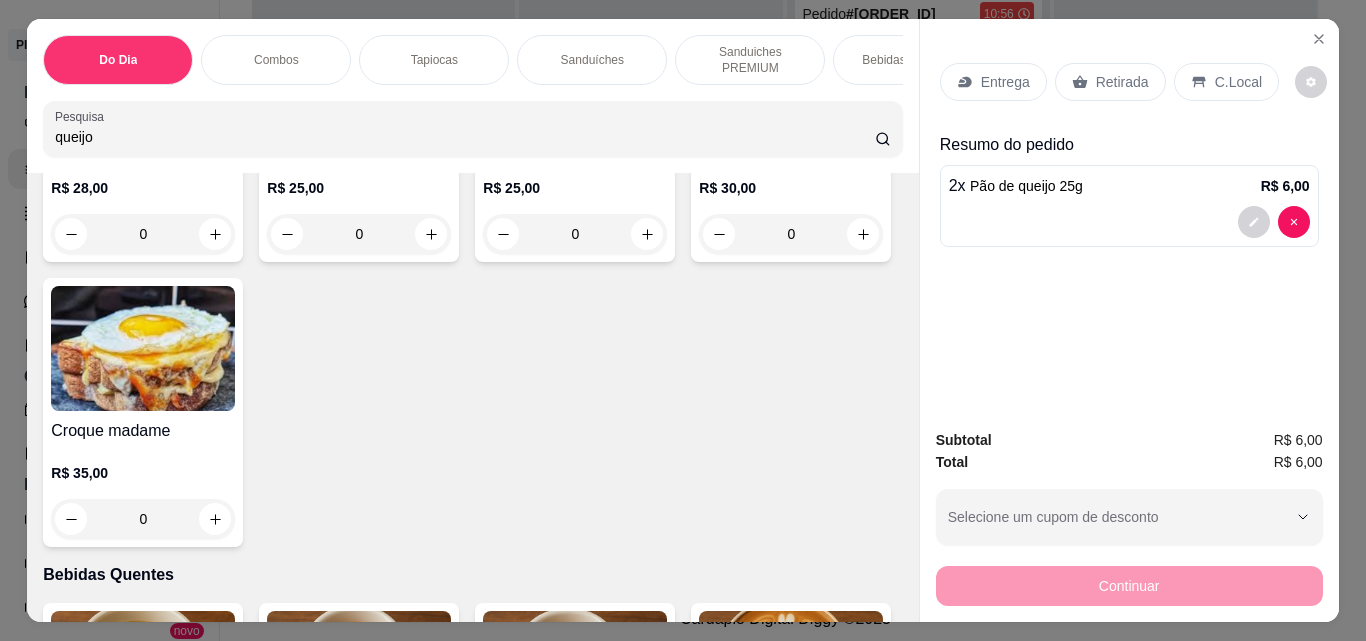 scroll, scrollTop: 3052, scrollLeft: 0, axis: vertical 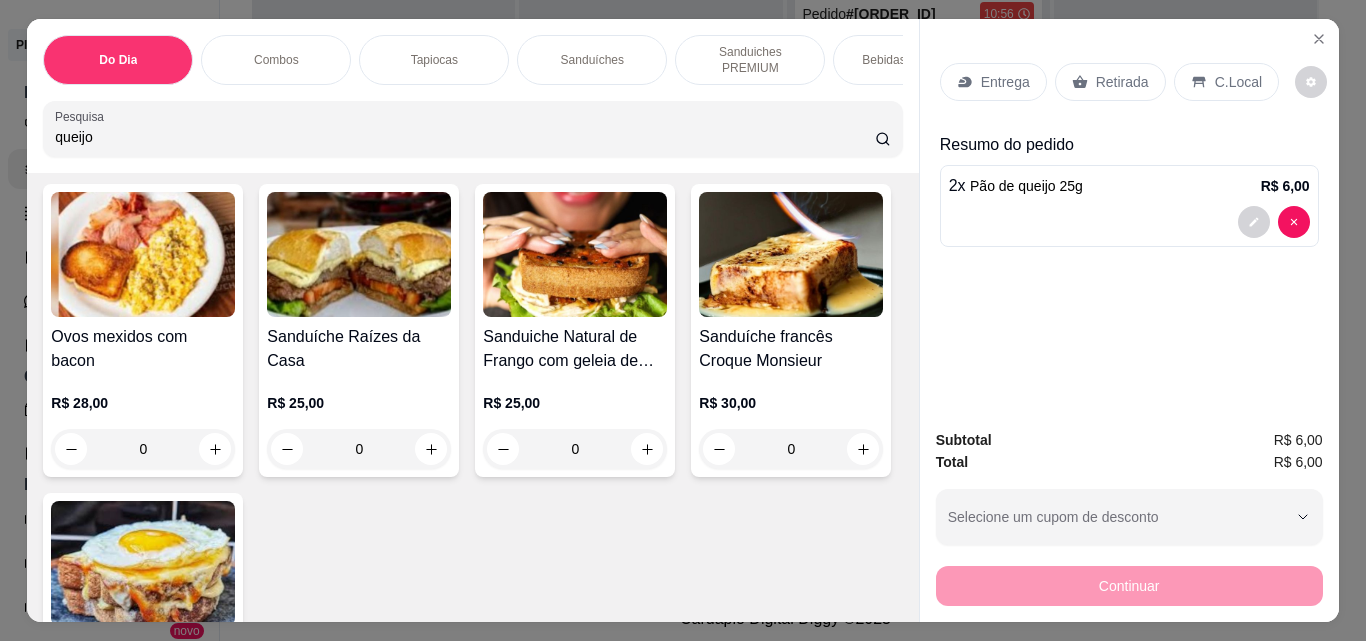 click on "0" at bounding box center [359, -185] 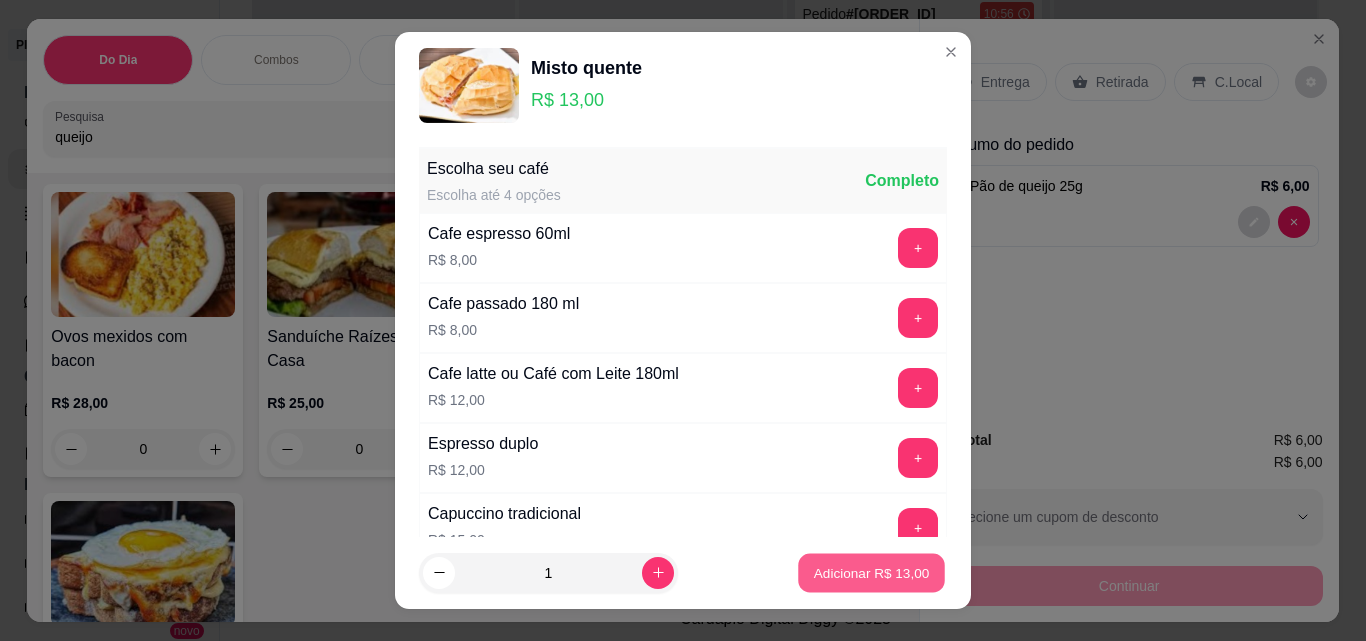 click on "Adicionar   R$ 13,00" at bounding box center [872, 572] 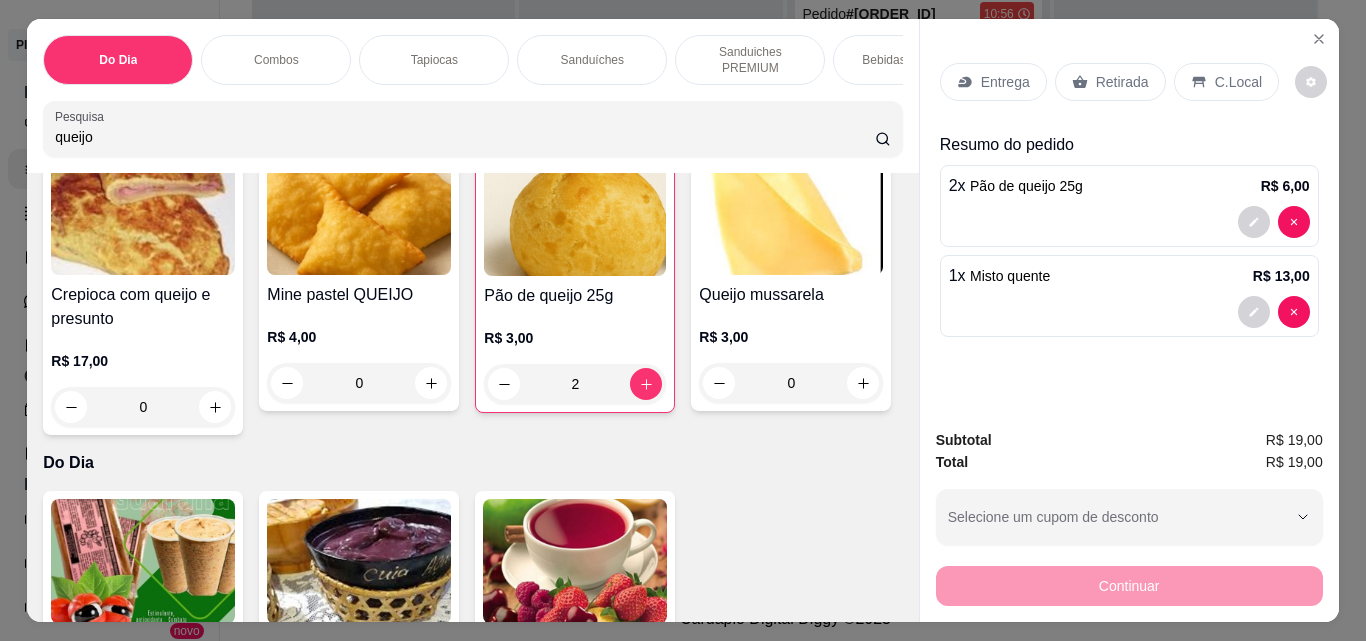 scroll, scrollTop: 21, scrollLeft: 0, axis: vertical 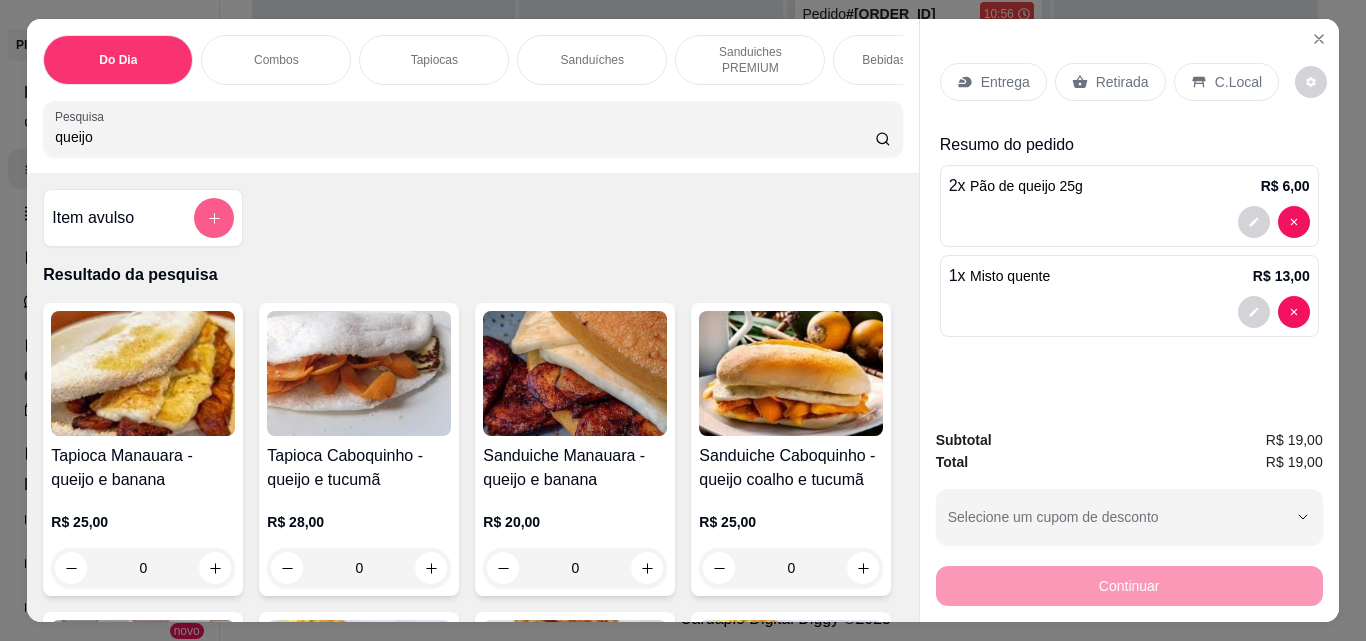 click 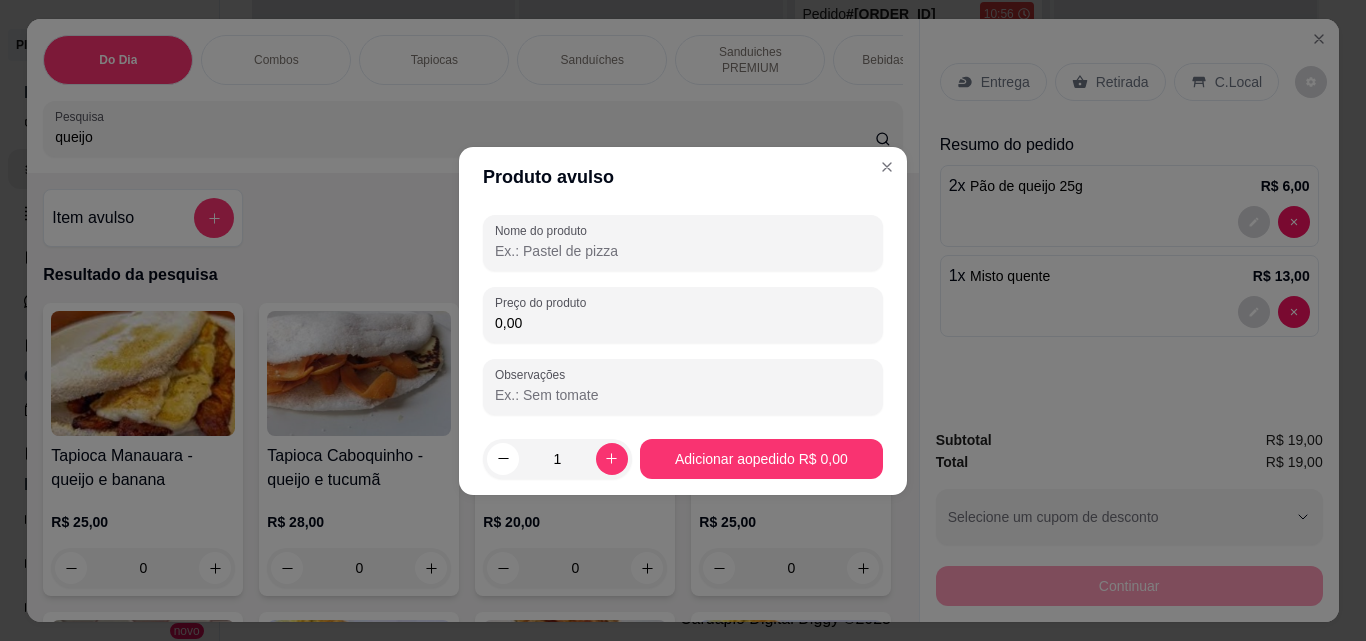 click on "Nome do produto" at bounding box center [683, 251] 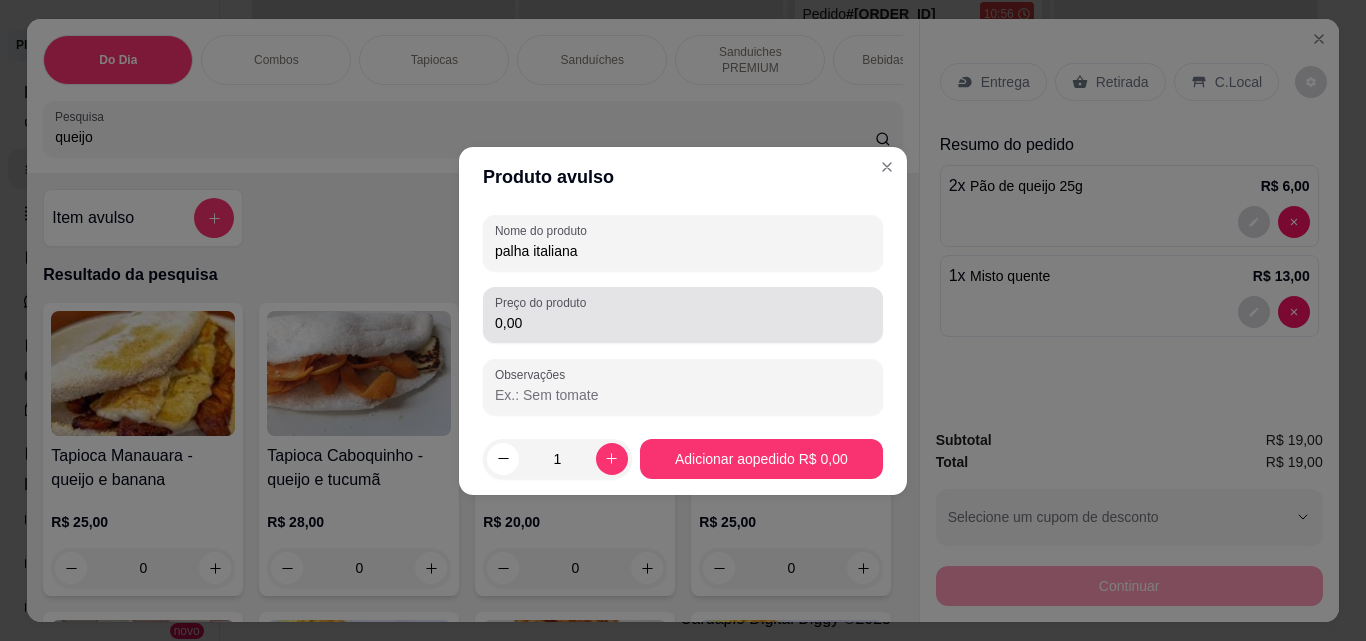 type on "palha italiana" 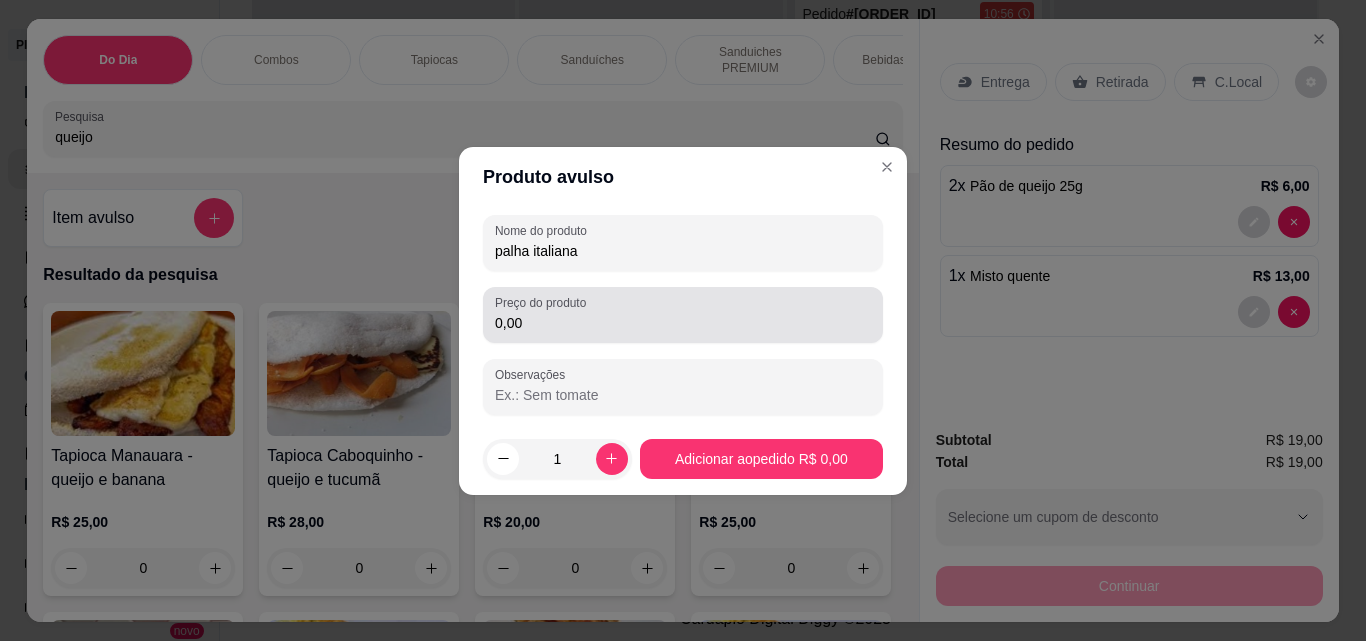 click on "0,00" at bounding box center (683, 315) 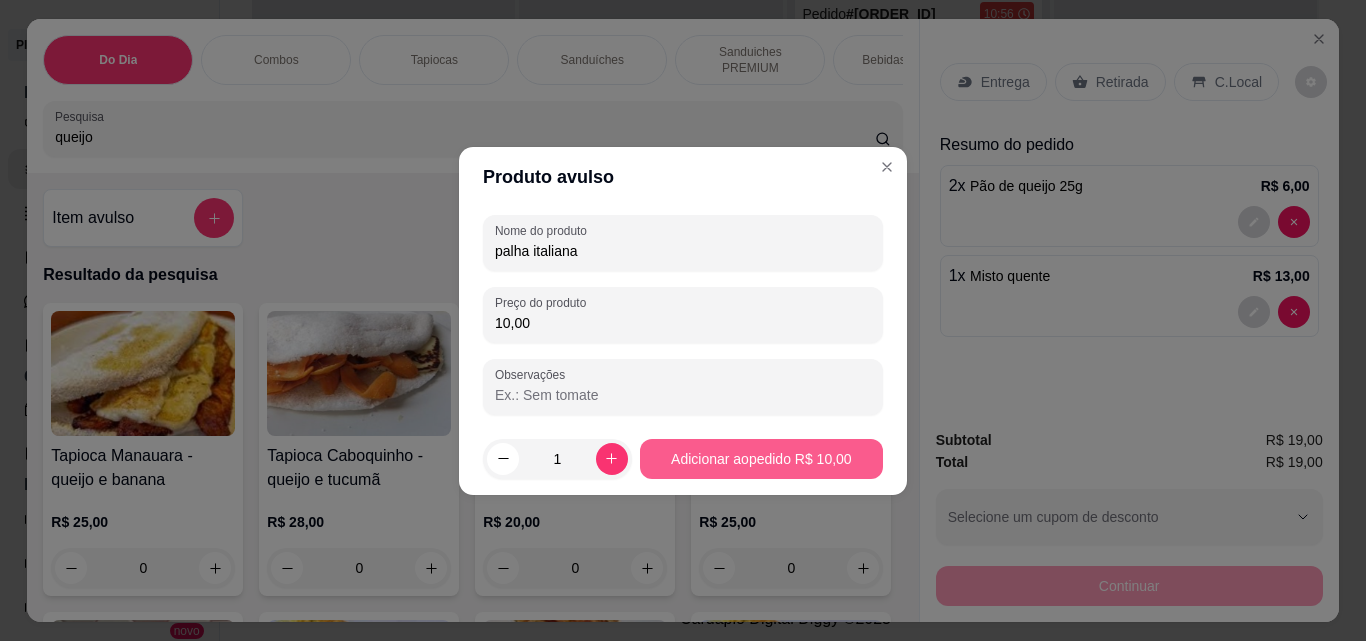 type on "10,00" 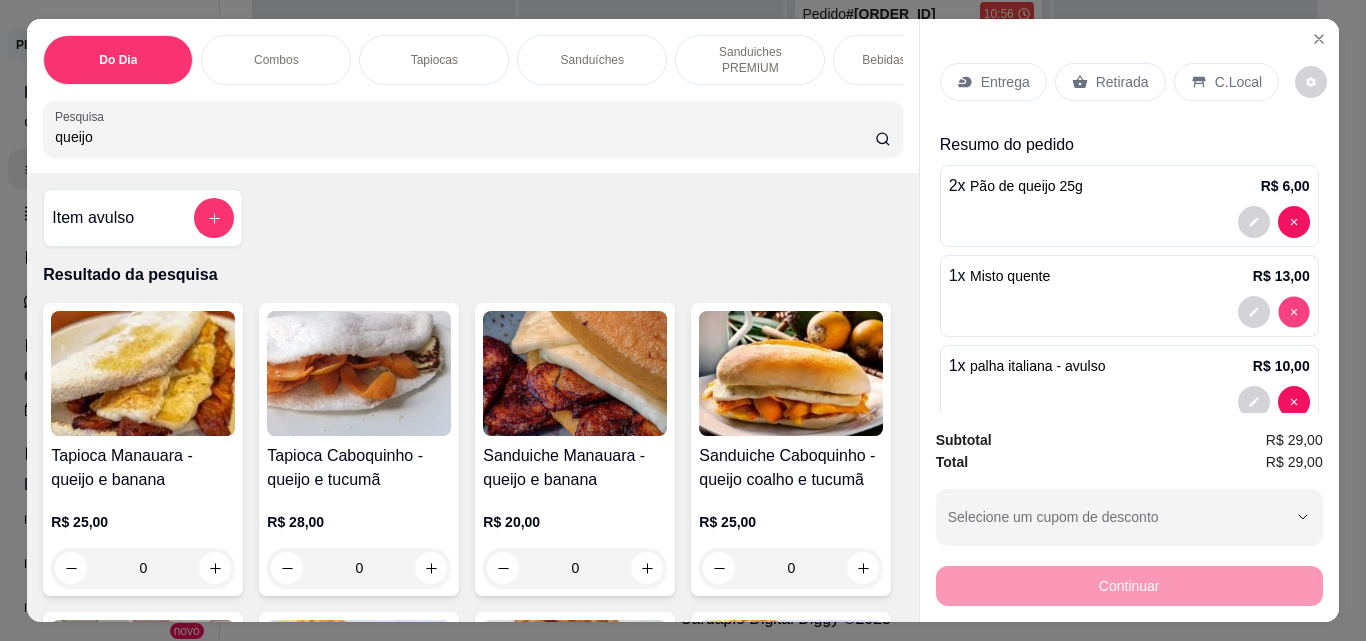 type on "0" 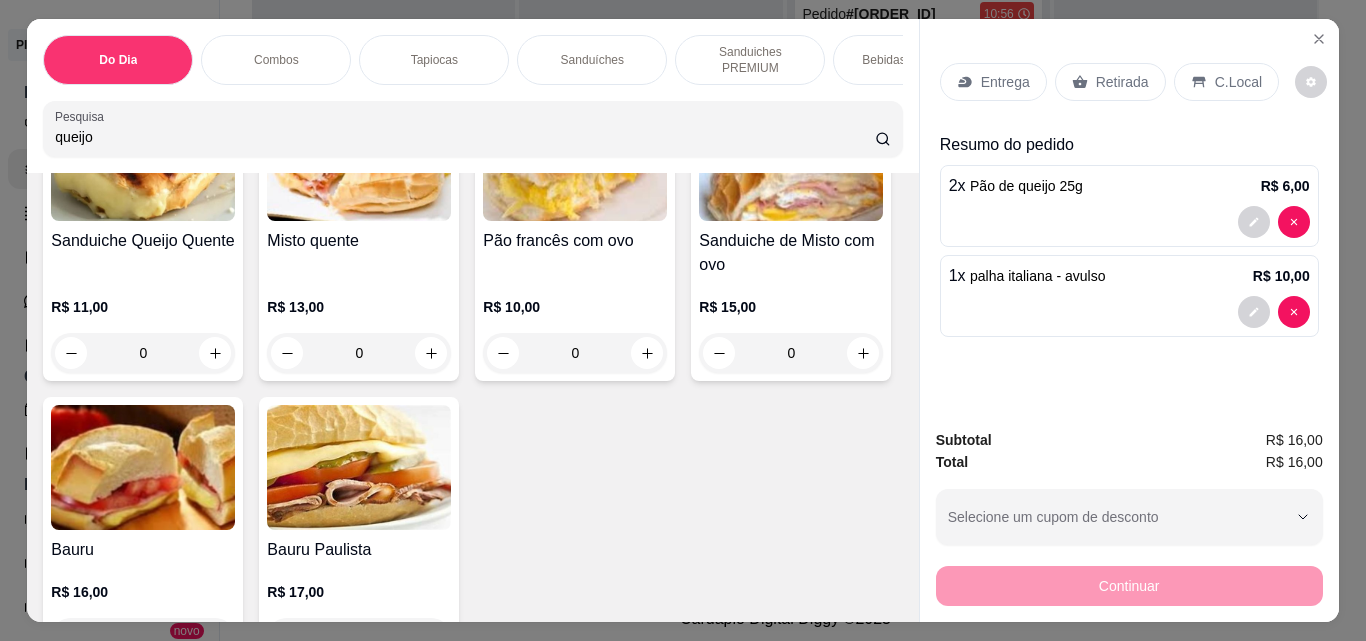 scroll, scrollTop: 2478, scrollLeft: 0, axis: vertical 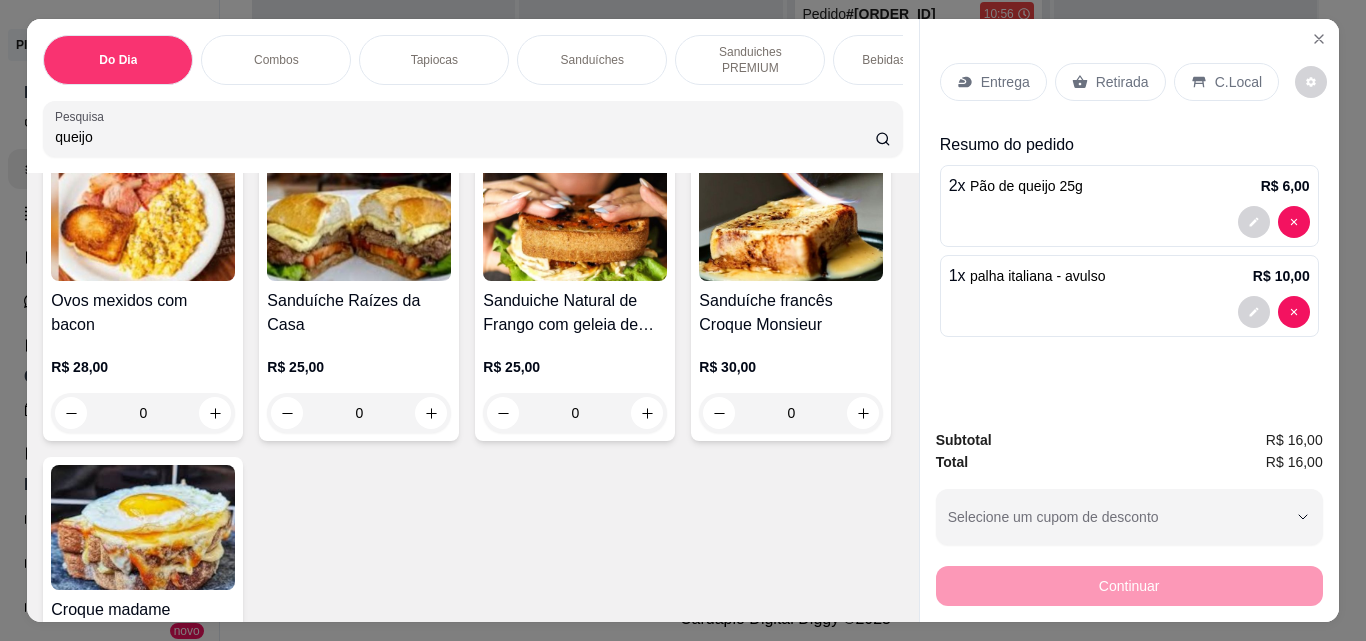 click at bounding box center (791, -416) 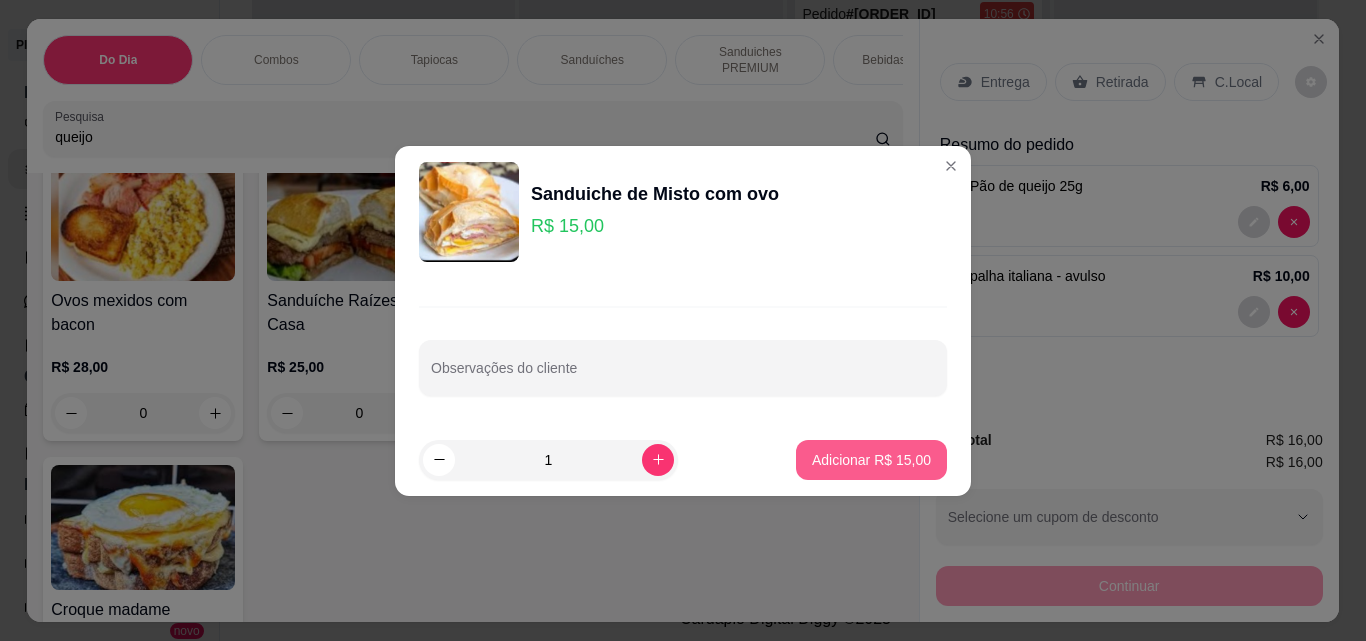 click on "Adicionar   R$ 15,00" at bounding box center [871, 460] 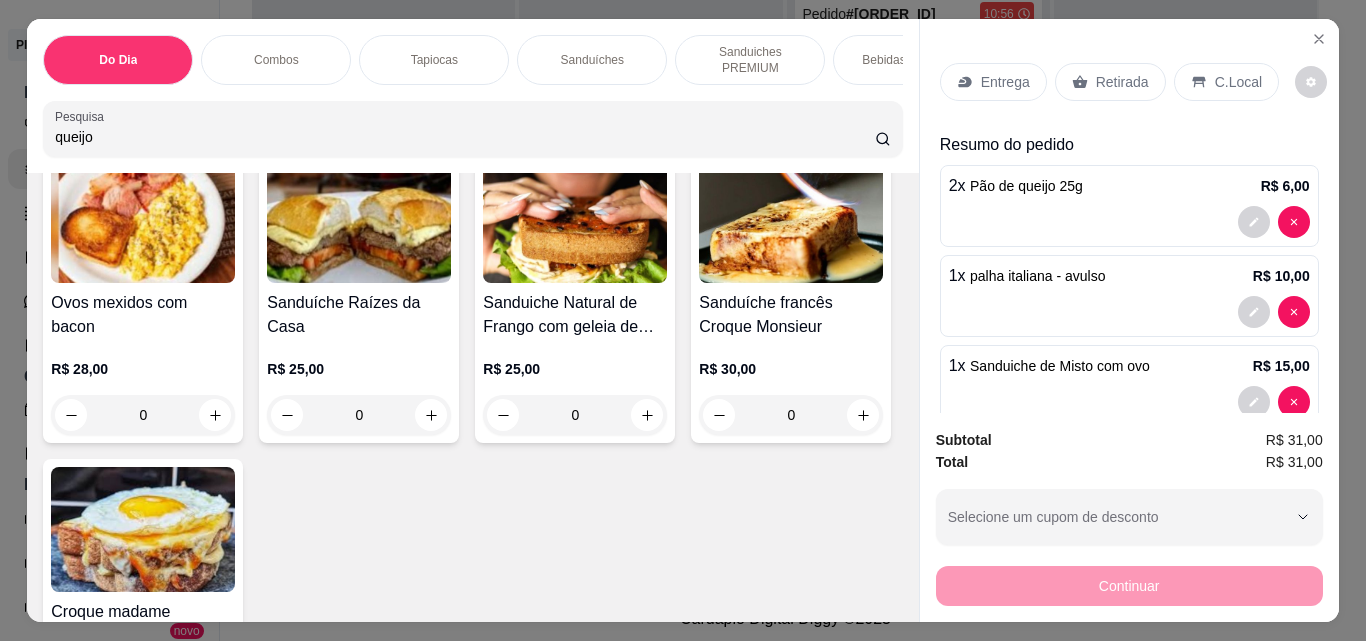click on "Retirada" at bounding box center (1122, 82) 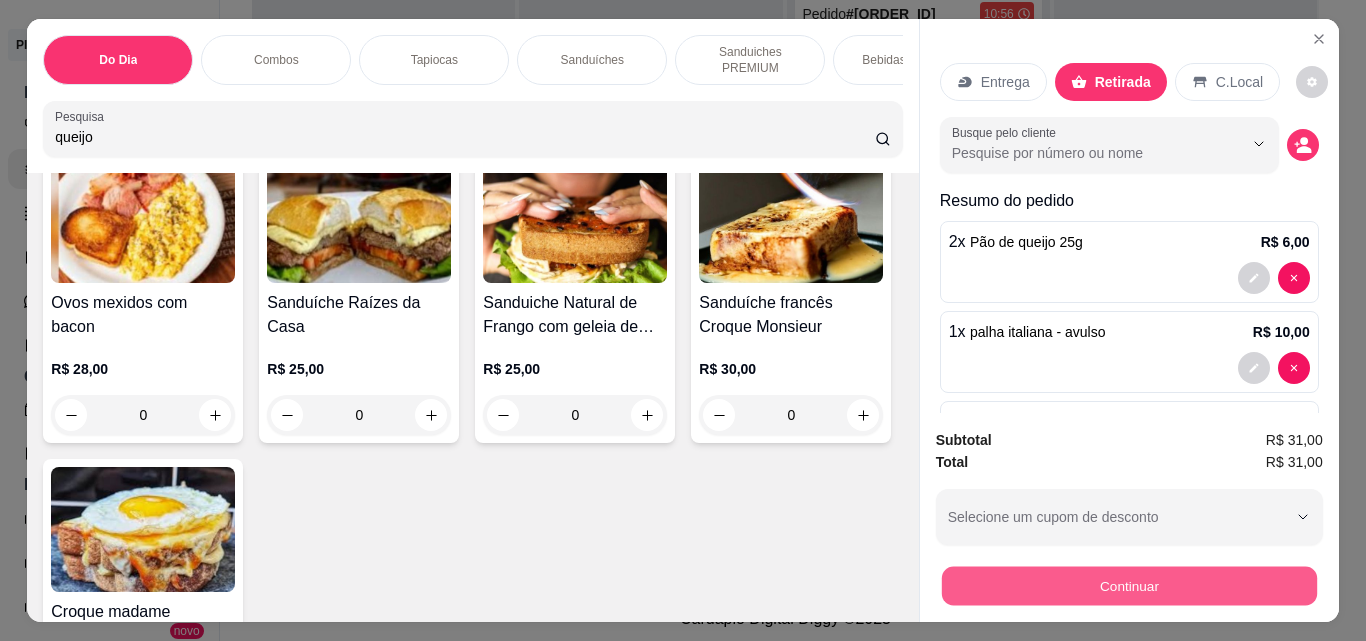 click on "Continuar" at bounding box center [1128, 585] 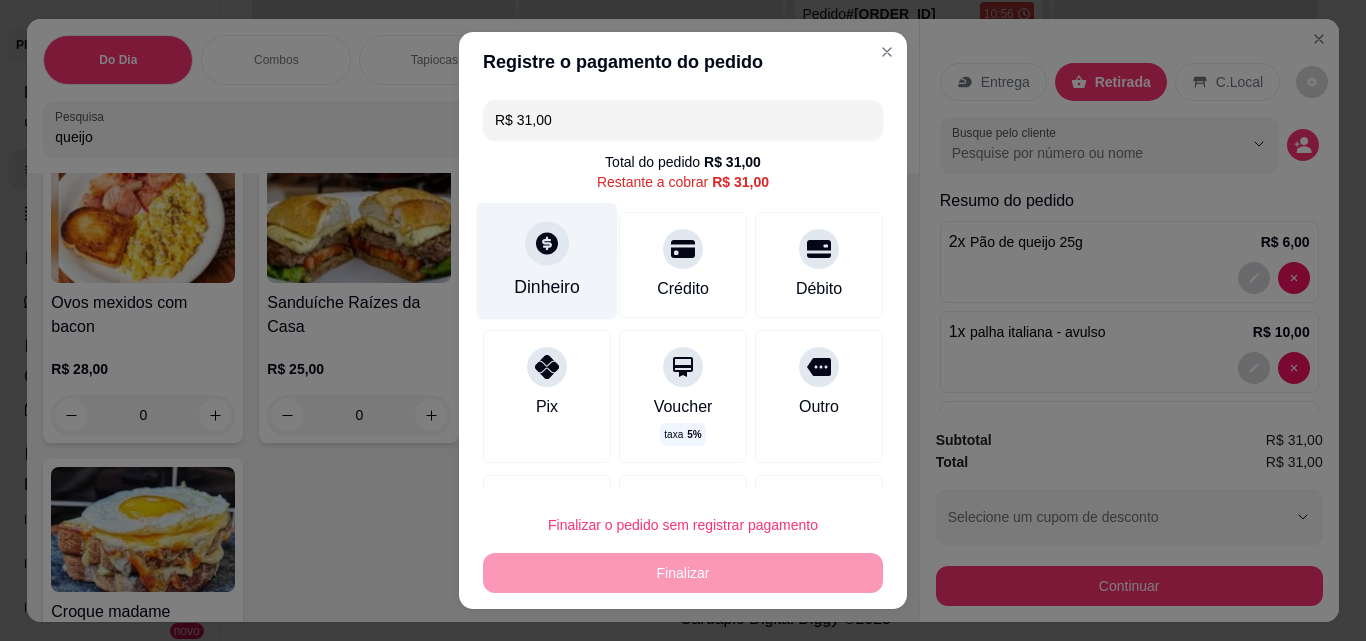 click 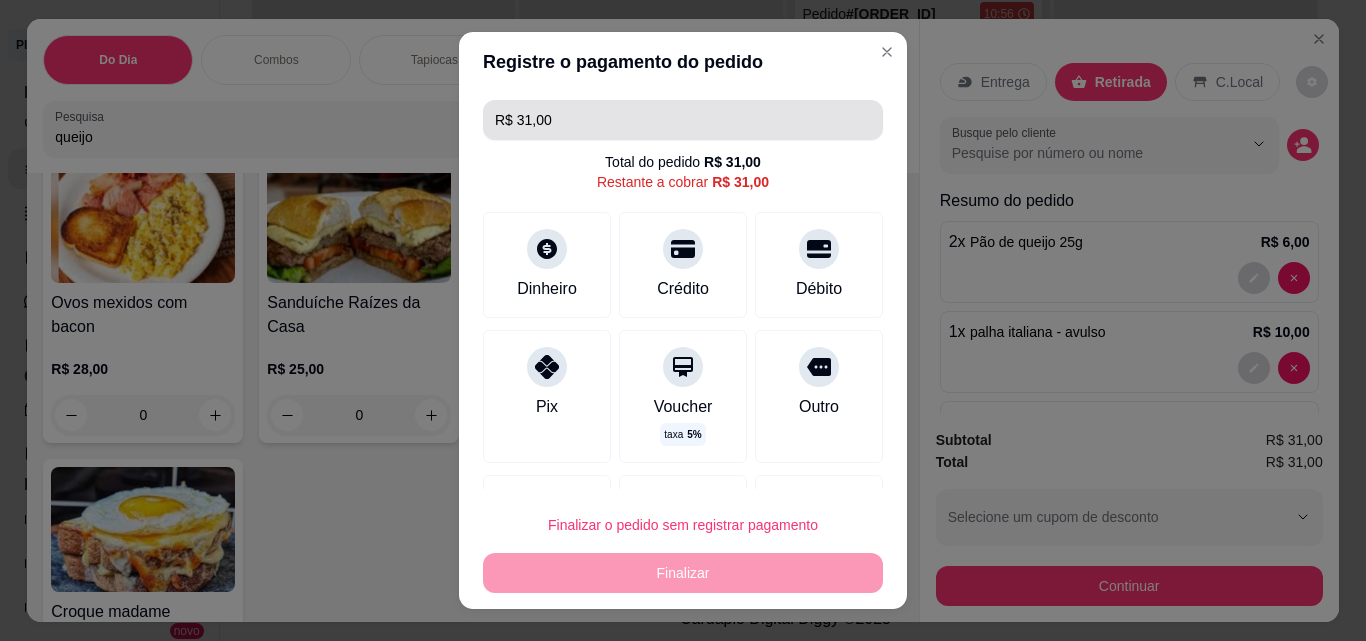 click on "R$ 31,00" at bounding box center [683, 120] 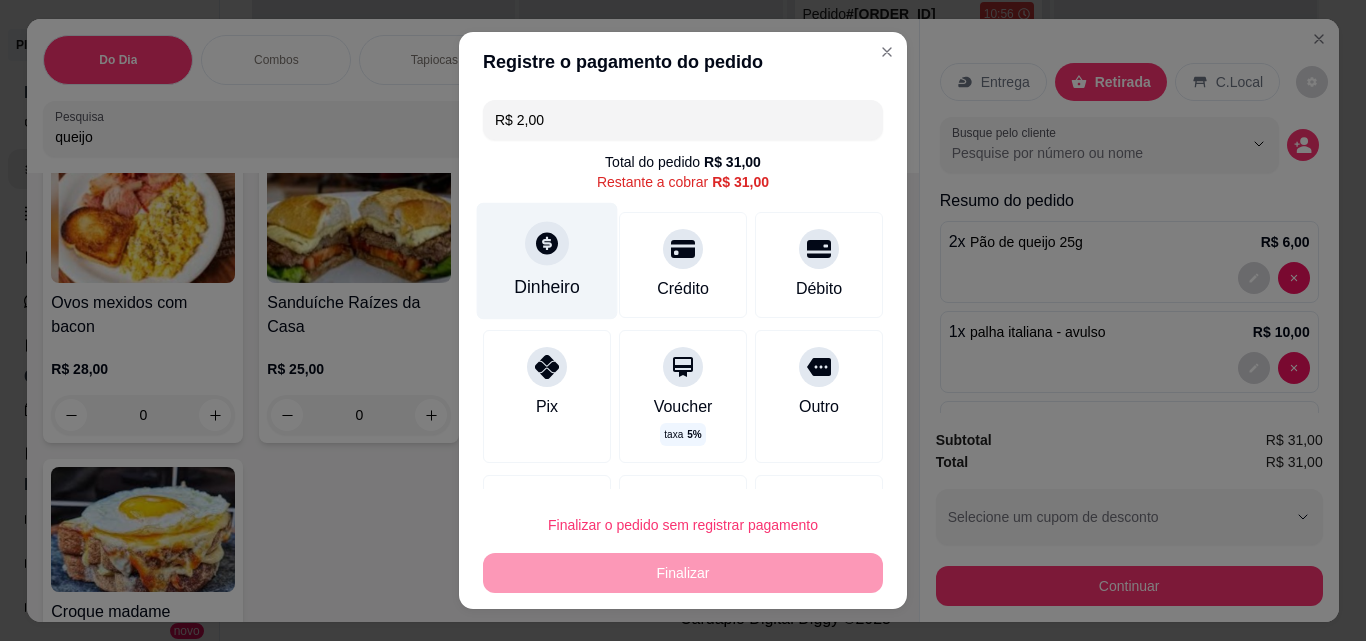 click at bounding box center (547, 243) 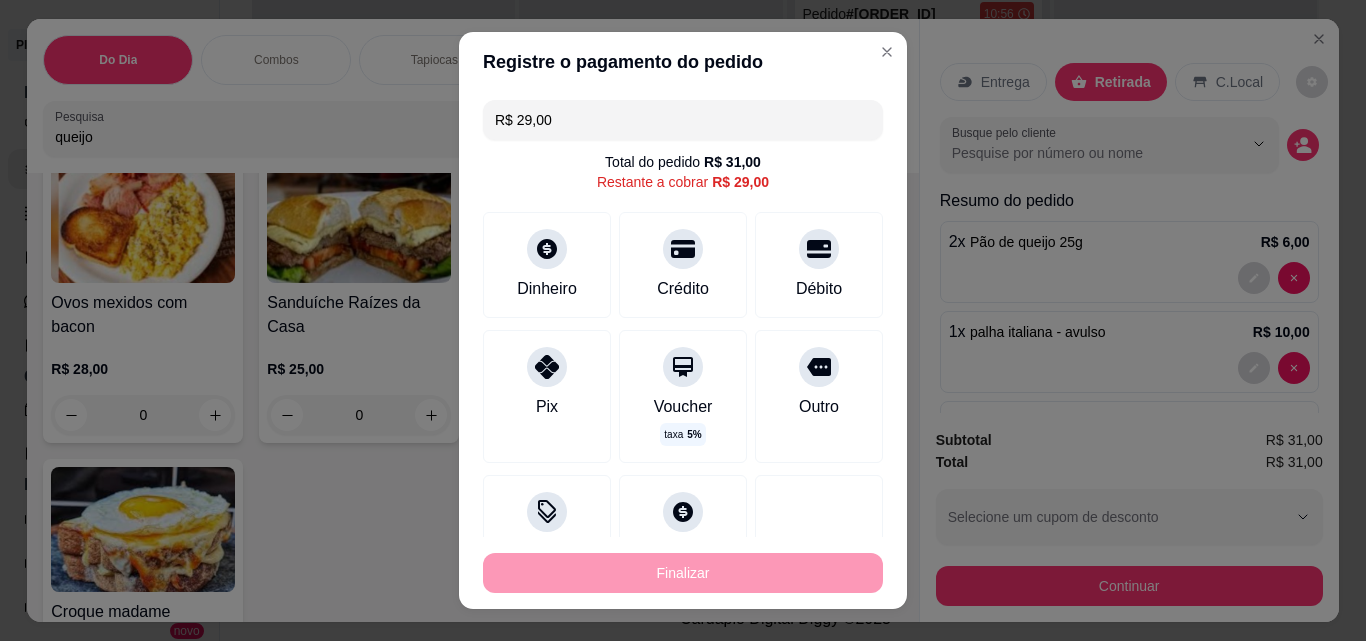 scroll, scrollTop: 156, scrollLeft: 0, axis: vertical 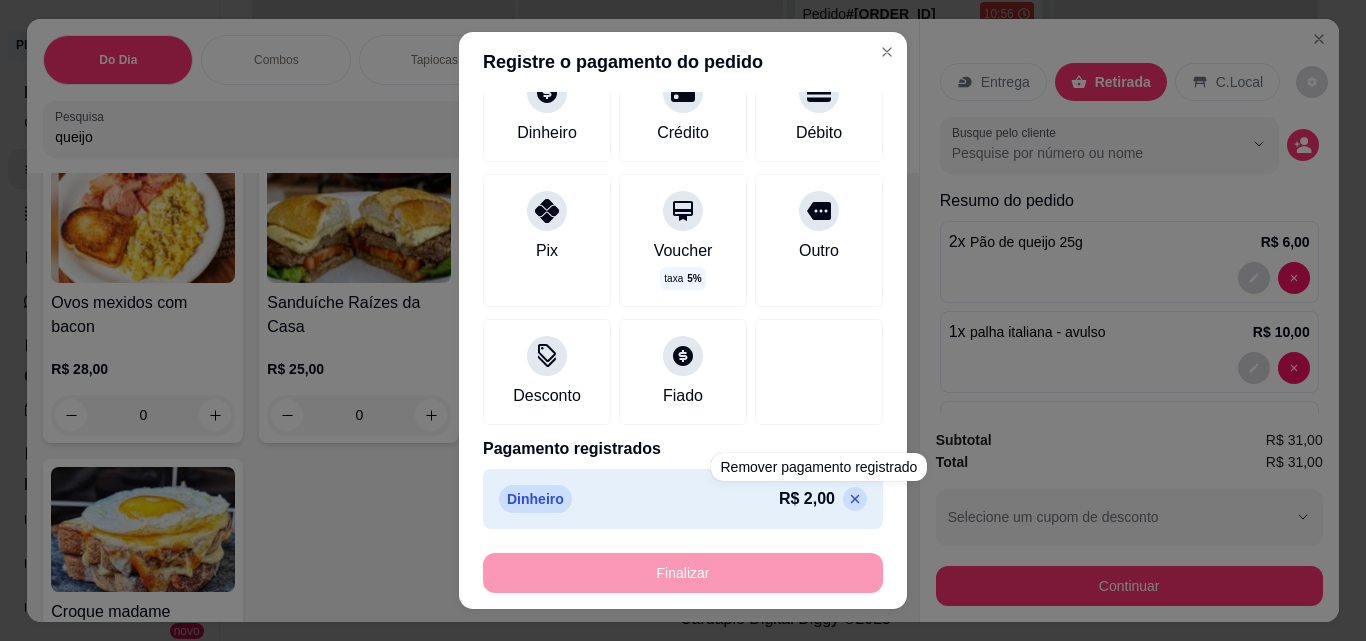 click 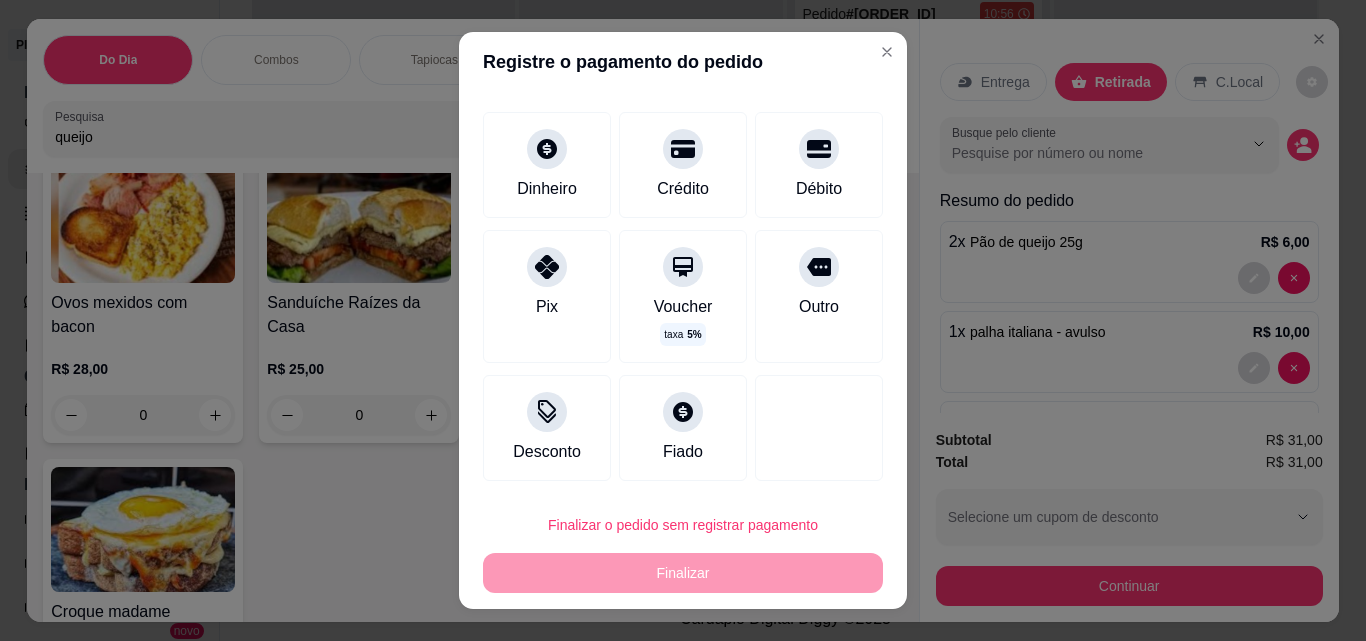 scroll, scrollTop: 100, scrollLeft: 0, axis: vertical 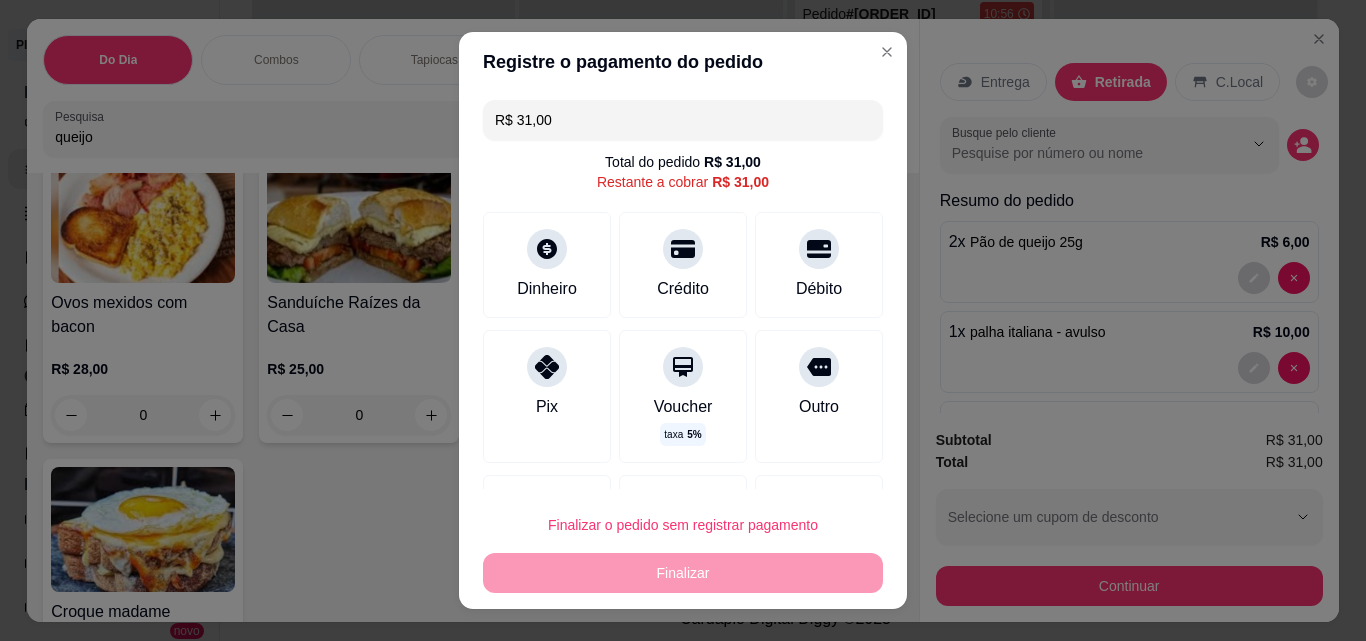 click on "R$ 31,00" at bounding box center (683, 120) 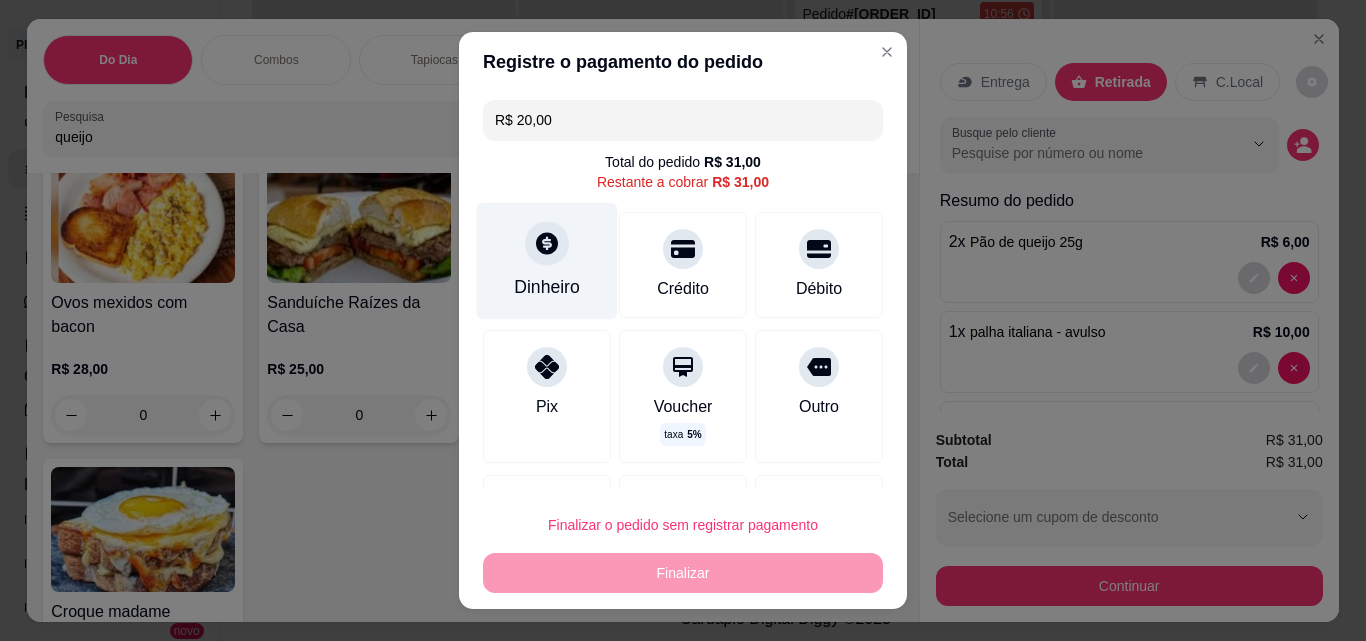 click 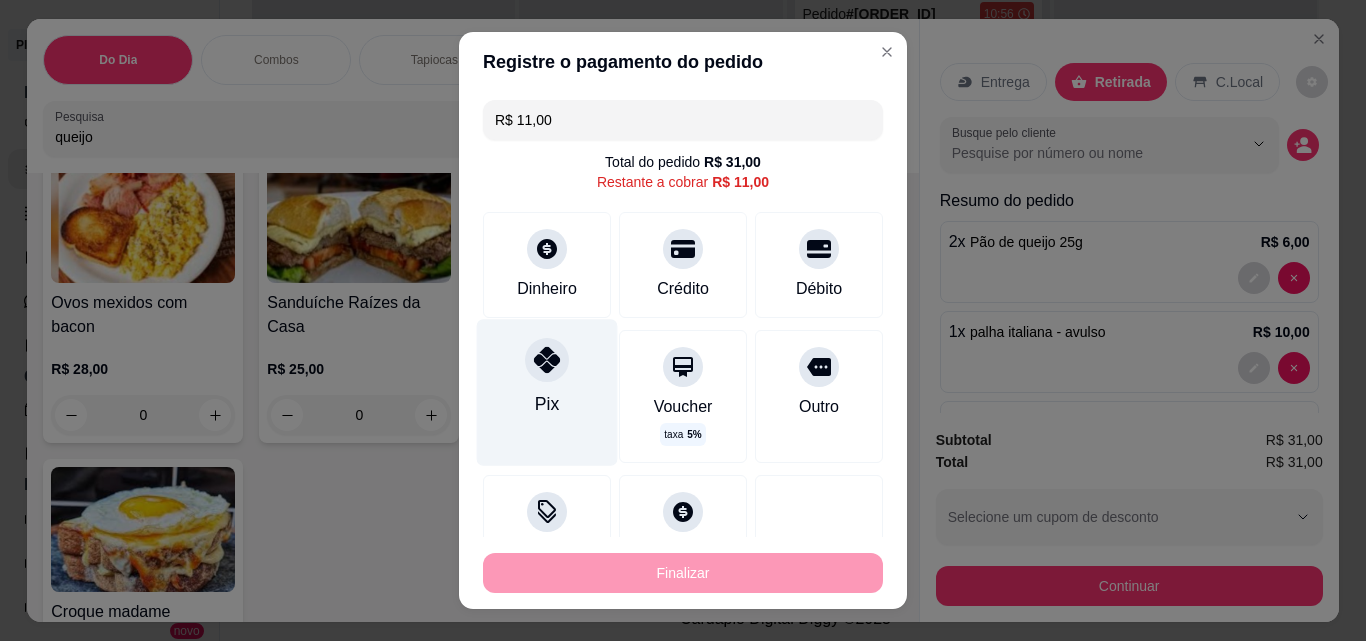 click 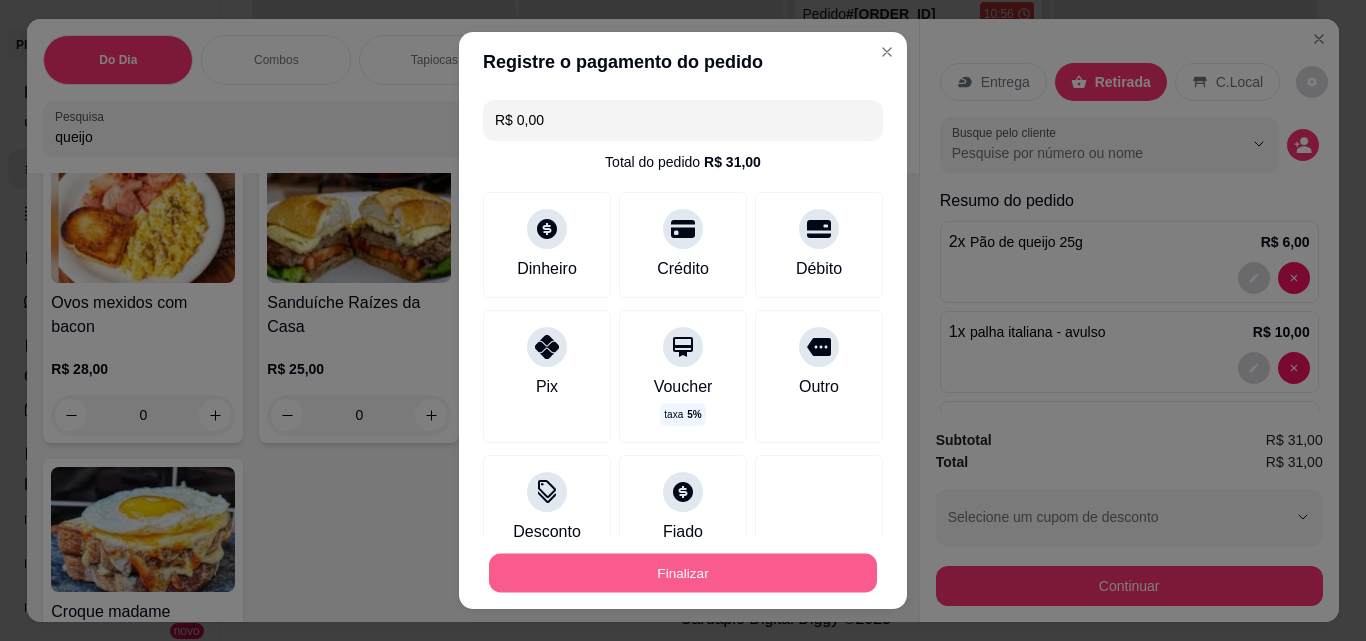 click on "Finalizar" at bounding box center [683, 573] 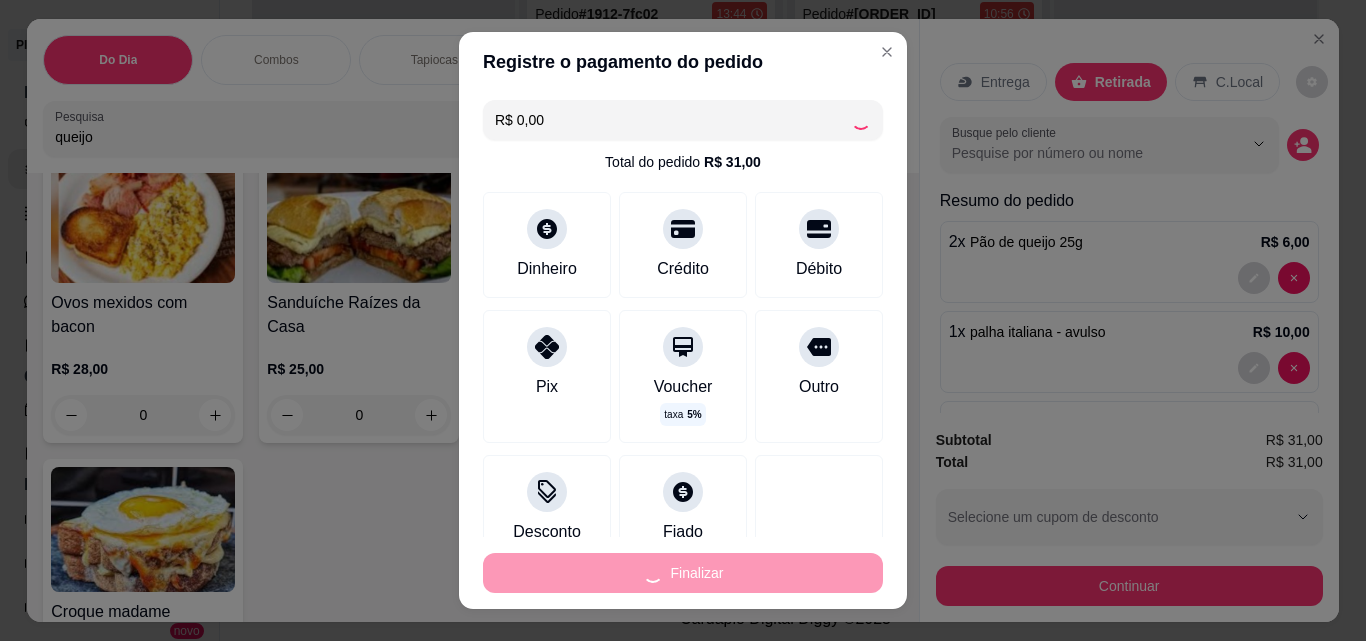 type on "0" 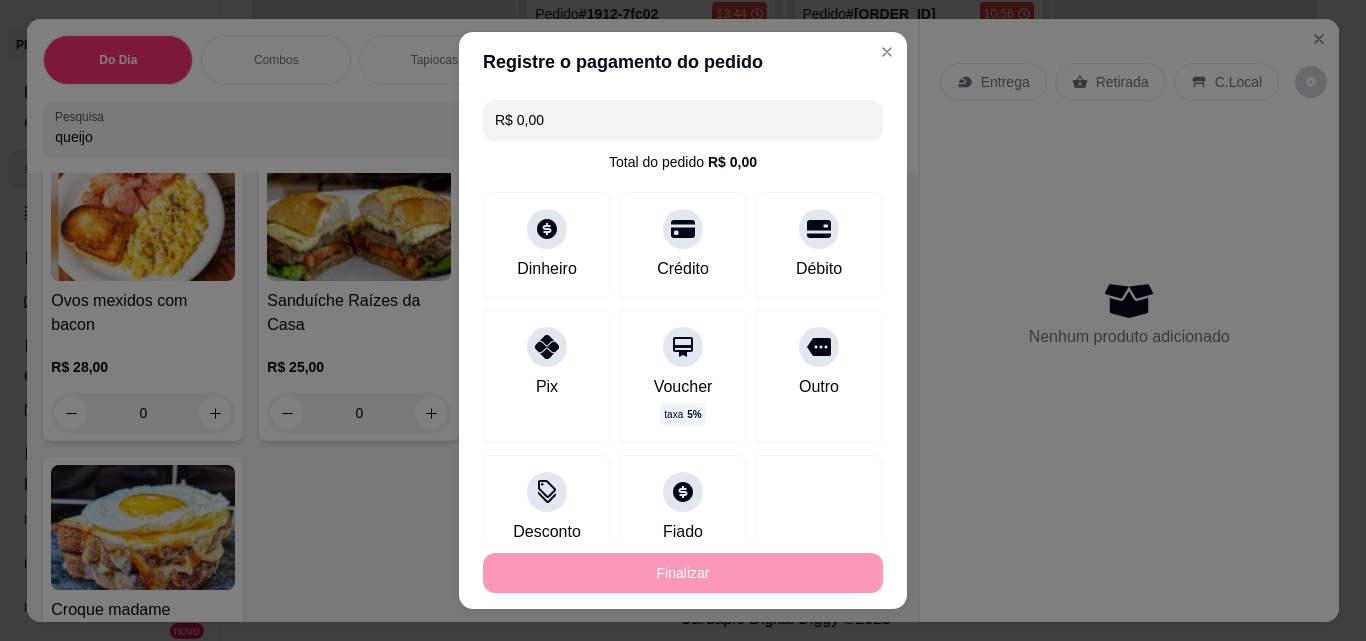 type on "-R$ 31,00" 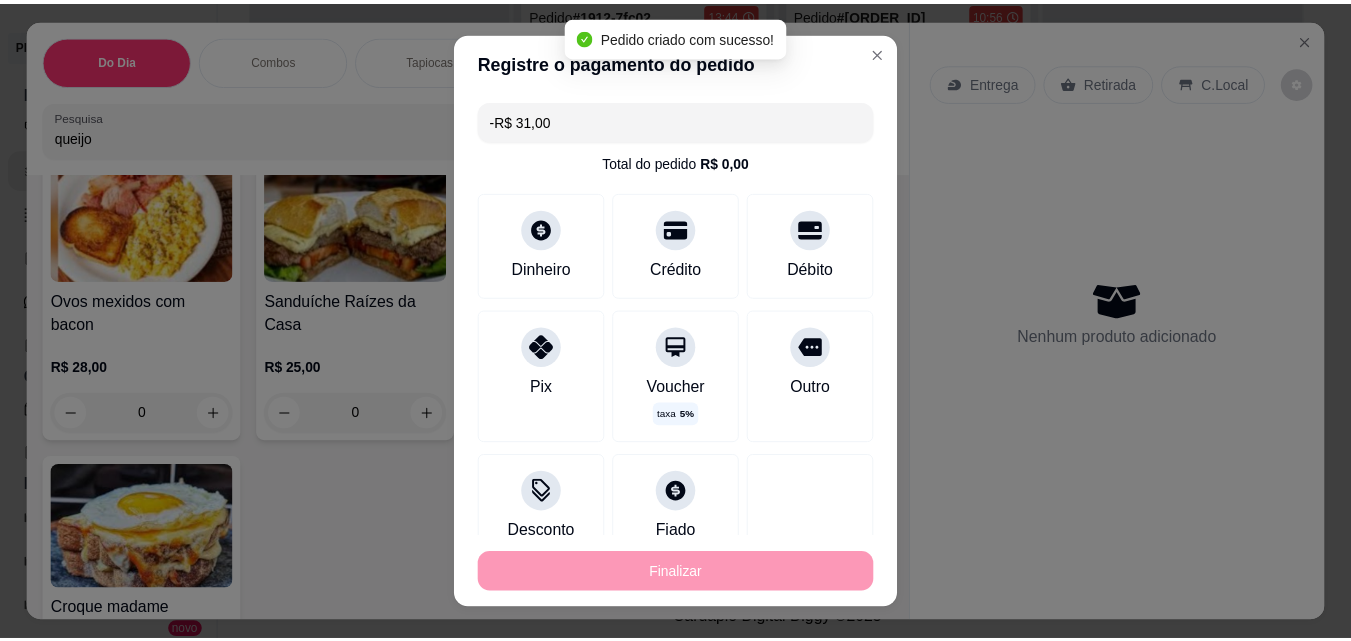 scroll, scrollTop: 3086, scrollLeft: 0, axis: vertical 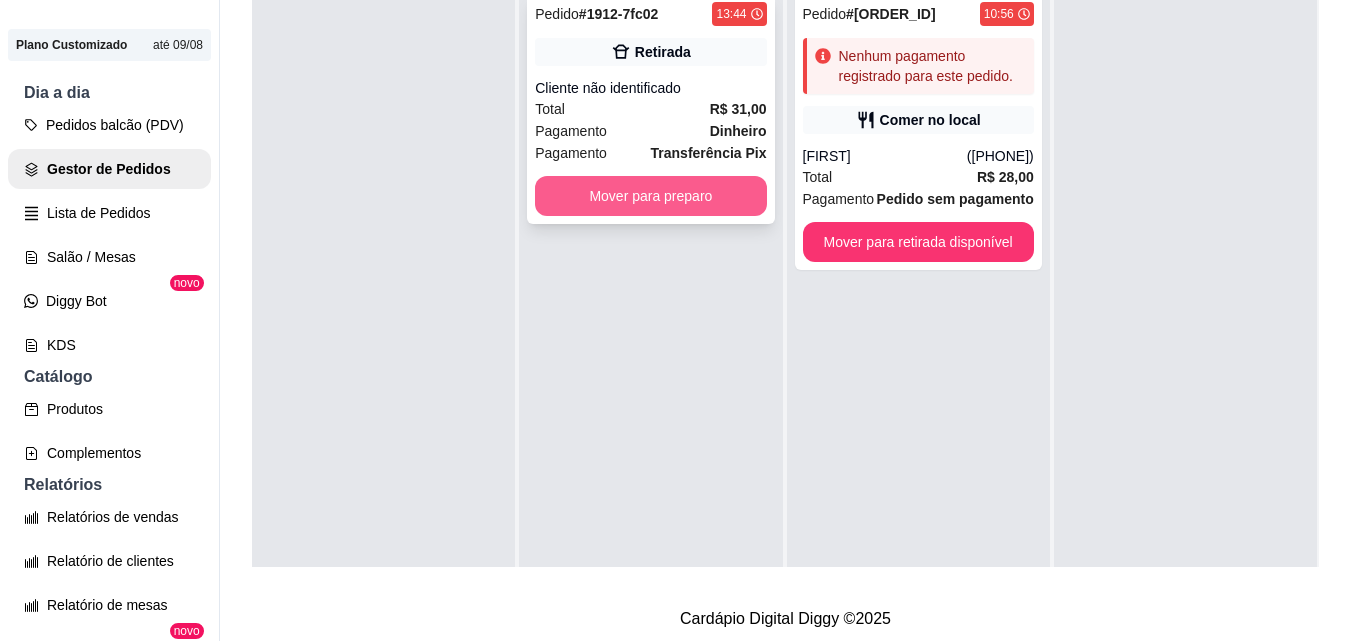 click on "Mover para preparo" at bounding box center [650, 196] 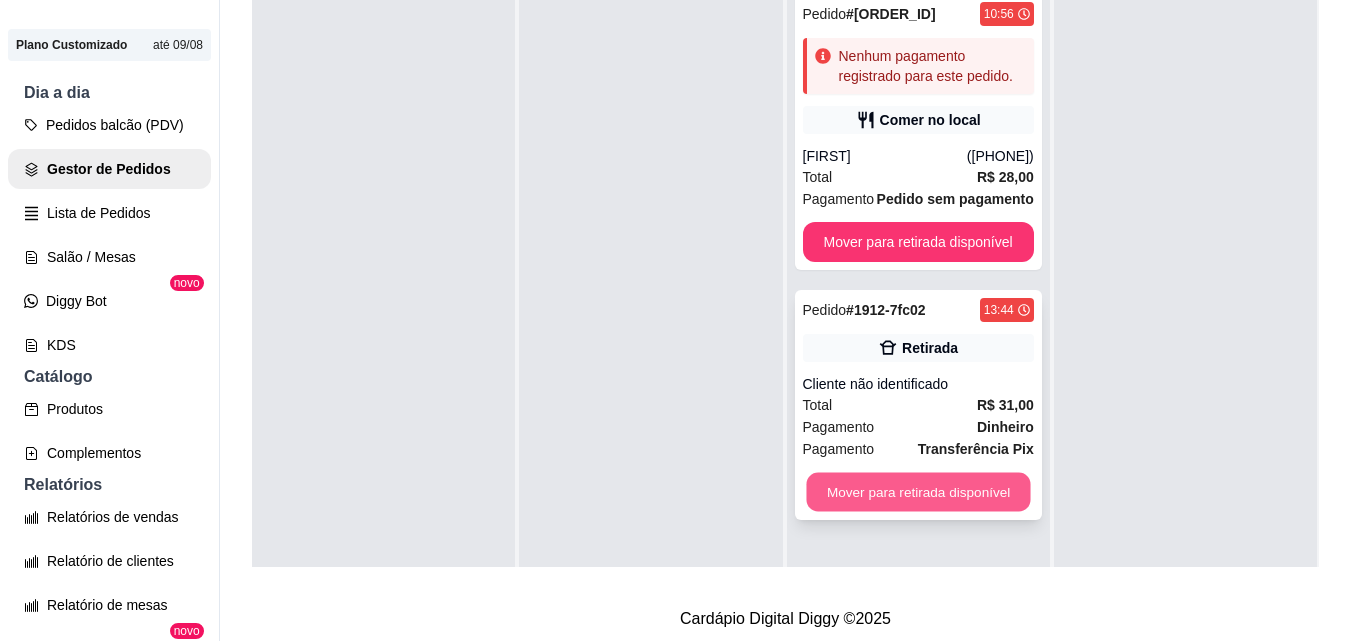 click on "Mover para retirada disponível" at bounding box center [918, 492] 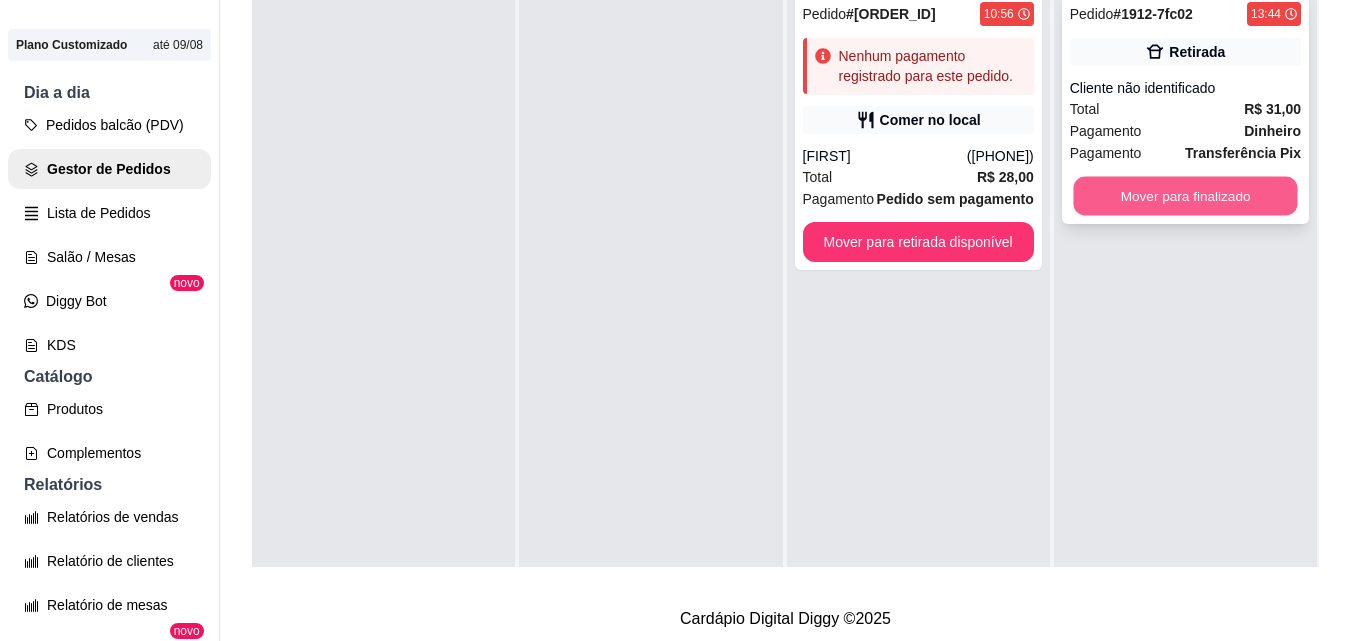 click on "Mover para finalizado" at bounding box center (1185, 196) 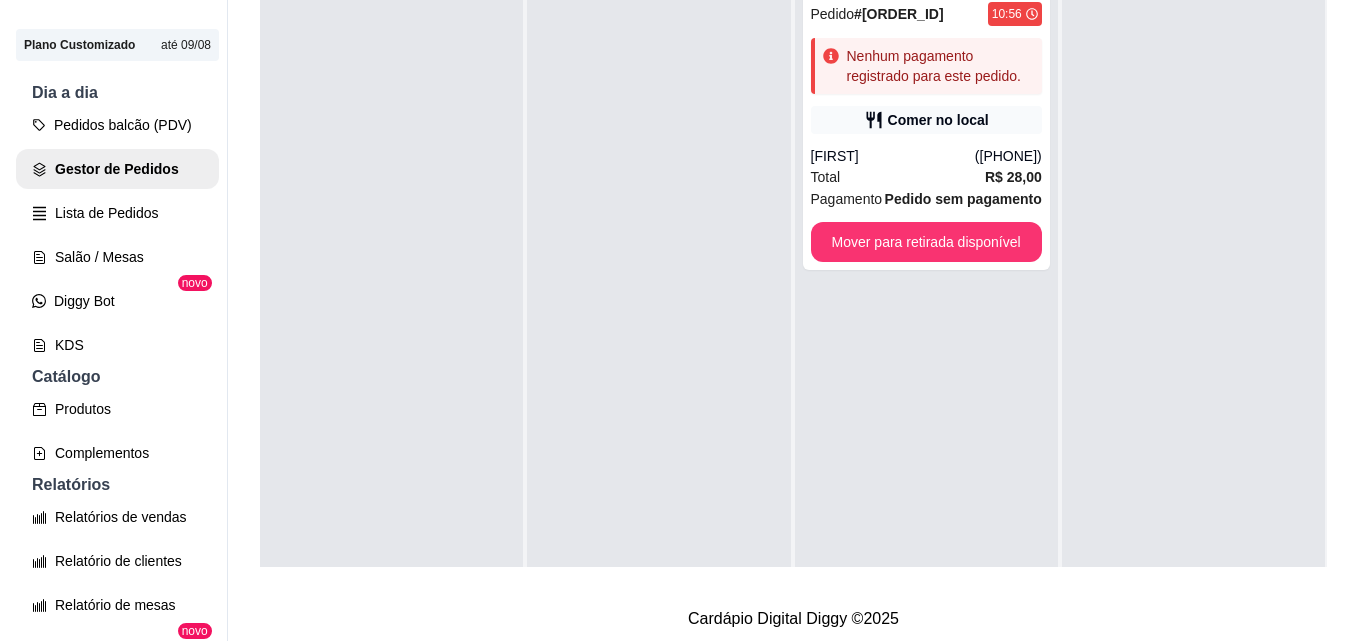 scroll, scrollTop: 0, scrollLeft: 0, axis: both 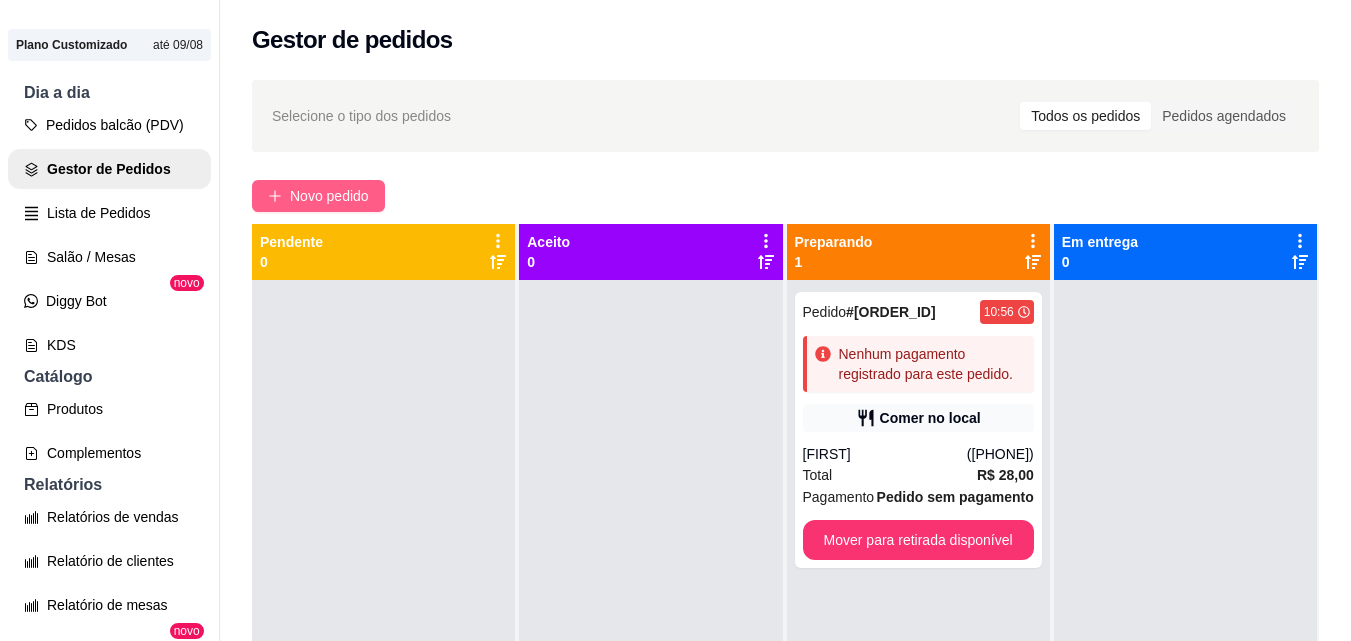 click on "Novo pedido" at bounding box center (329, 196) 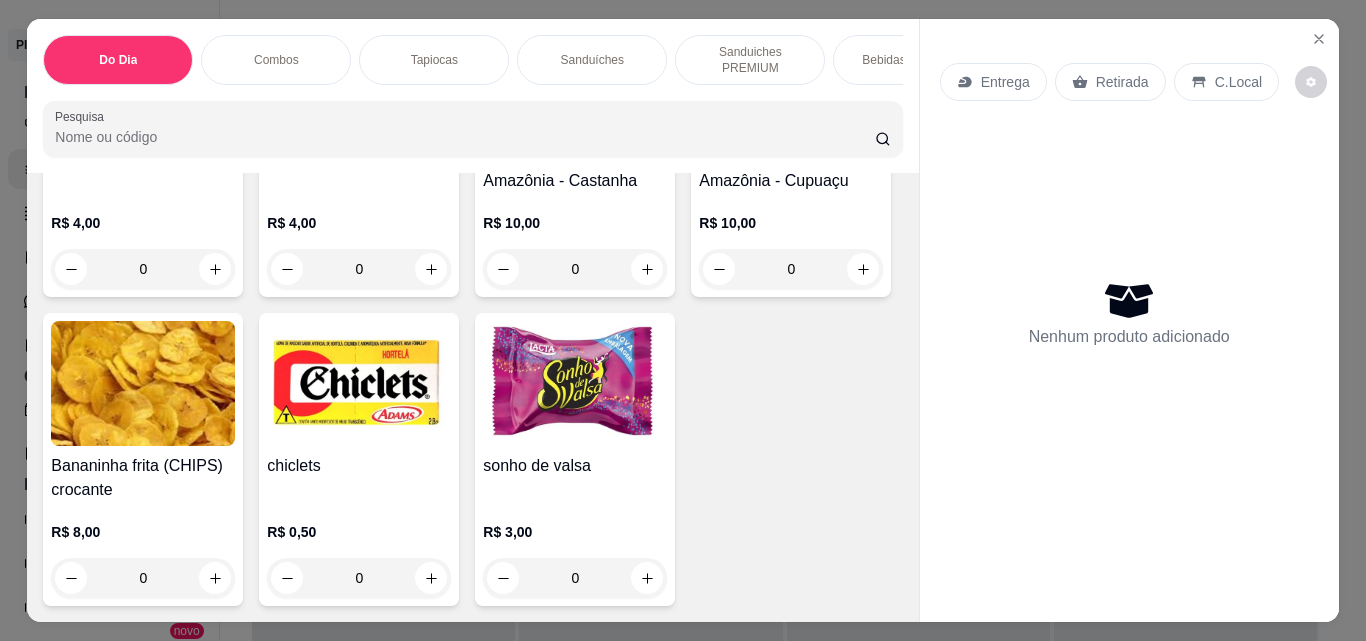 scroll, scrollTop: 12196, scrollLeft: 0, axis: vertical 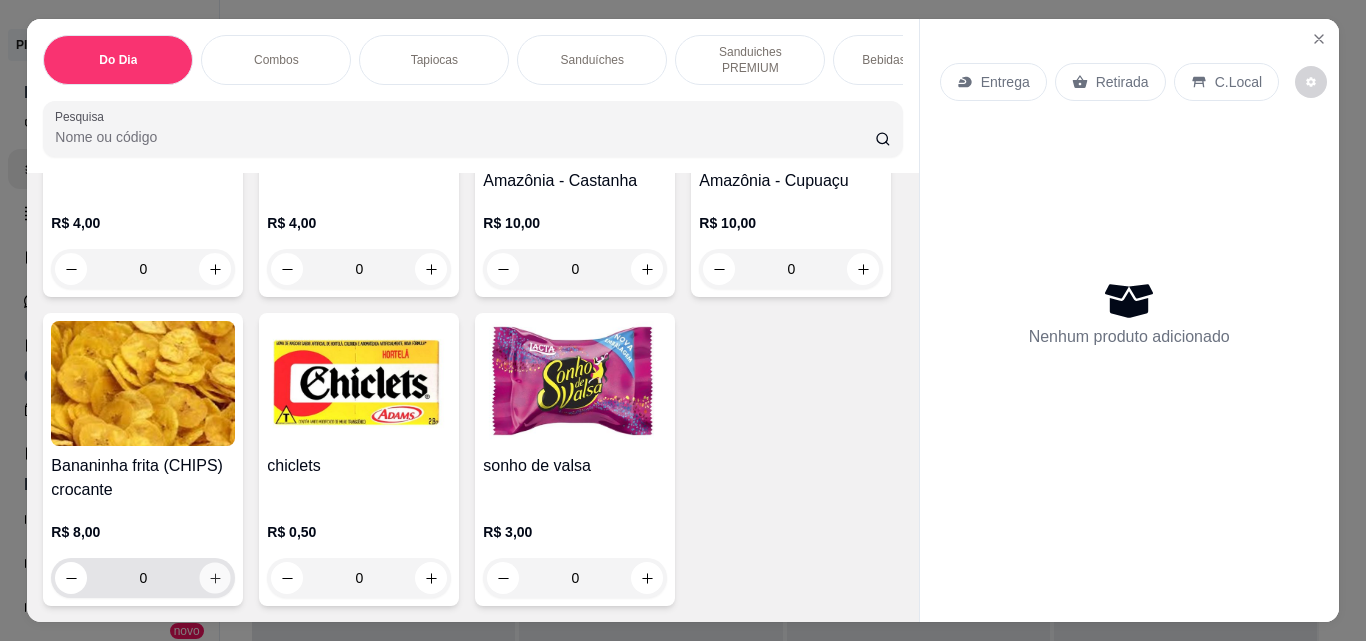 click 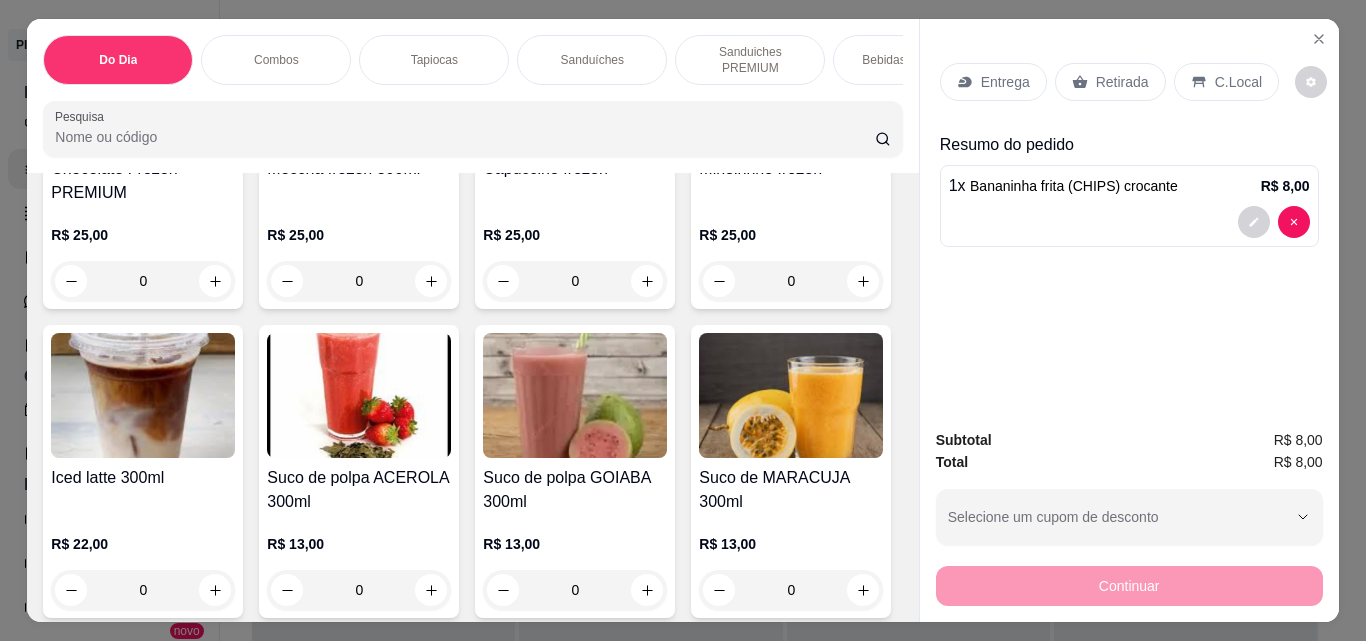scroll, scrollTop: 7763, scrollLeft: 0, axis: vertical 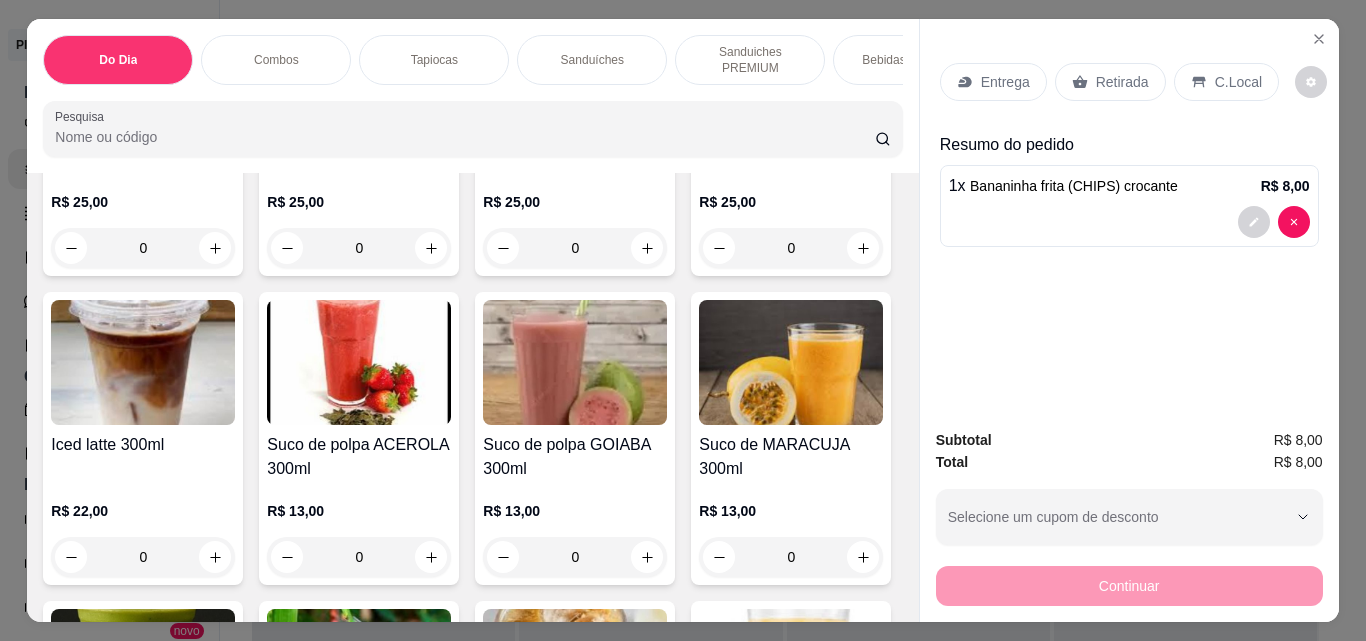 click 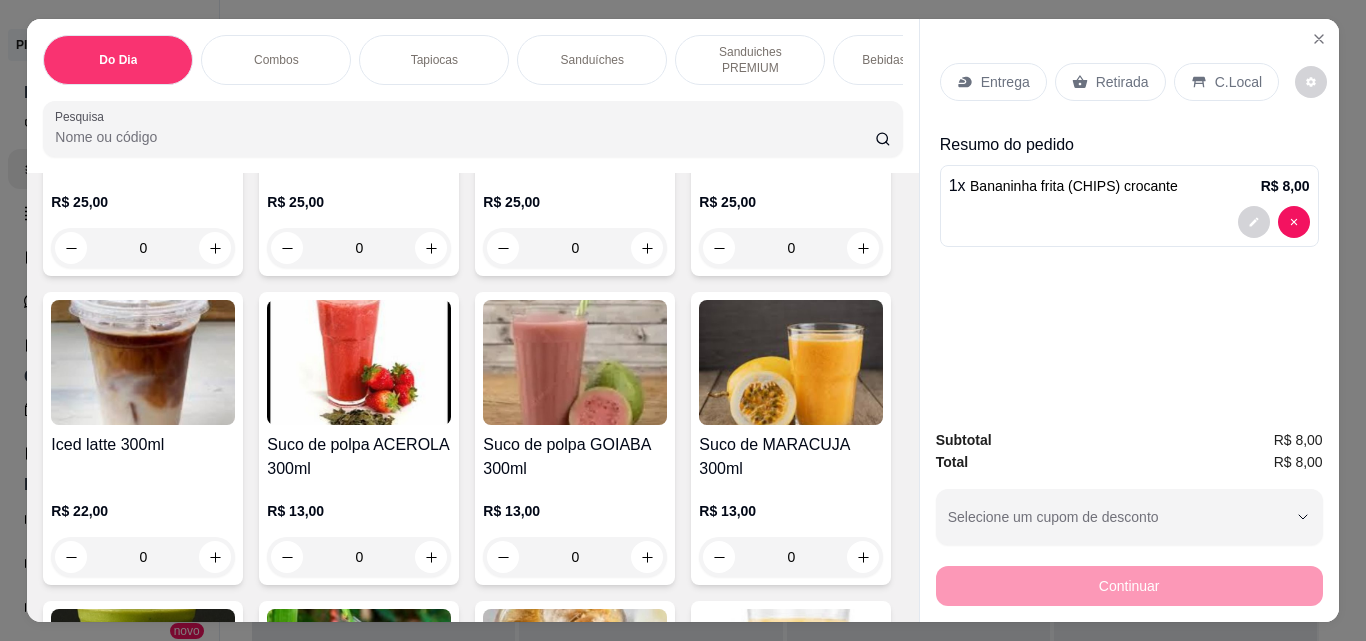 type on "1" 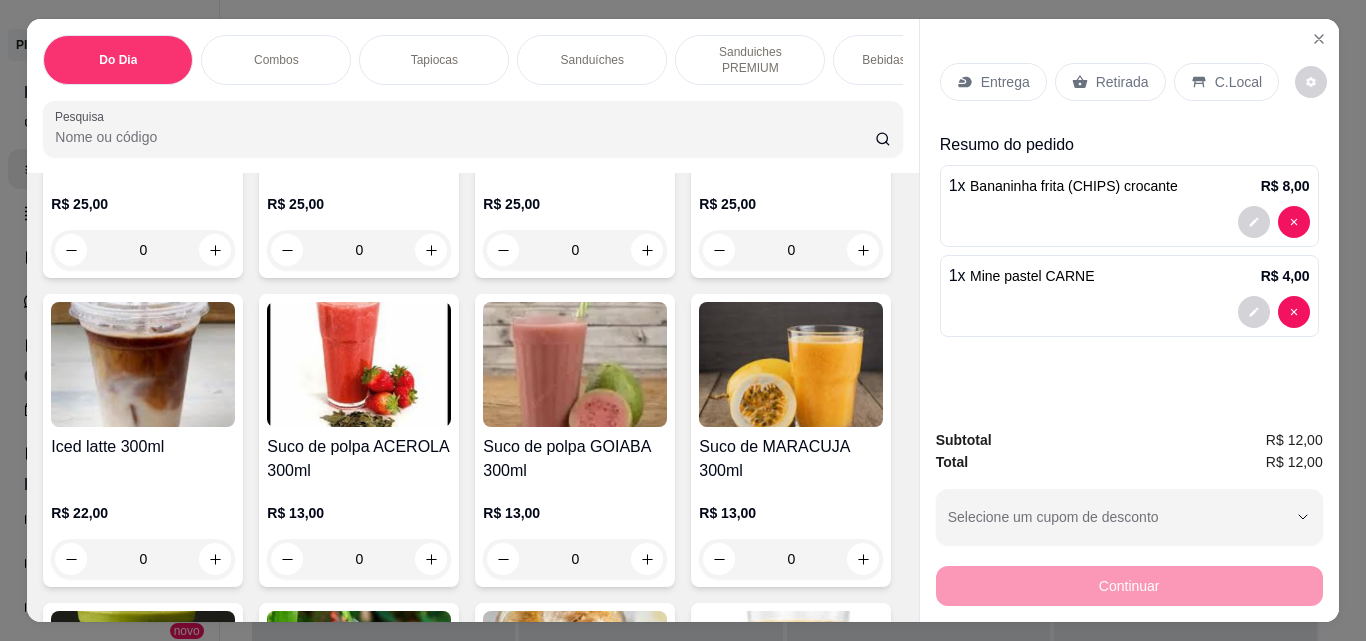 click 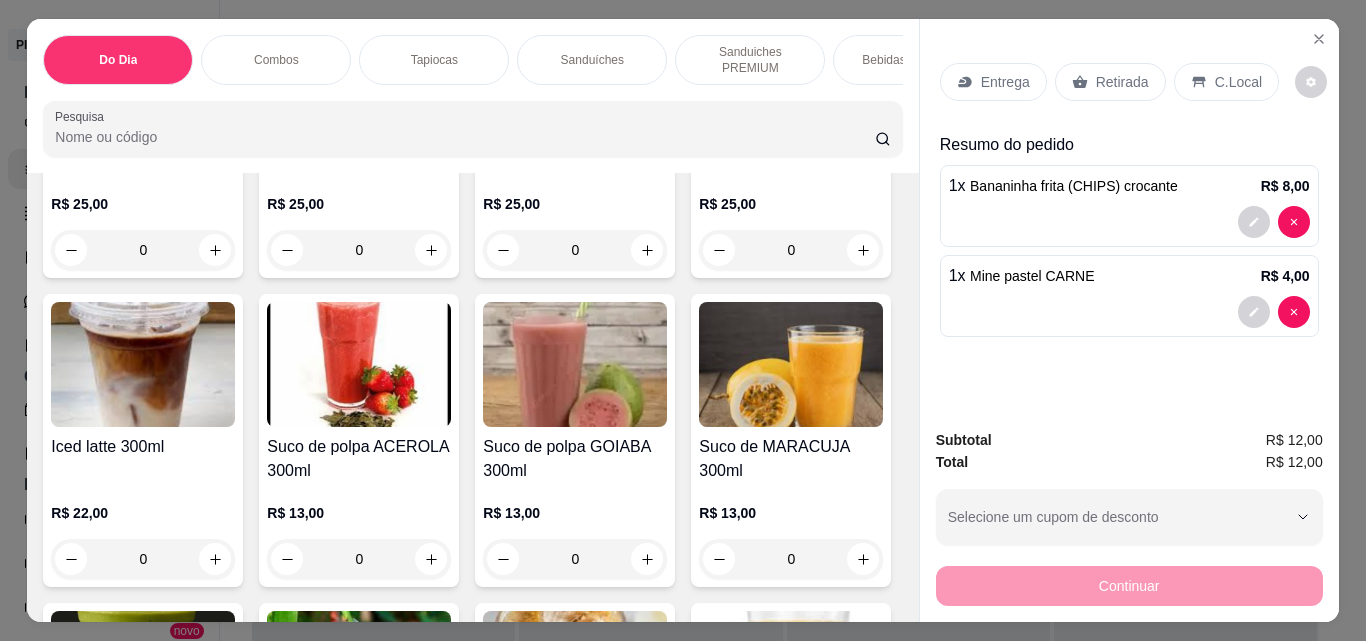 type on "1" 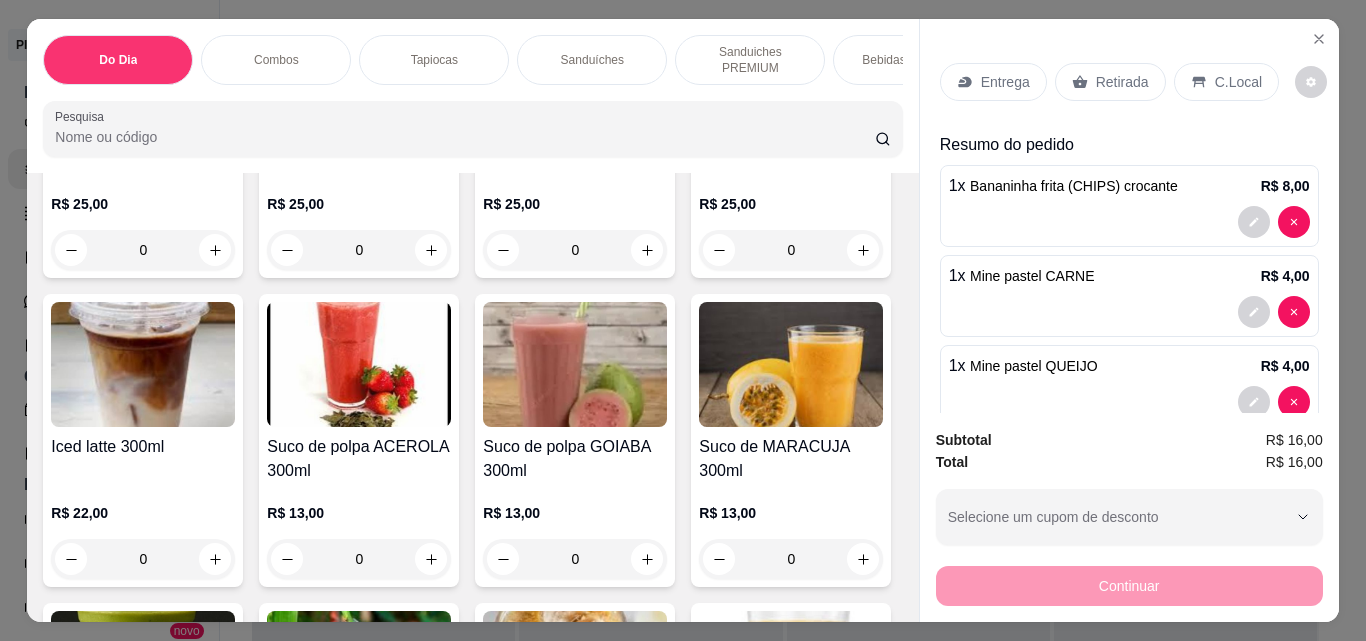 click at bounding box center (647, -733) 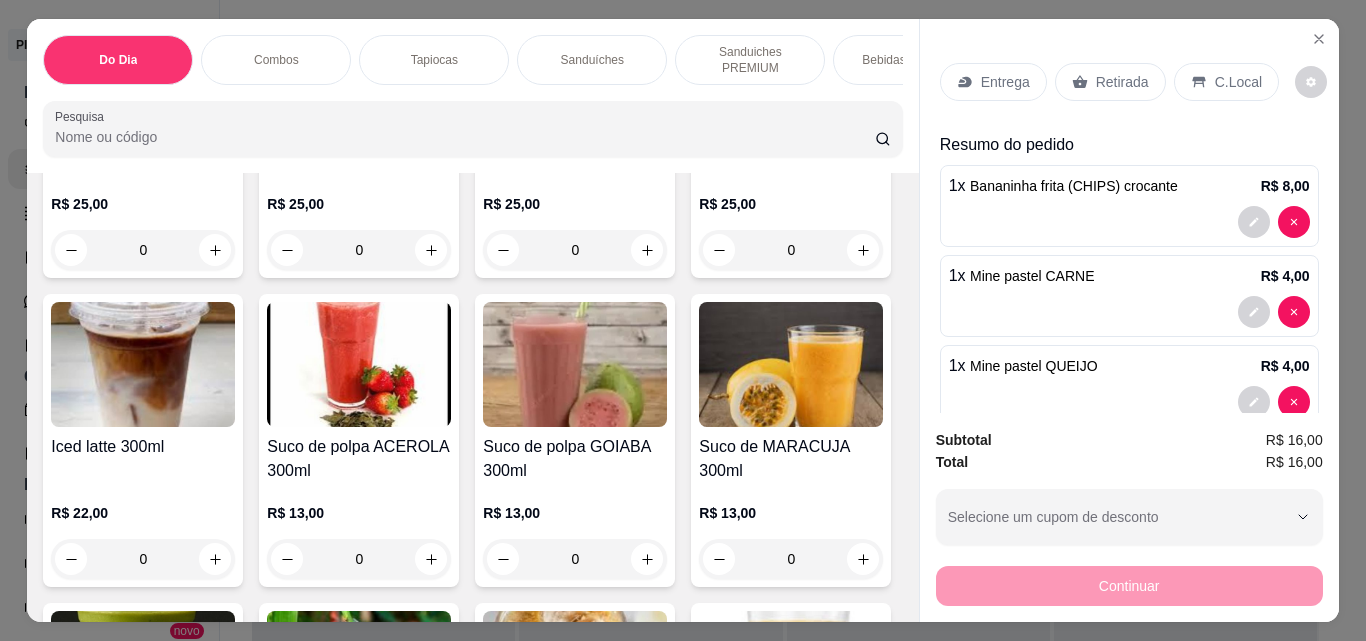 type on "1" 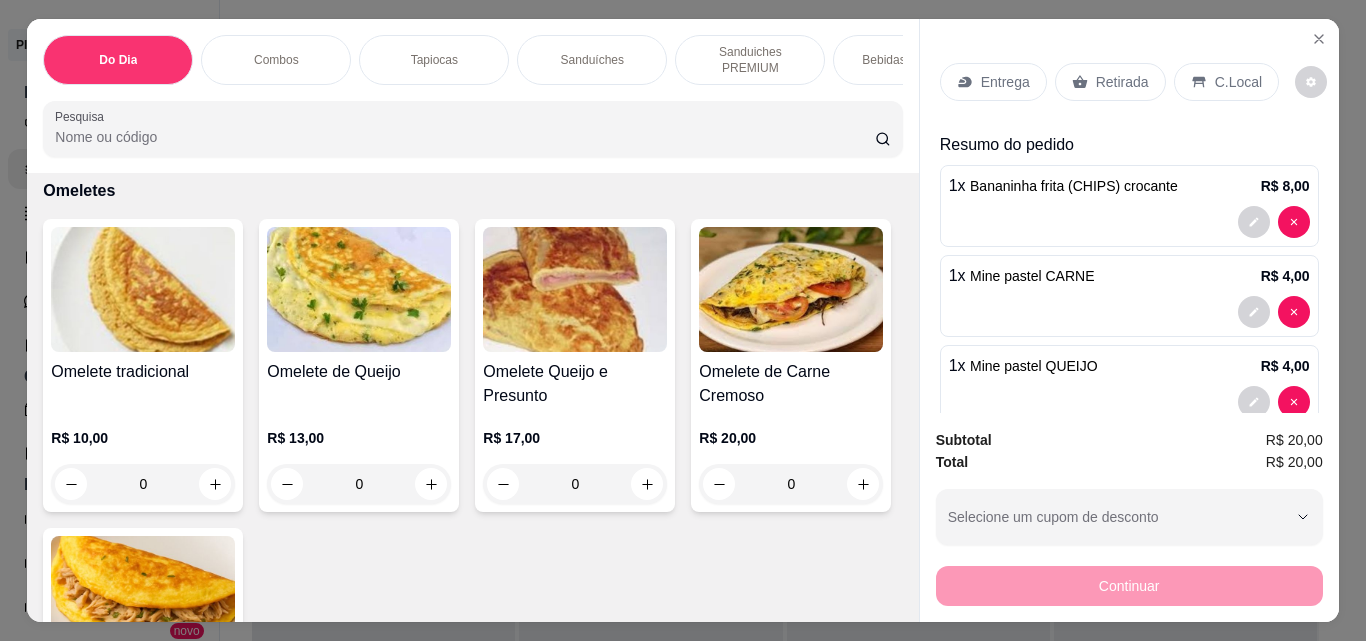 scroll, scrollTop: 5056, scrollLeft: 0, axis: vertical 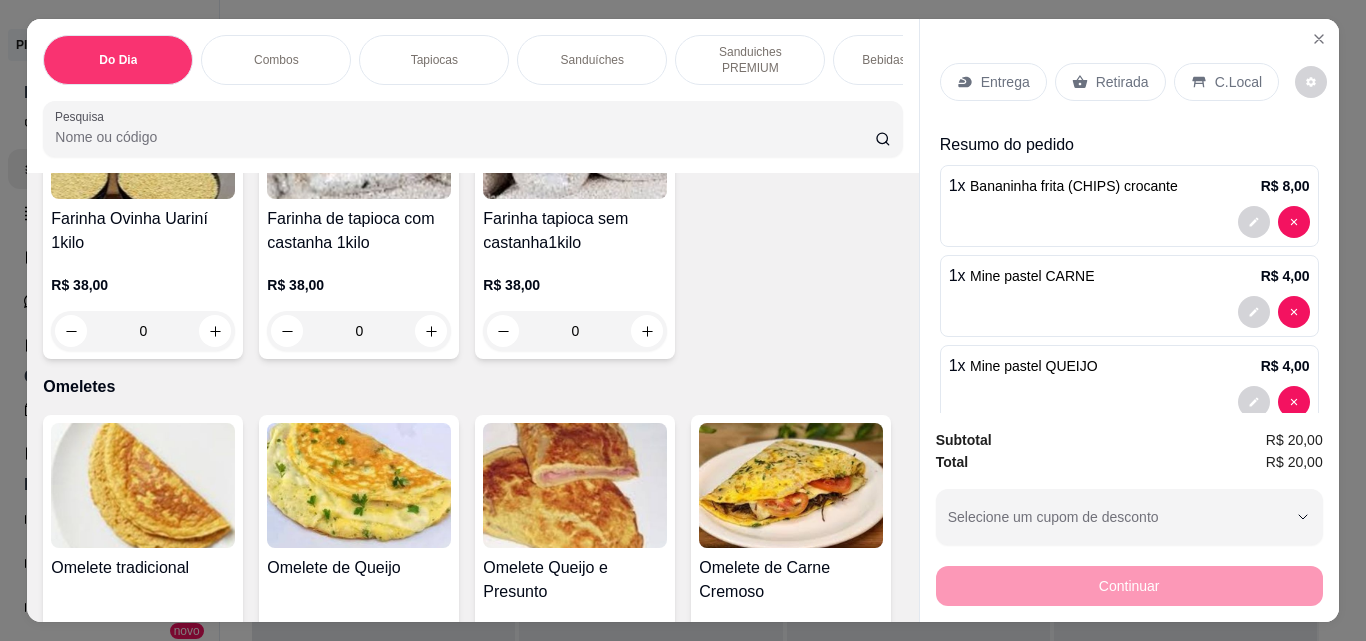 click 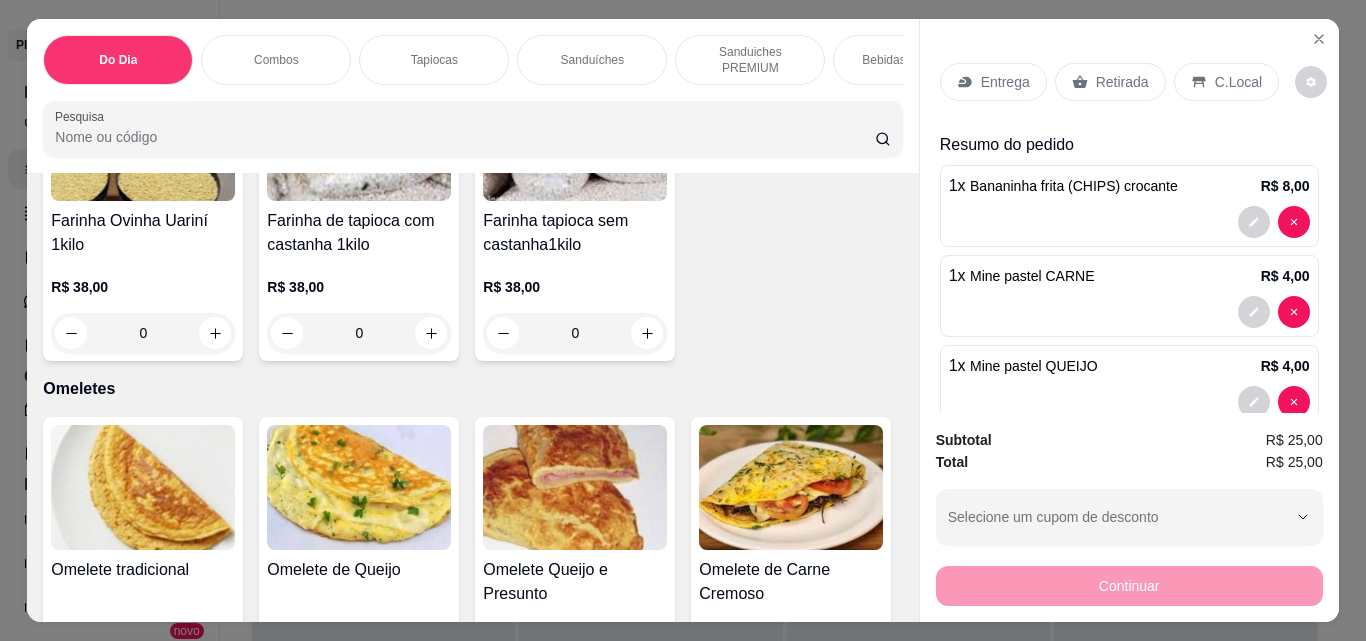click on "Retirada" at bounding box center (1122, 82) 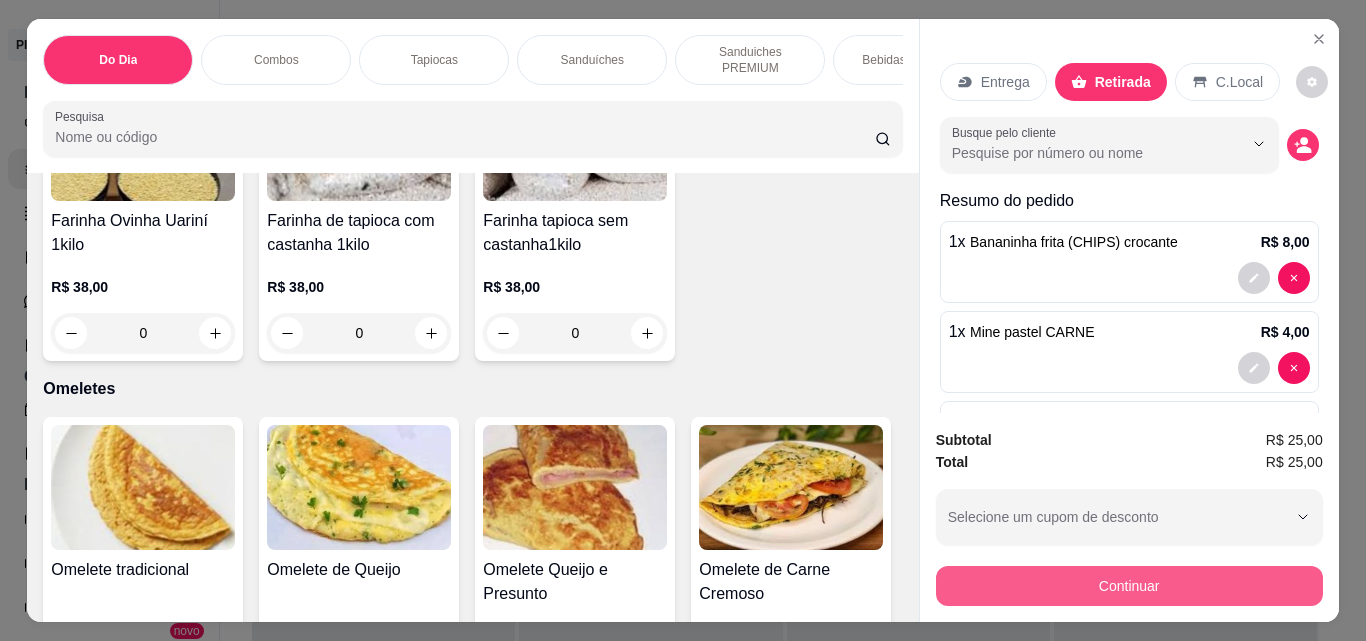 click on "Continuar" at bounding box center [1129, 586] 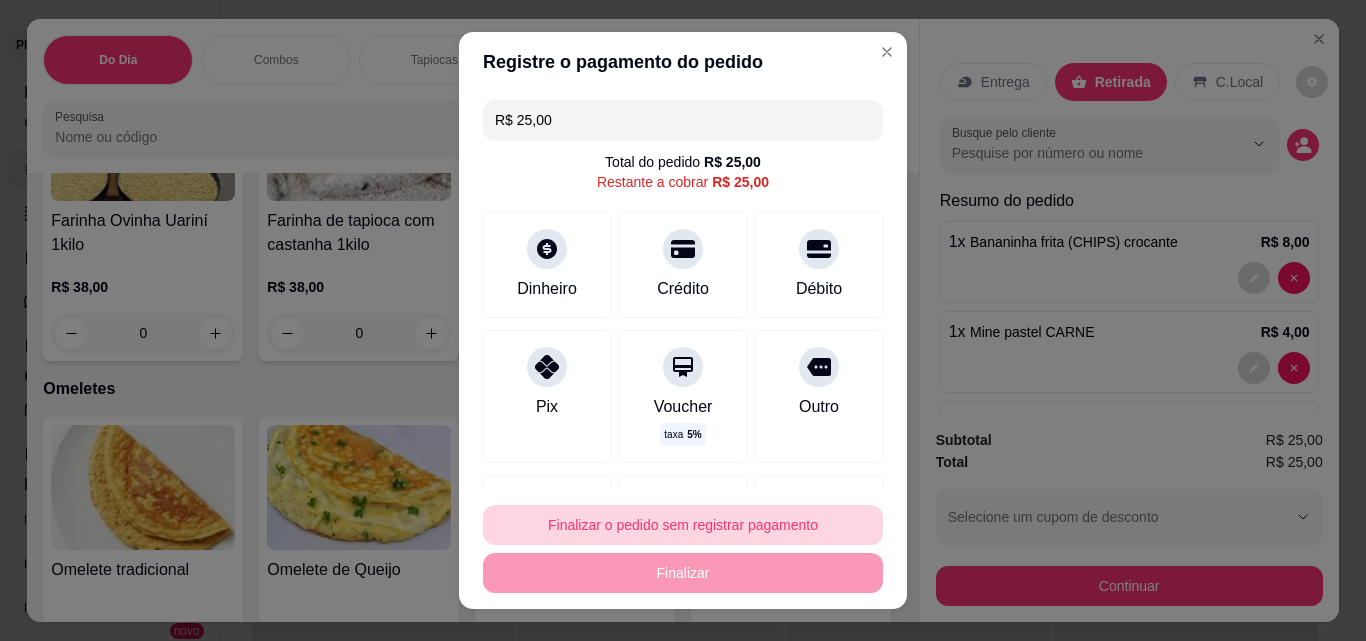 click on "Finalizar o pedido sem registrar pagamento" at bounding box center [683, 525] 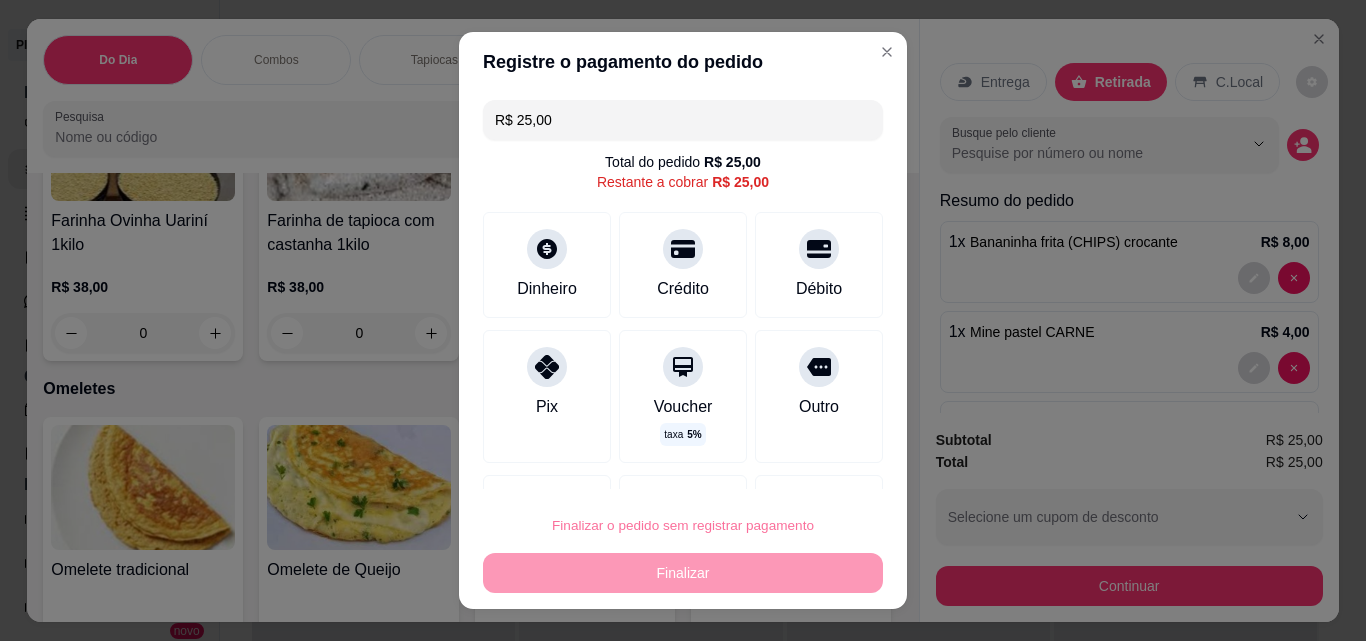 click on "Confirmar" at bounding box center (796, 468) 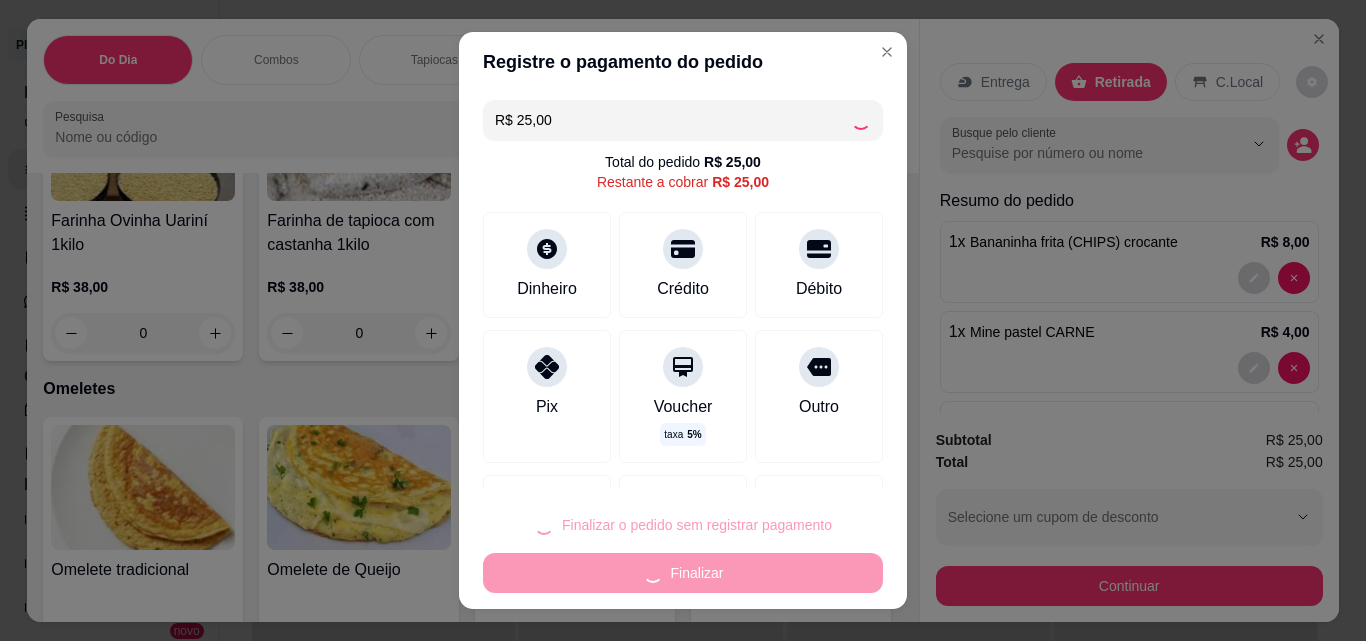 type on "0" 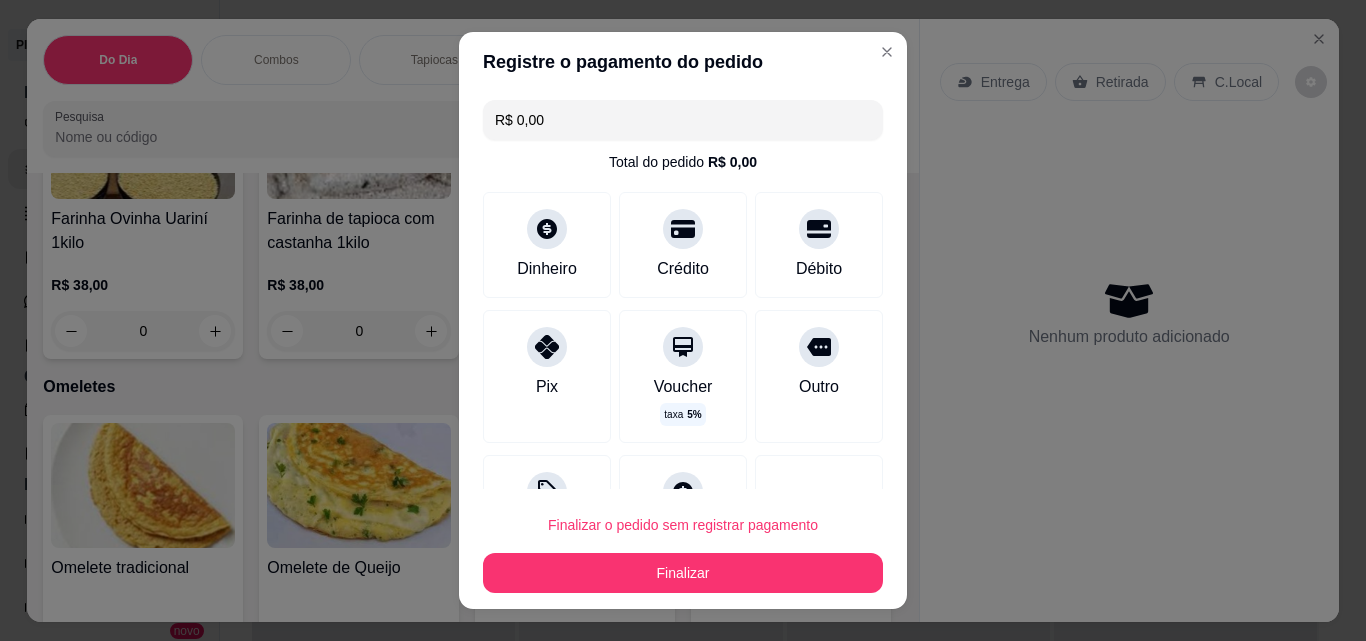 type on "R$ 0,00" 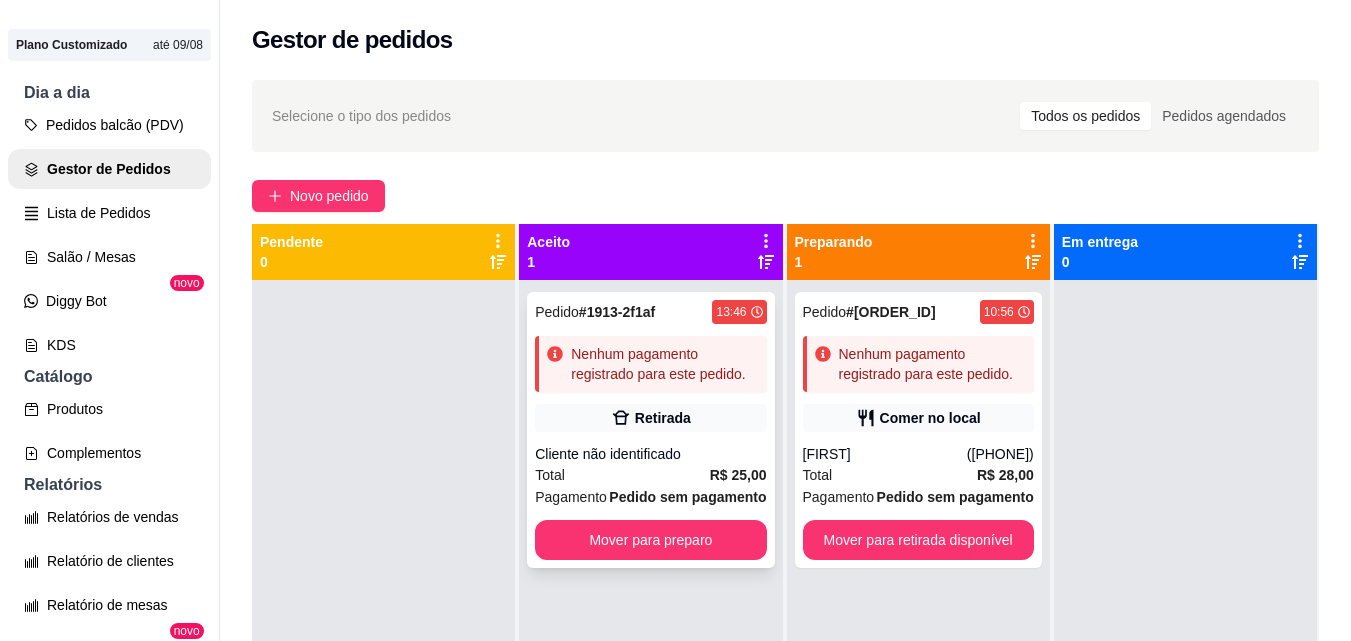 click on "Cliente não identificado" at bounding box center [650, 454] 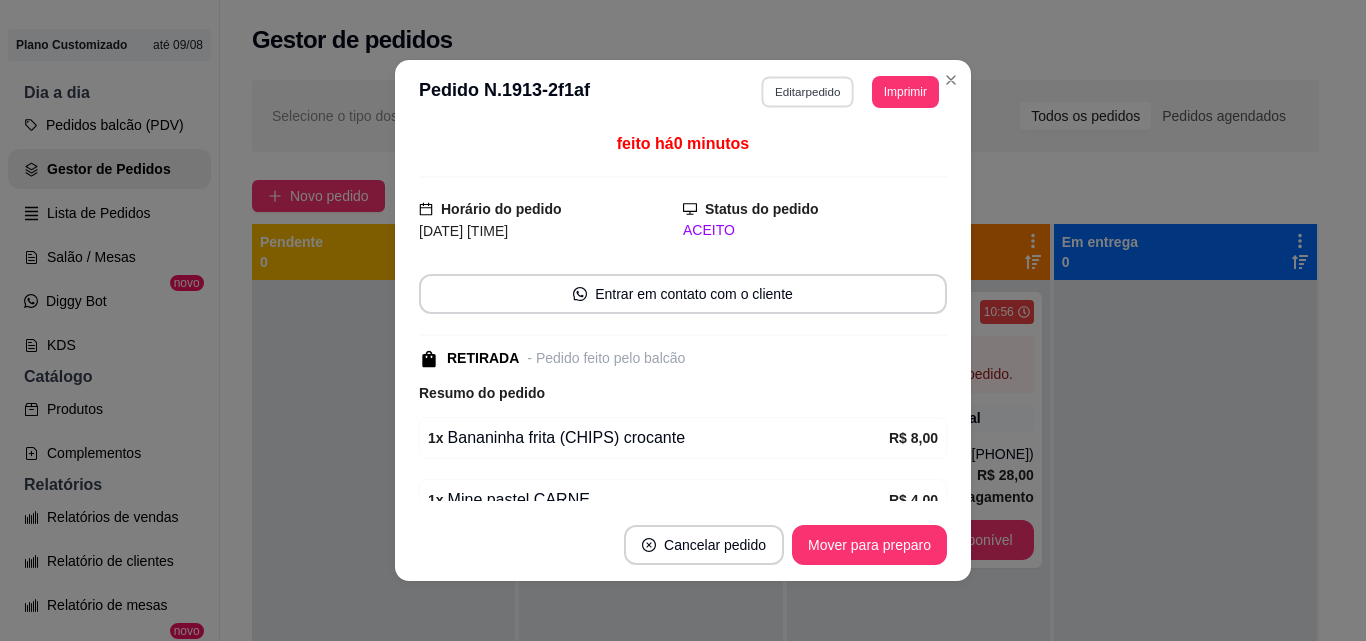 click on "Editar  pedido" at bounding box center [808, 91] 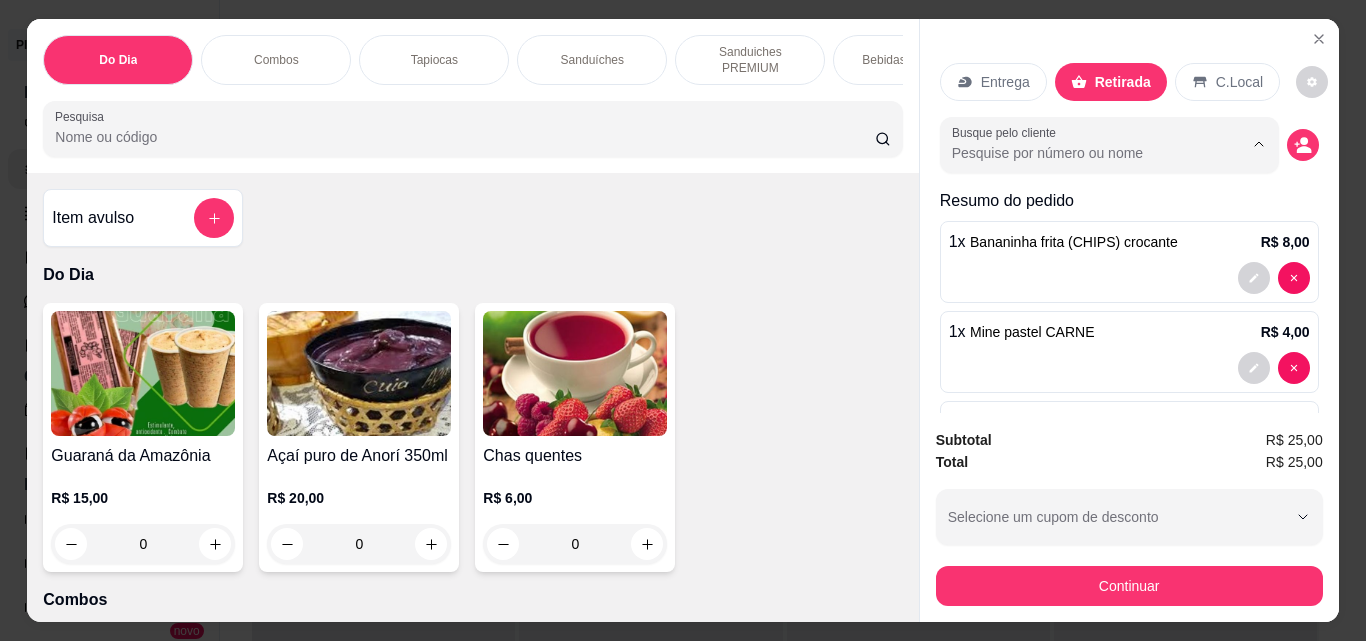 click on "Busque pelo cliente" at bounding box center [1081, 153] 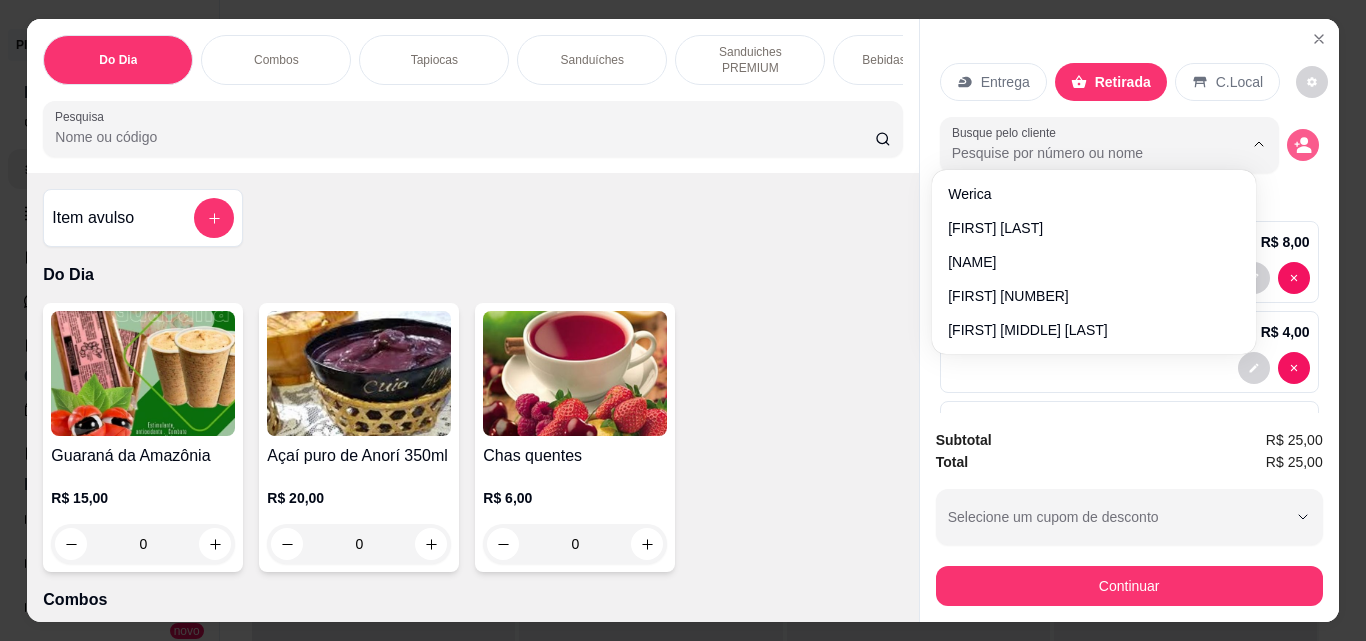 click 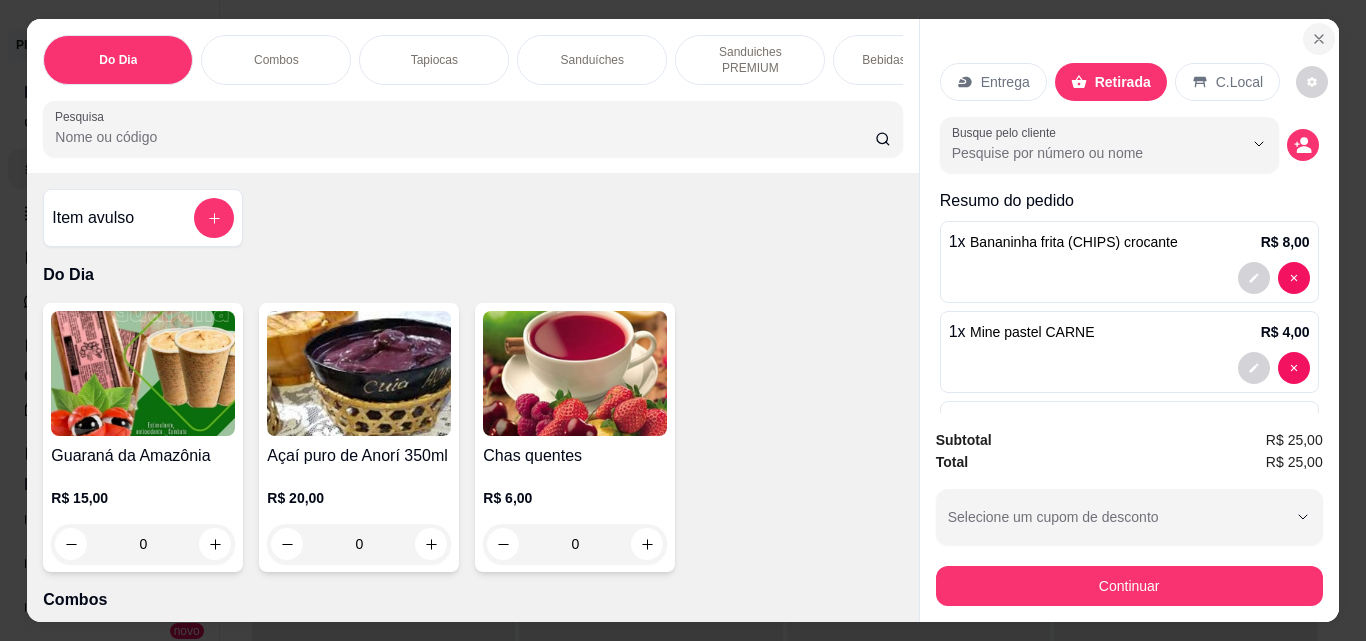 click 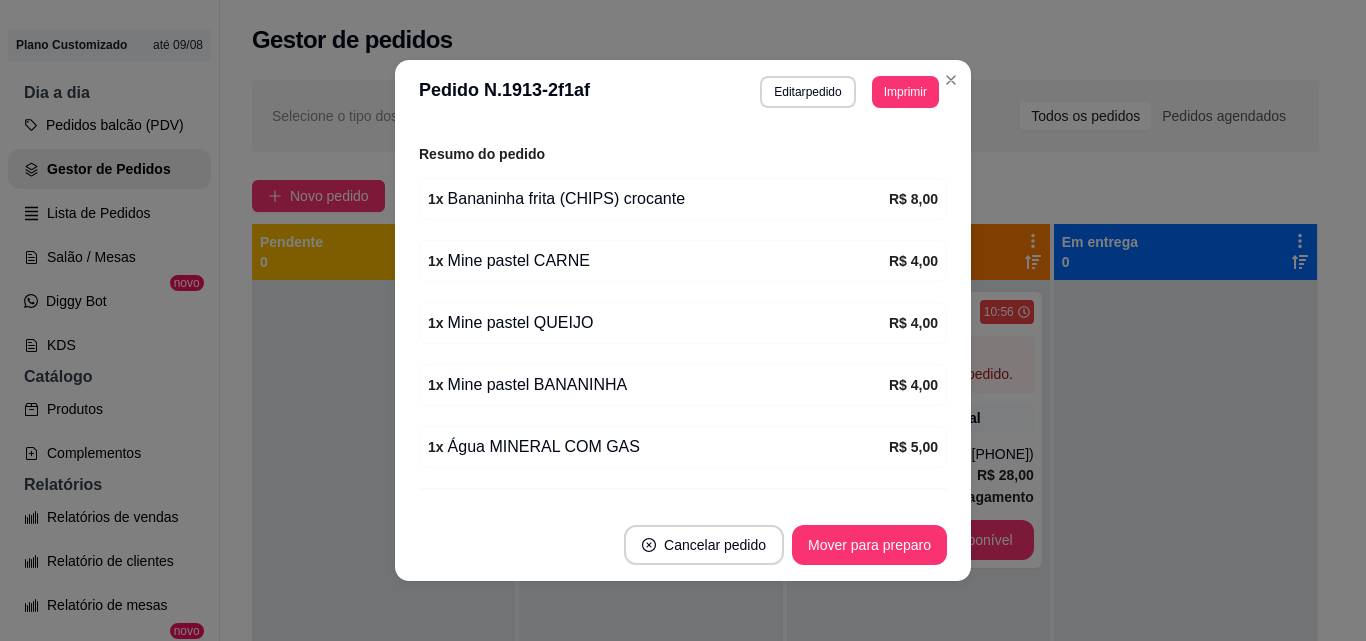 scroll, scrollTop: 353, scrollLeft: 0, axis: vertical 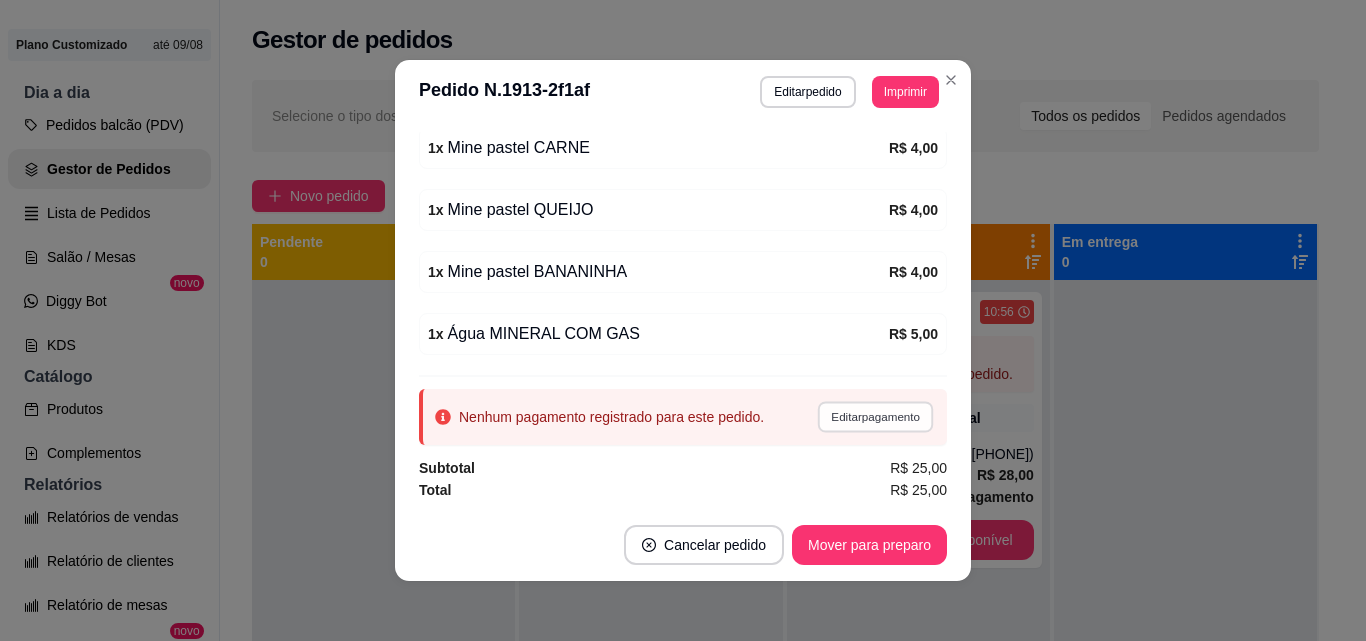 click on "Editar  pagamento" at bounding box center [875, 416] 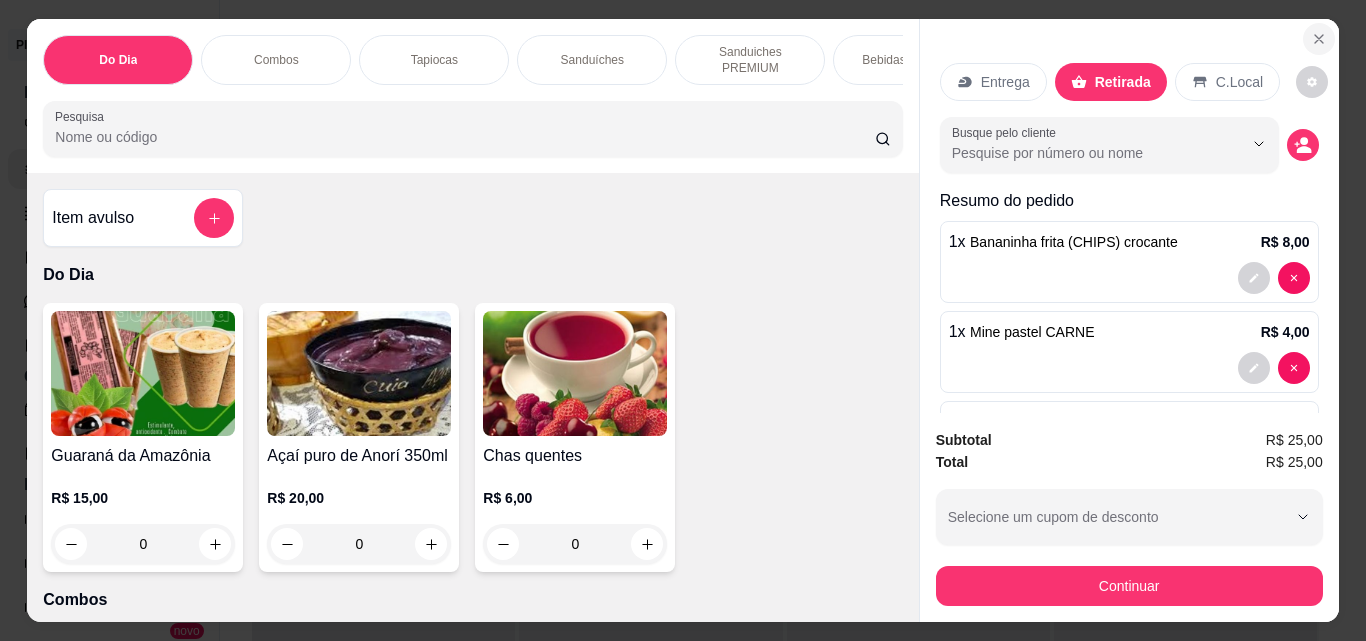 click 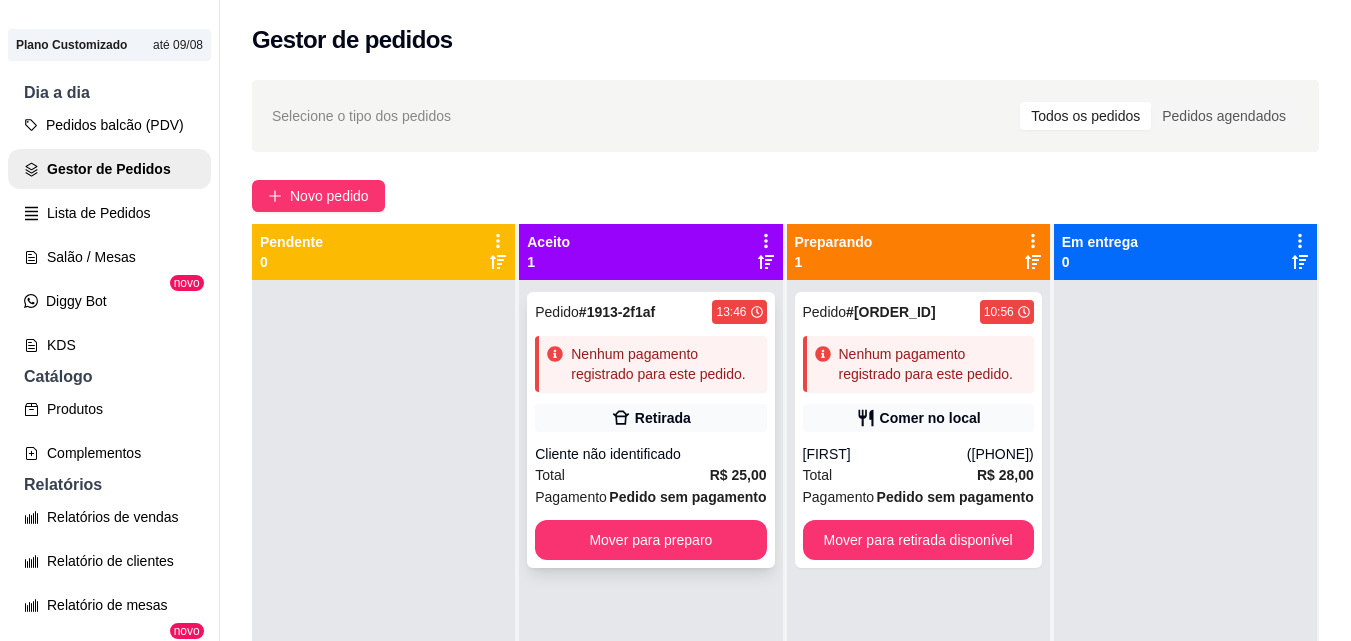 click on "Pedido # [ID] [TIME] Nenhum pagamento registrado para este pedido. Retirada Cliente não identificado Total R$ 25,00 Pagamento Pedido sem pagamento Mover para preparo" at bounding box center [650, 430] 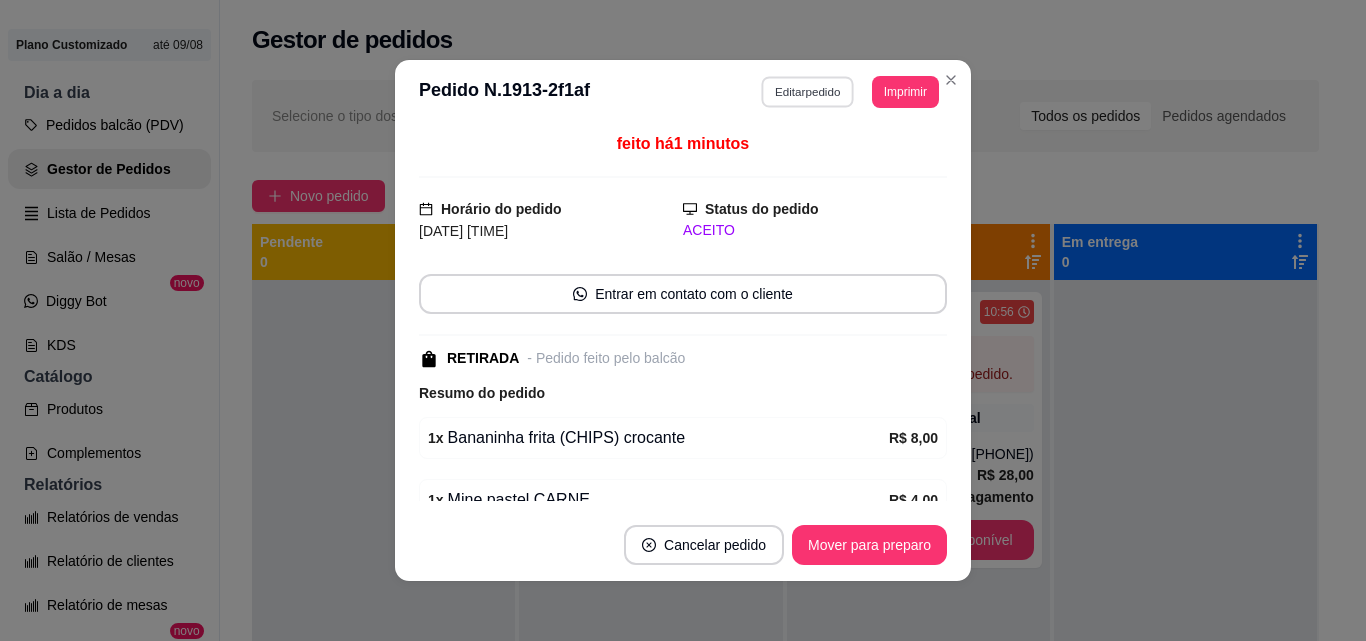 click on "Editar  pedido" at bounding box center (808, 91) 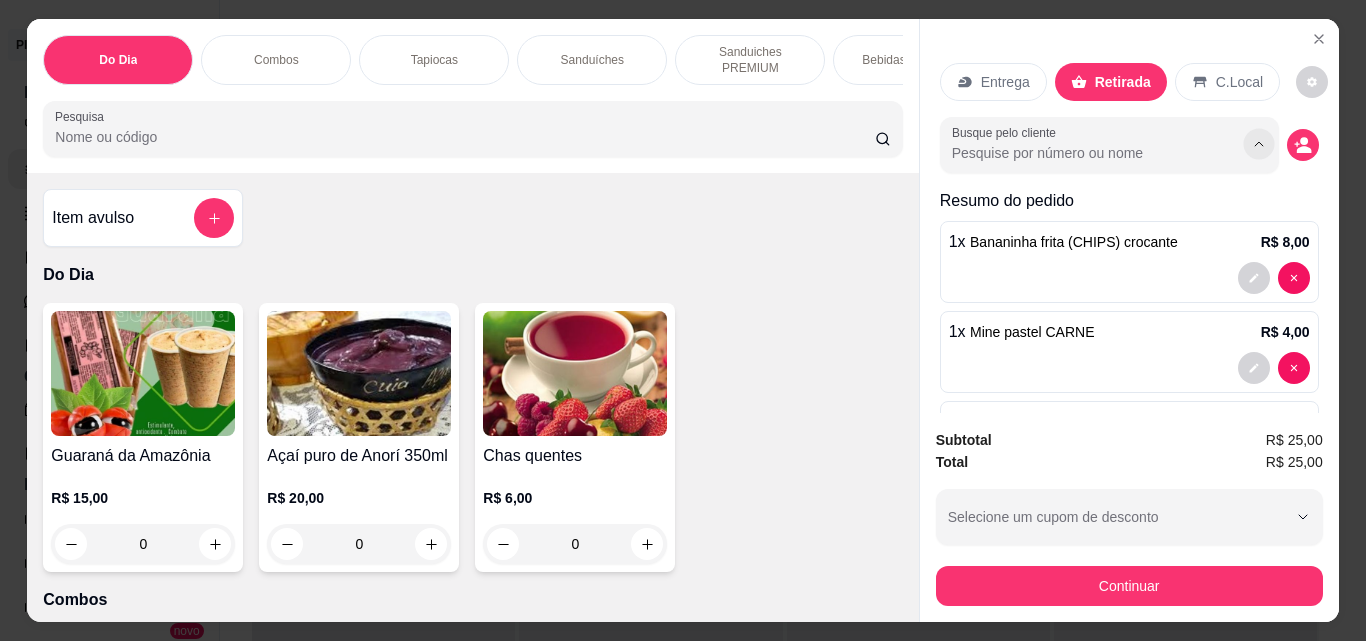 click 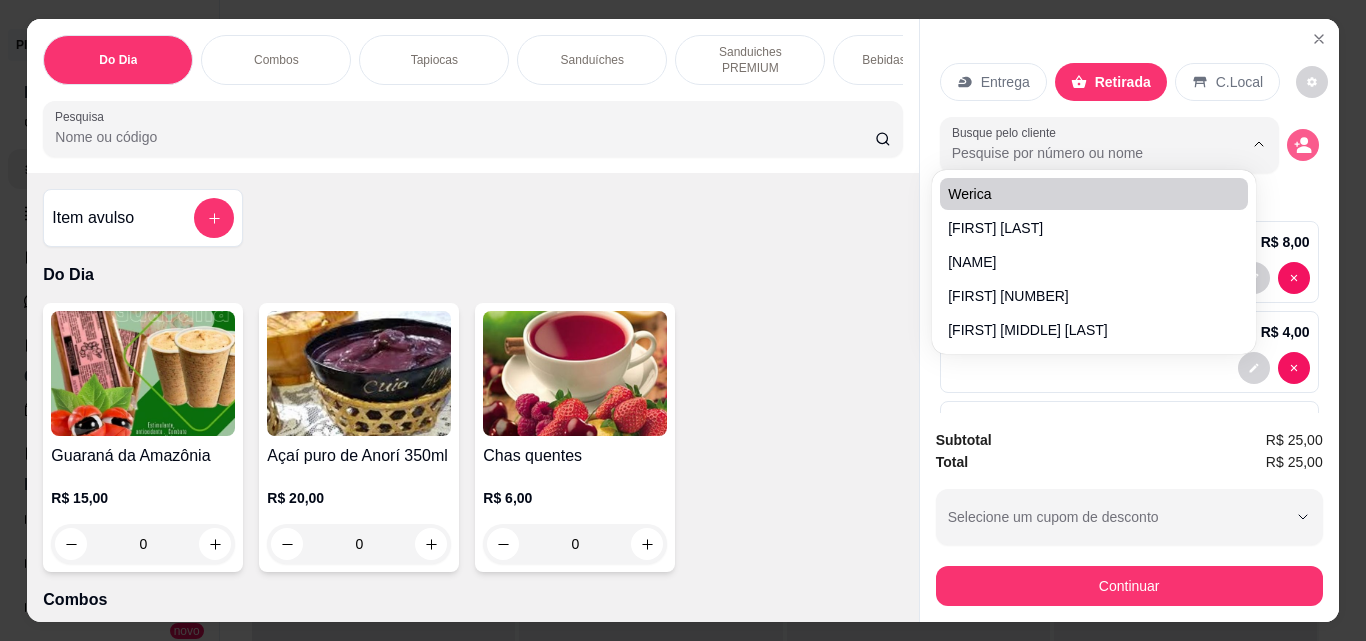 click 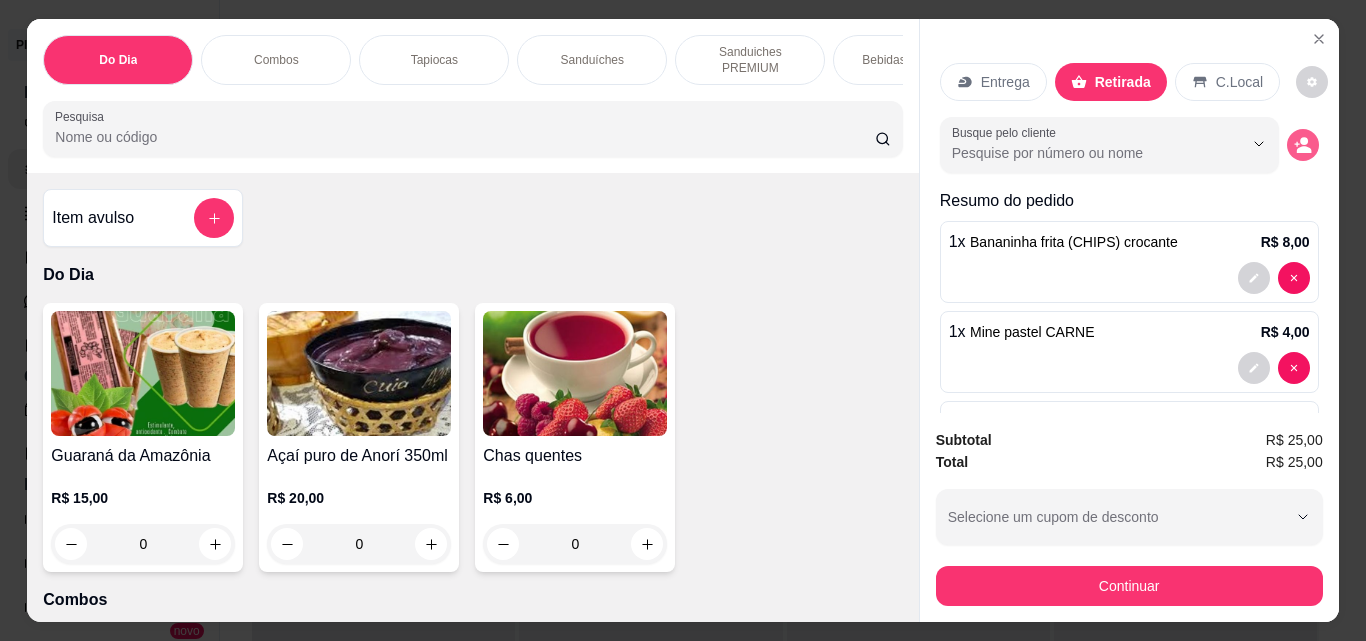 click 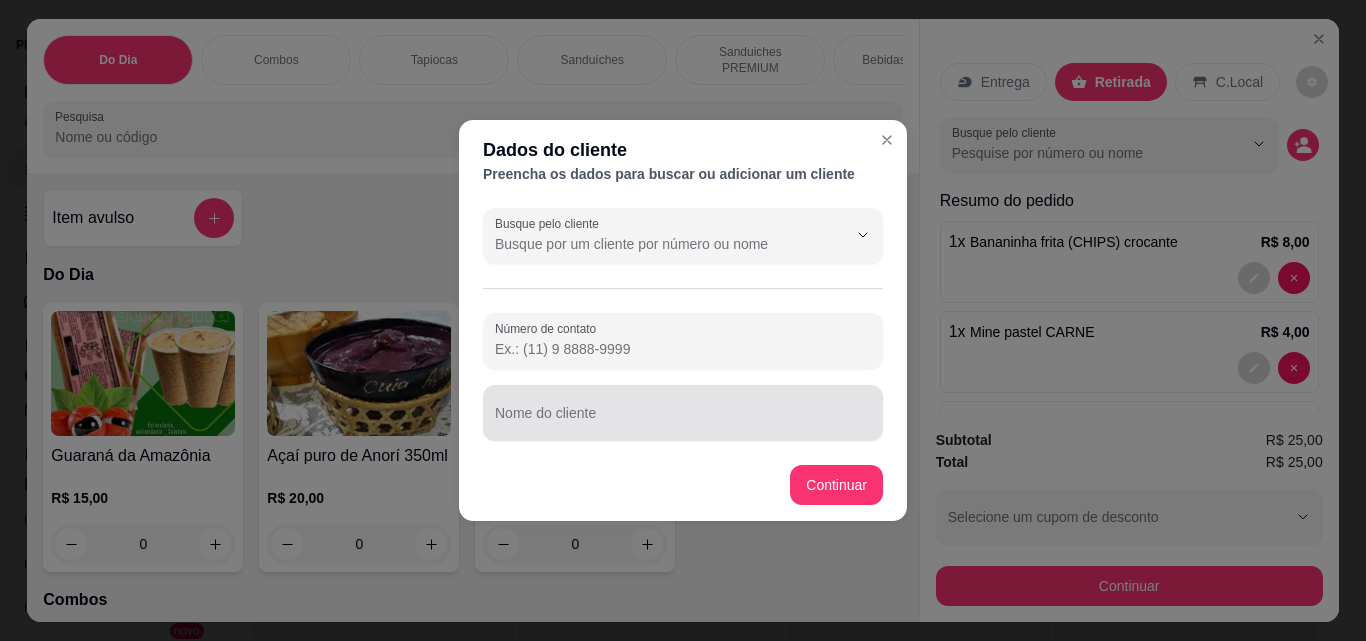 click at bounding box center [683, 413] 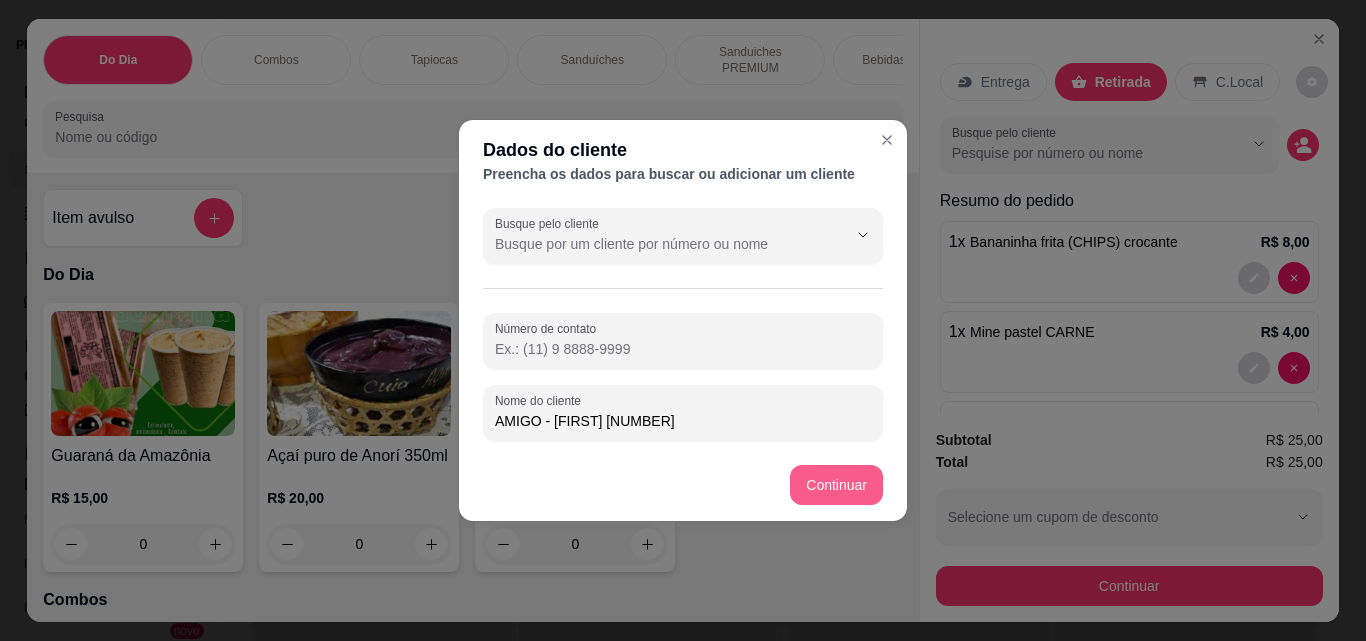 type on "AMIGO - [FIRST] [NUMBER]" 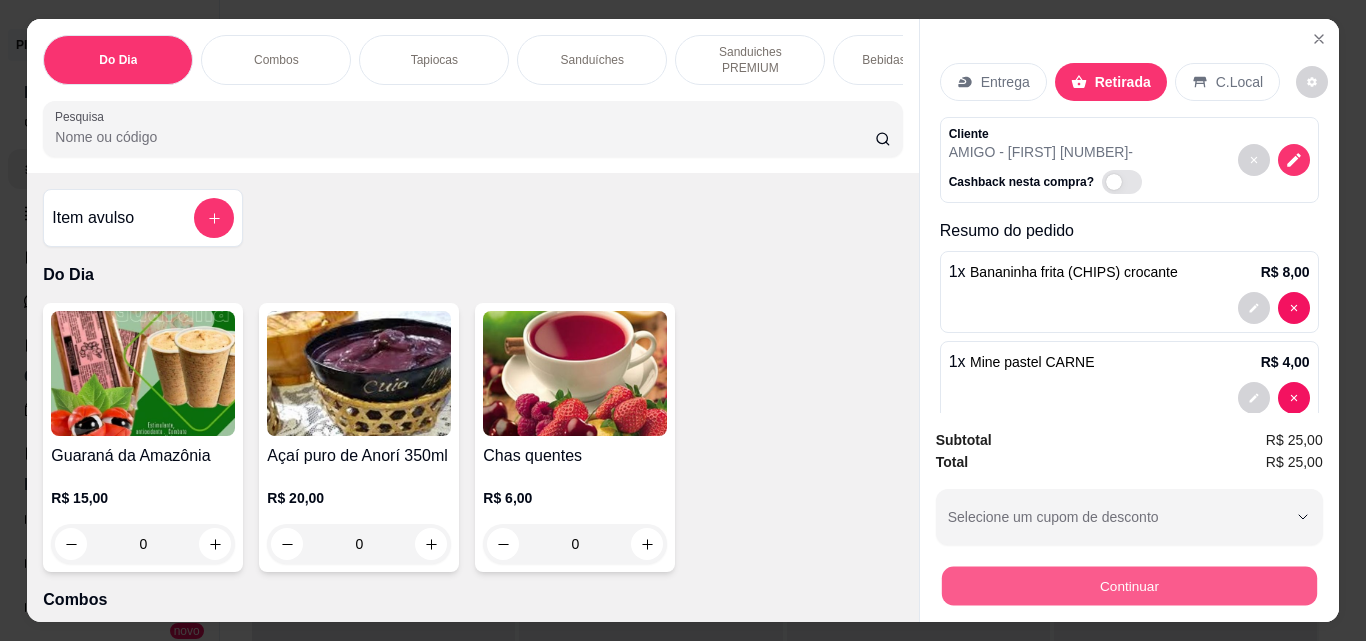 click on "Continuar" at bounding box center [1128, 585] 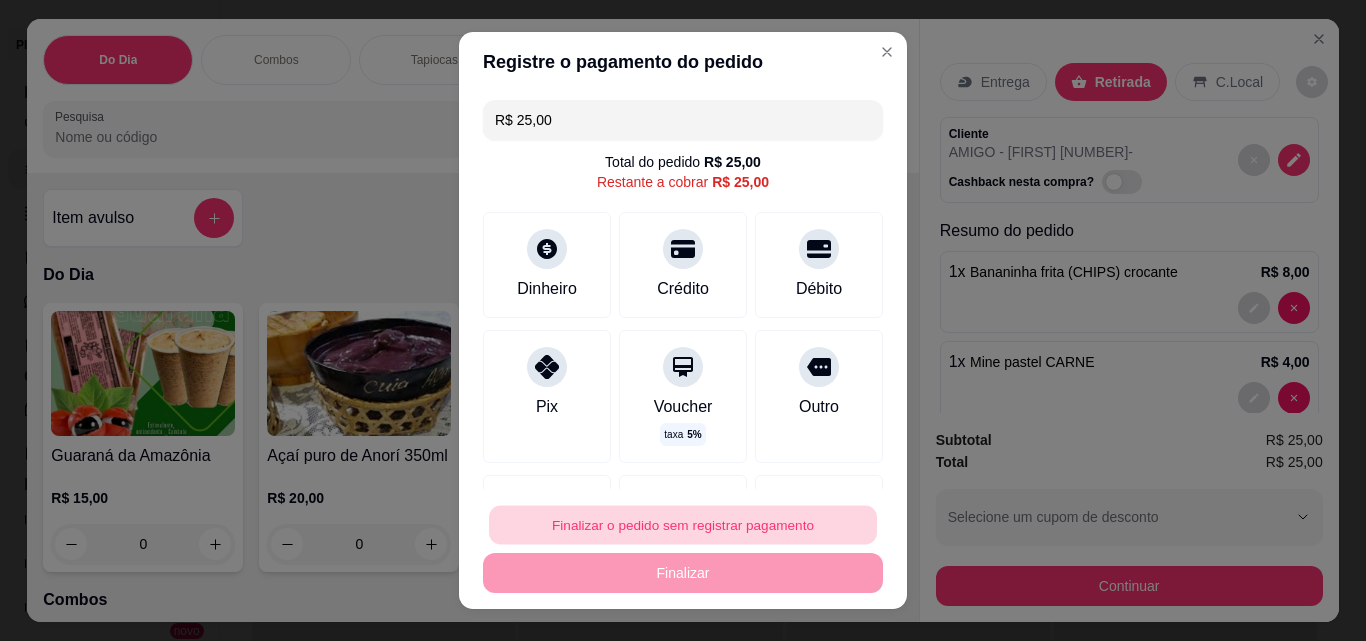 click on "Finalizar o pedido sem registrar pagamento" at bounding box center (683, 525) 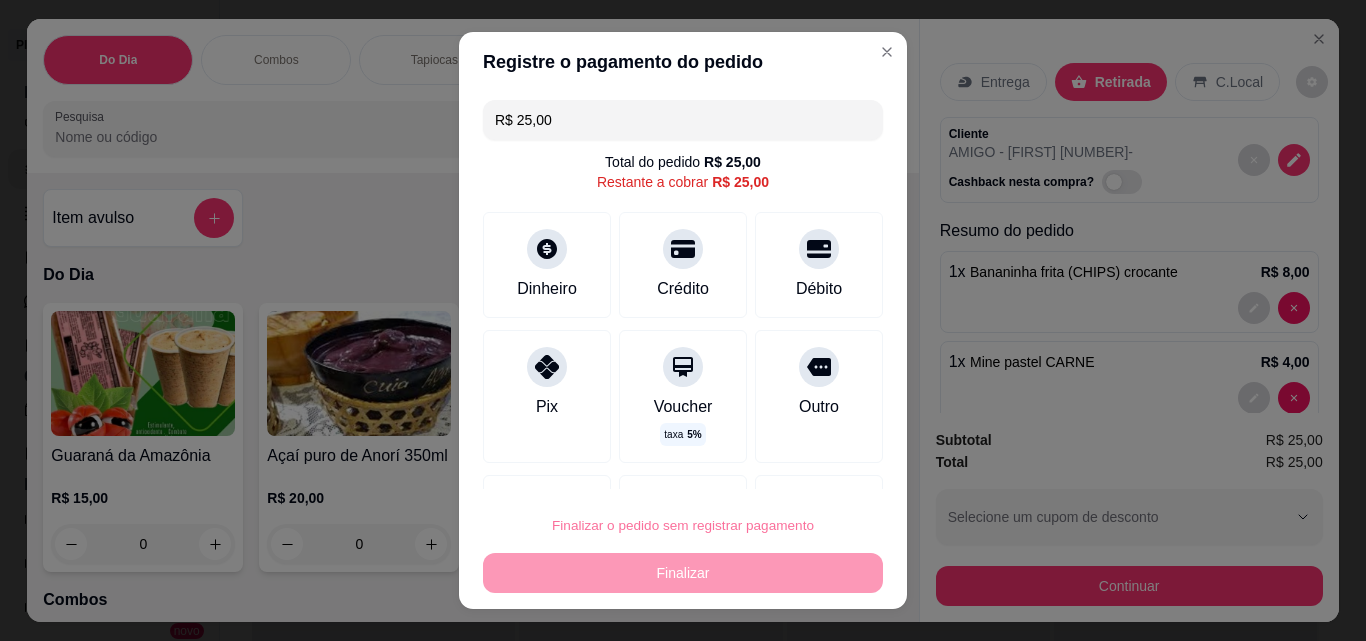 click on "Confirmar" at bounding box center (797, 468) 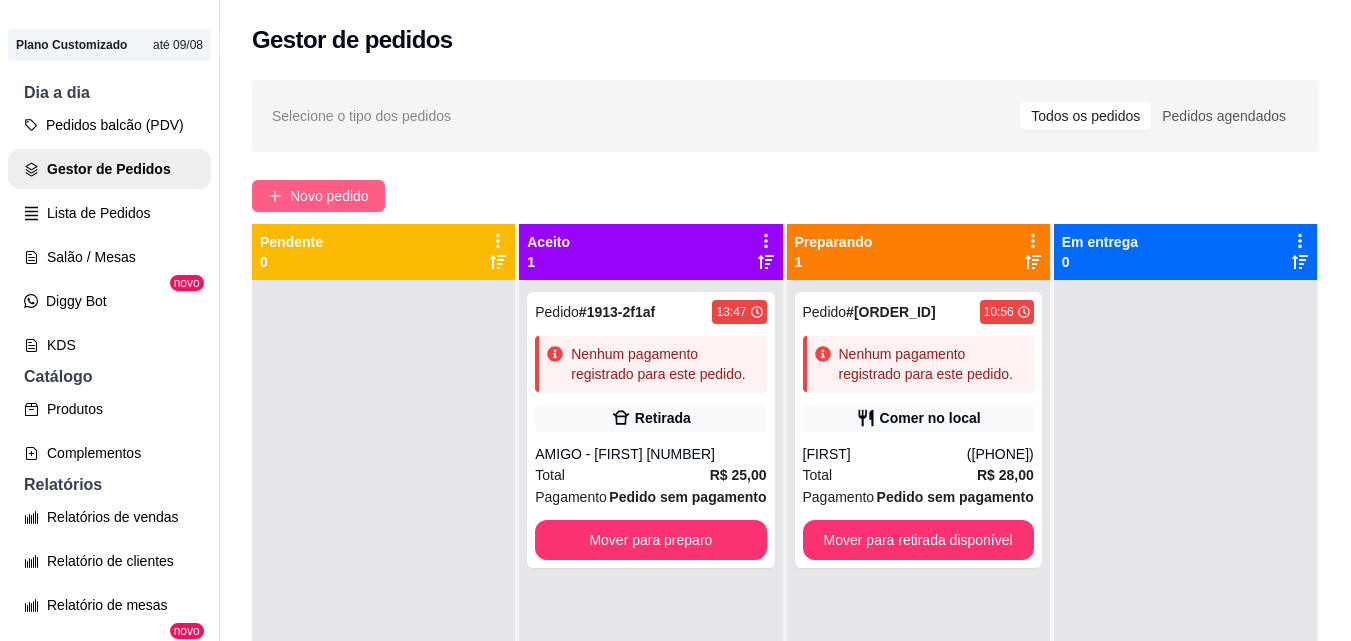 click on "Novo pedido" at bounding box center (329, 196) 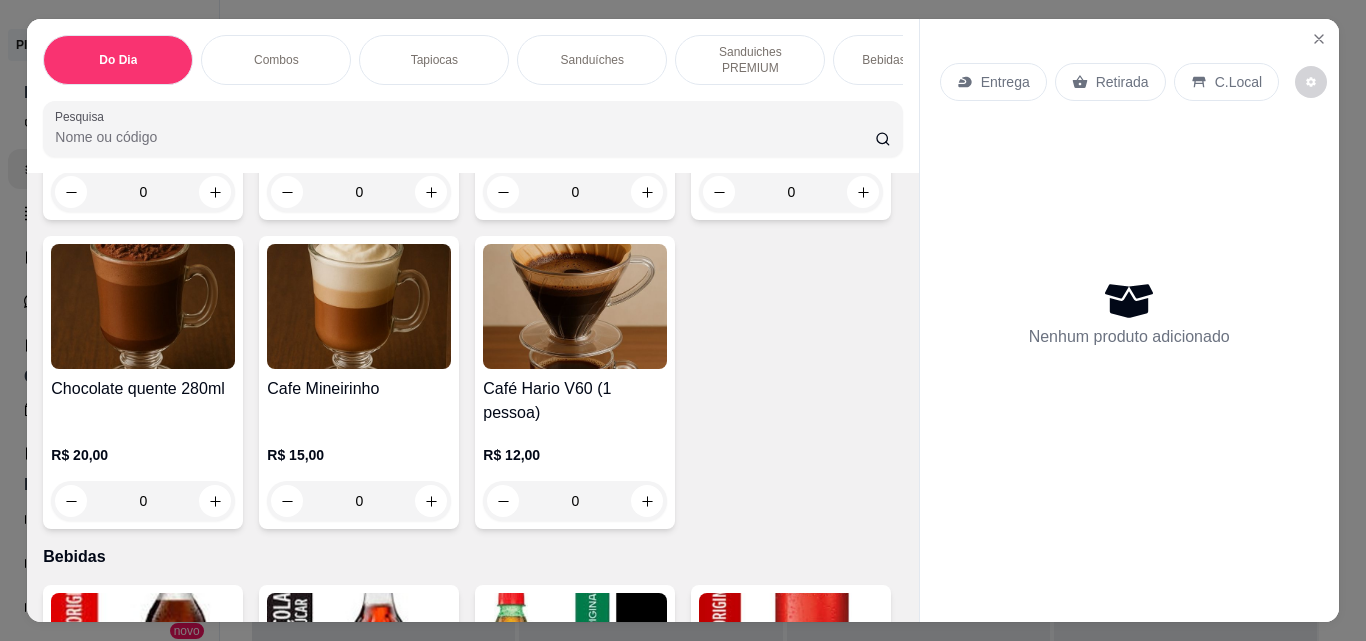 scroll, scrollTop: 3326, scrollLeft: 0, axis: vertical 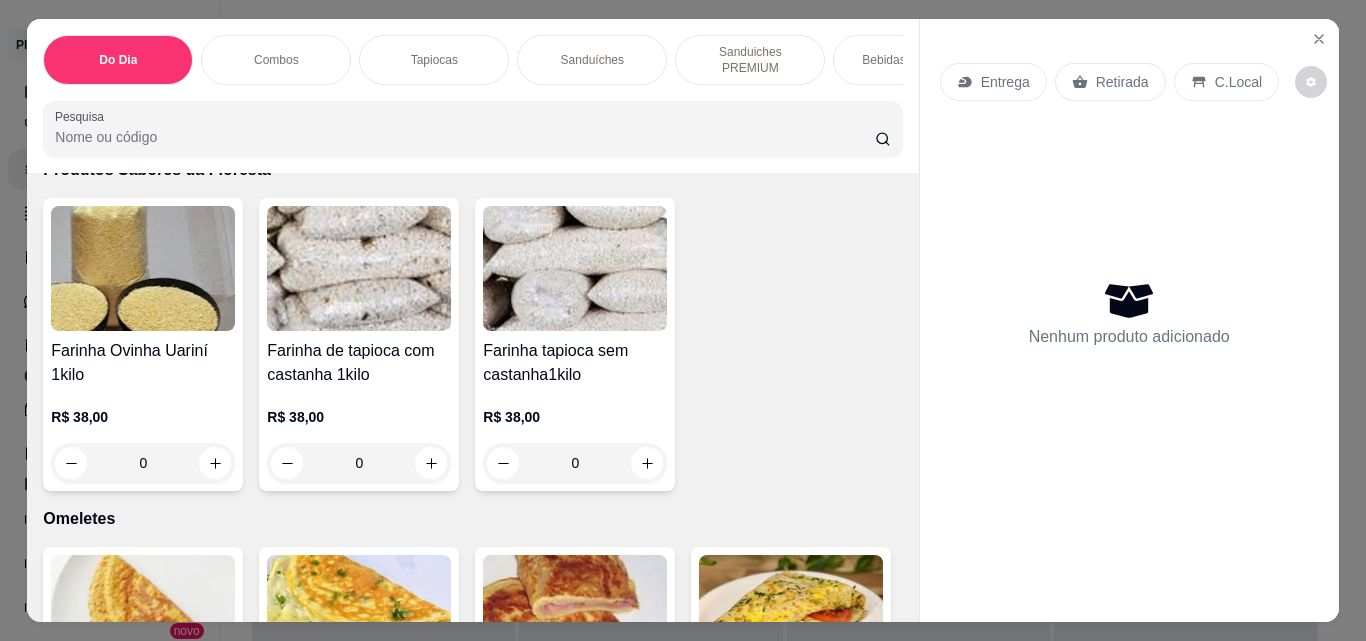 click at bounding box center [431, -504] 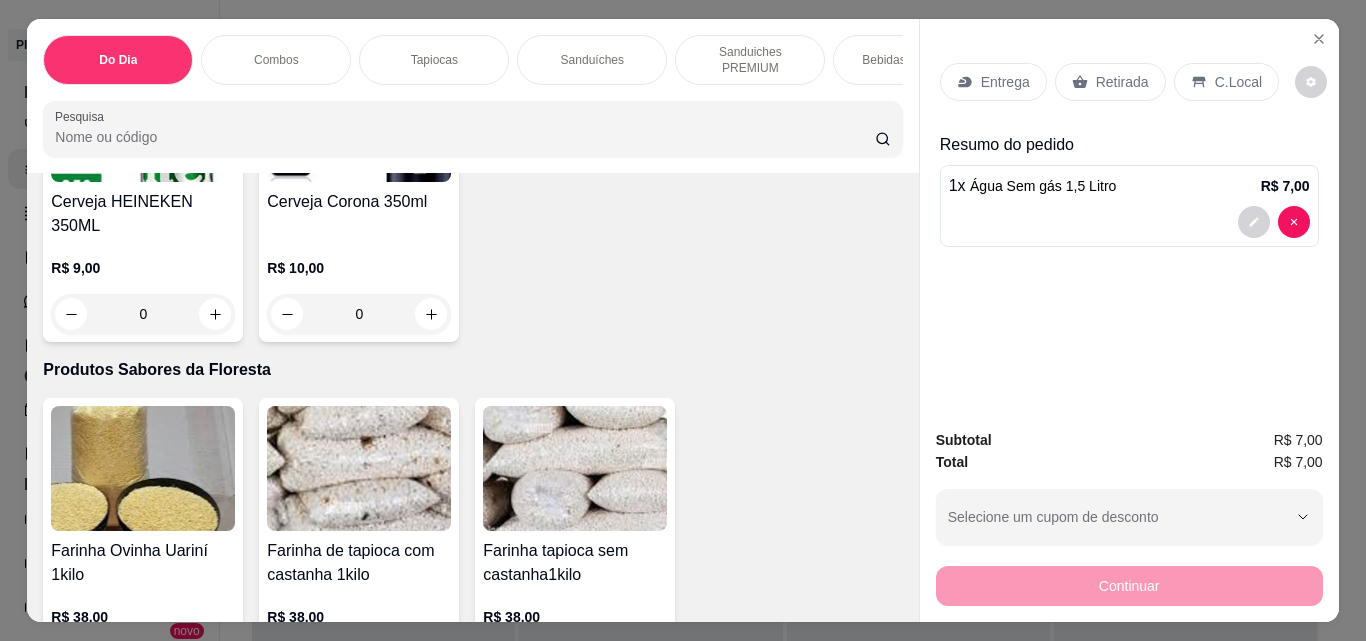scroll, scrollTop: 4684, scrollLeft: 0, axis: vertical 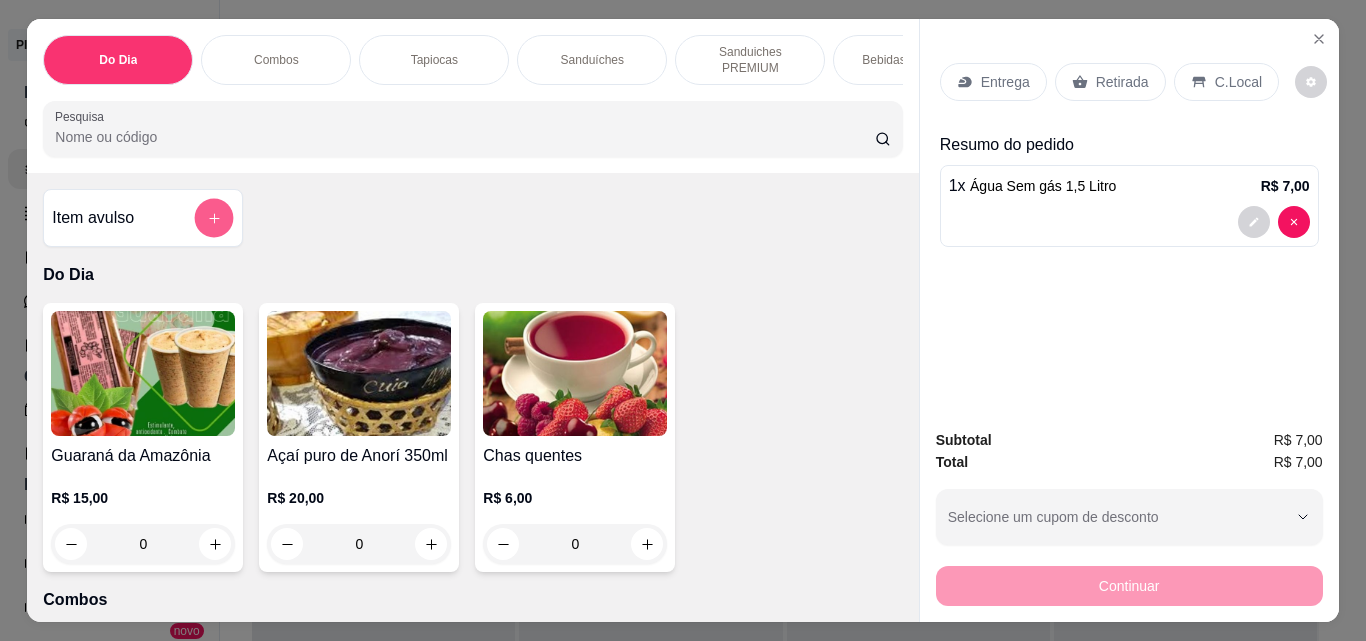 click at bounding box center (214, 218) 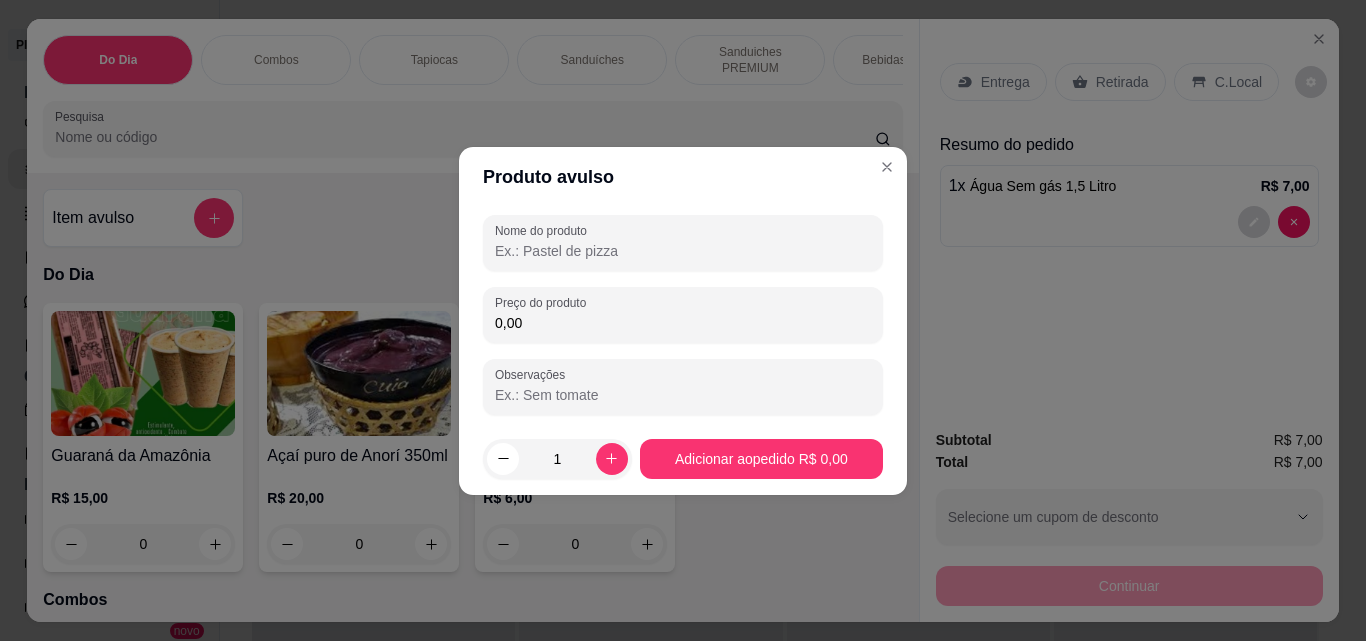 click on "Nome do produto" at bounding box center (683, 251) 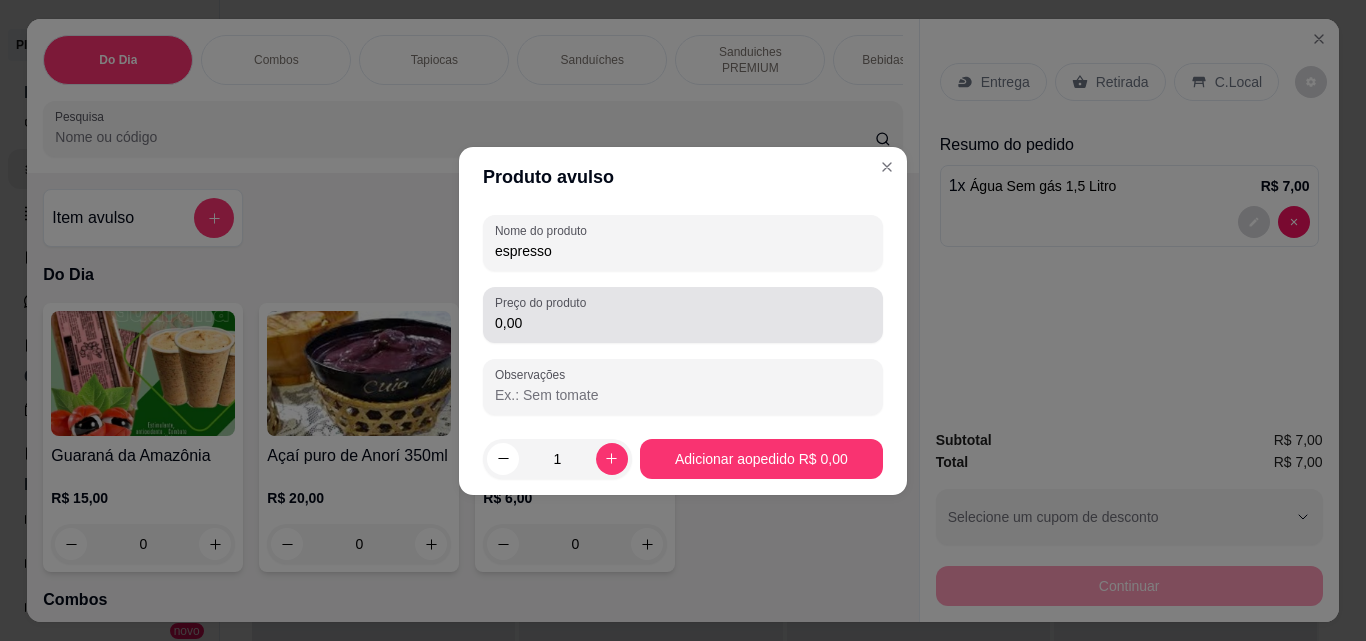 type on "espresso" 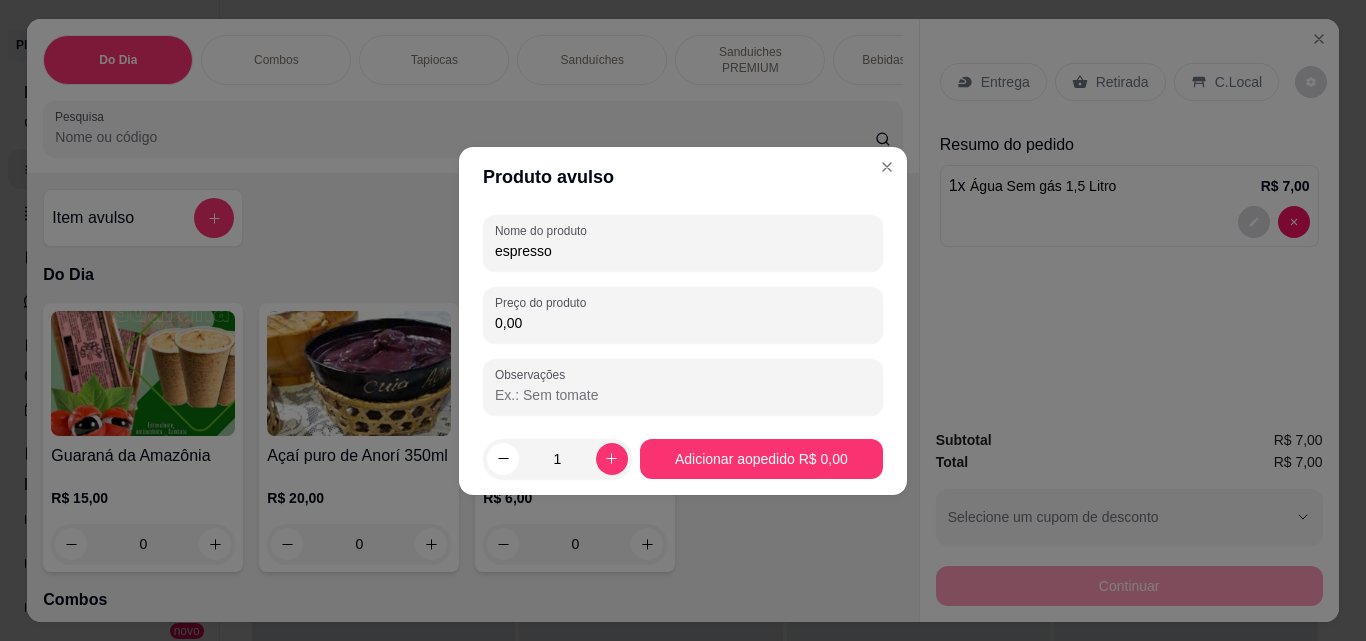 click on "0,00" at bounding box center (683, 323) 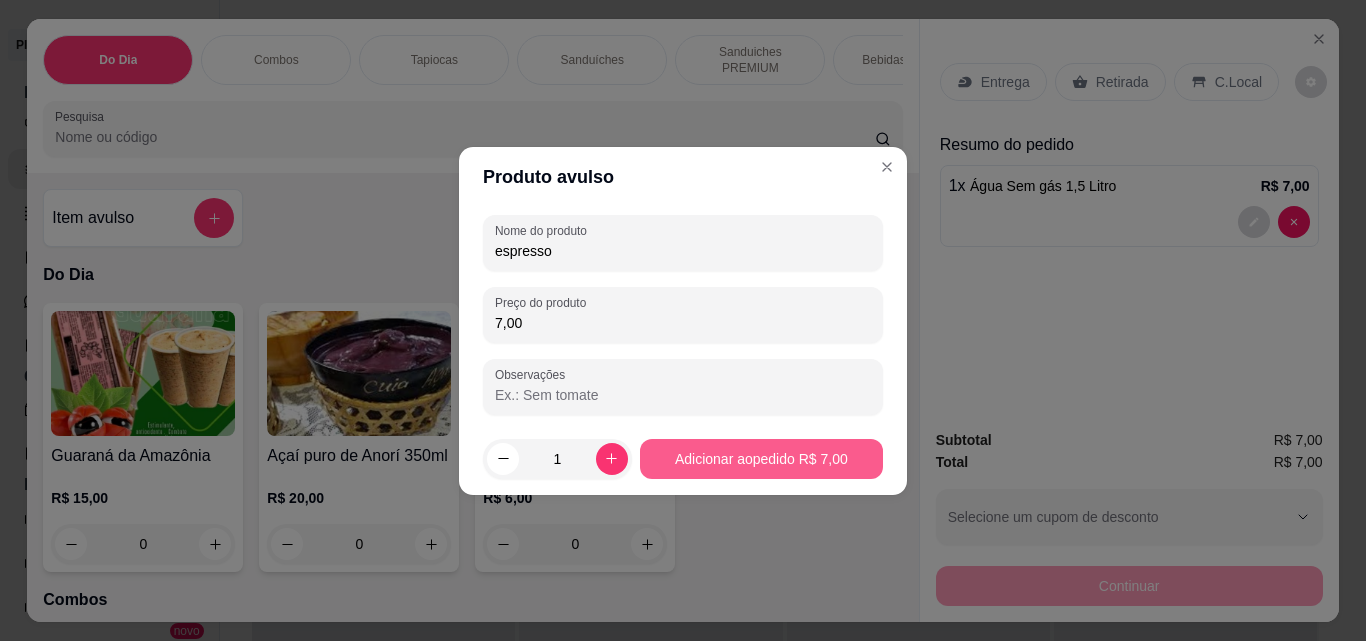 type on "7,00" 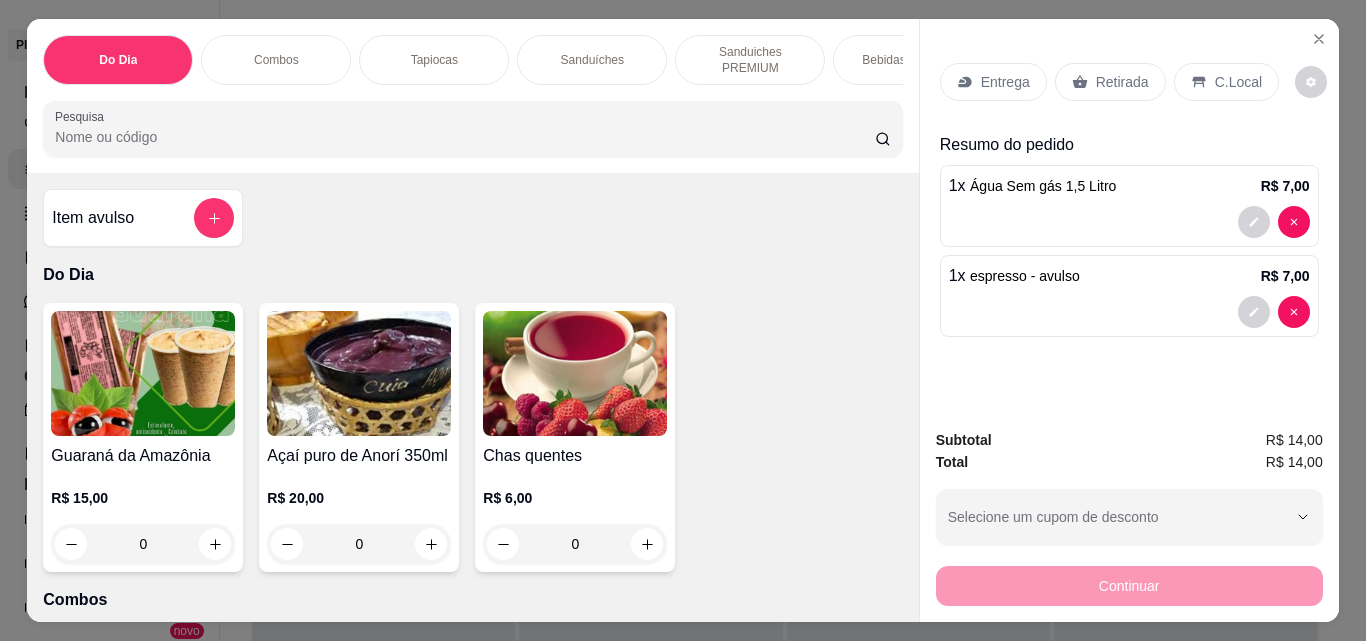 click 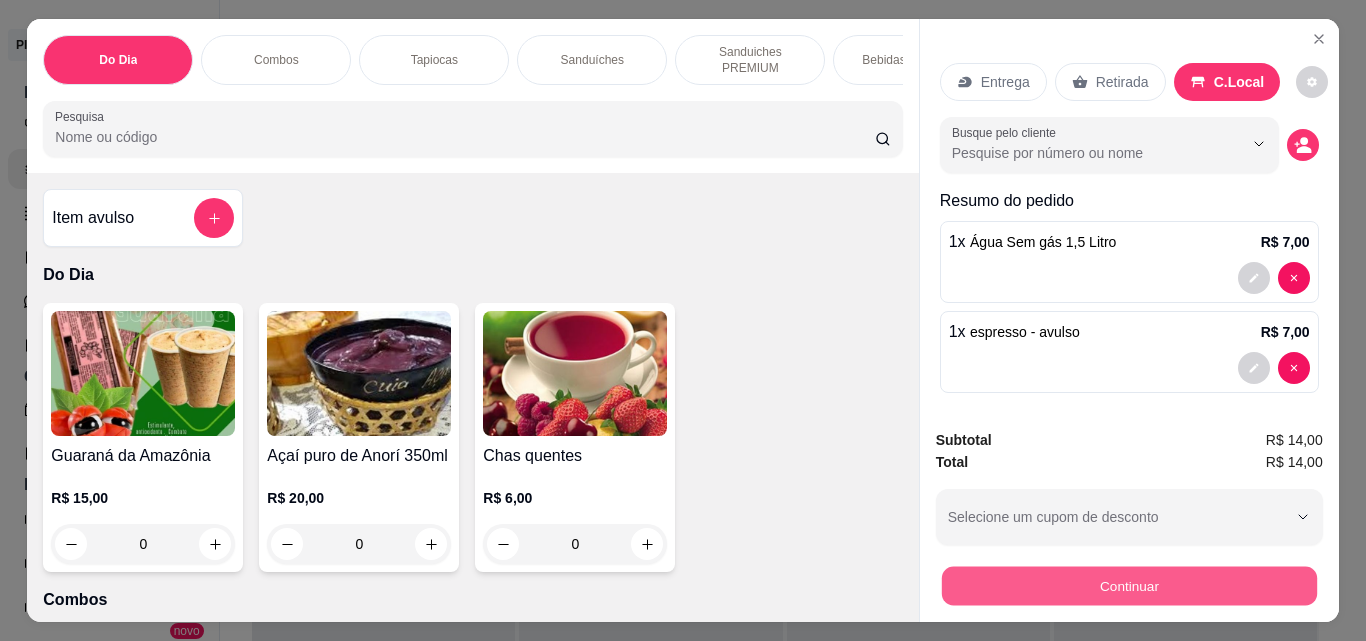 click on "Continuar" at bounding box center [1128, 585] 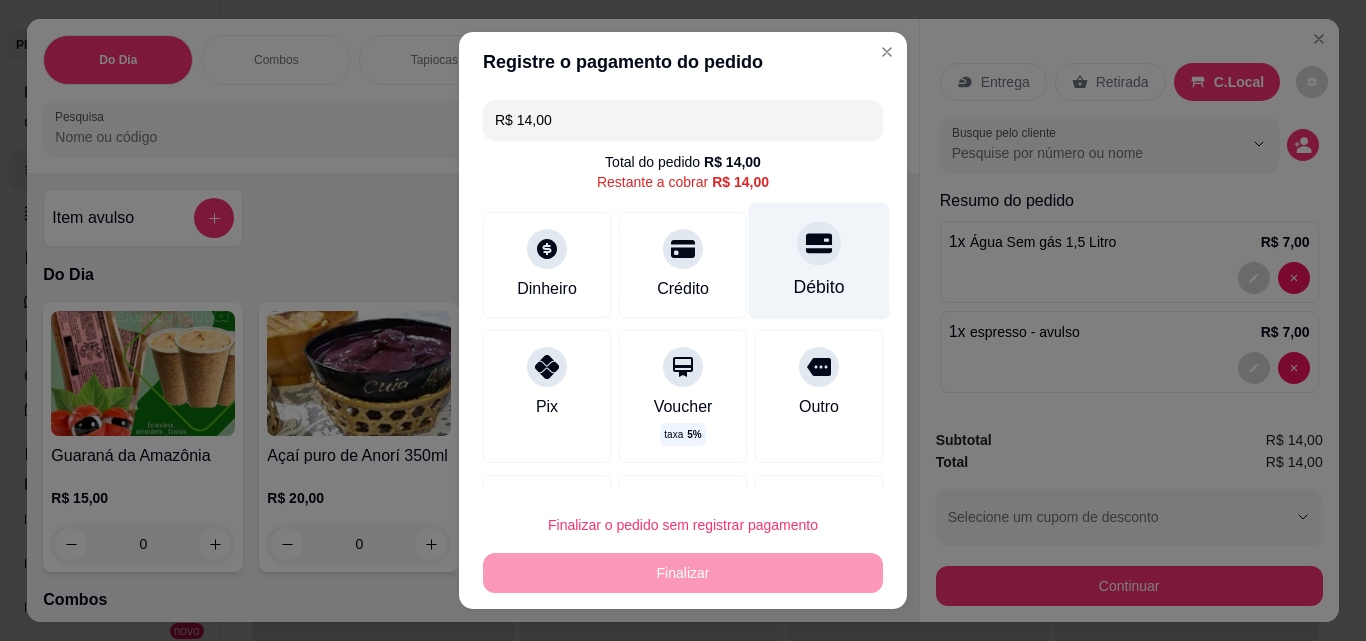 click at bounding box center (819, 243) 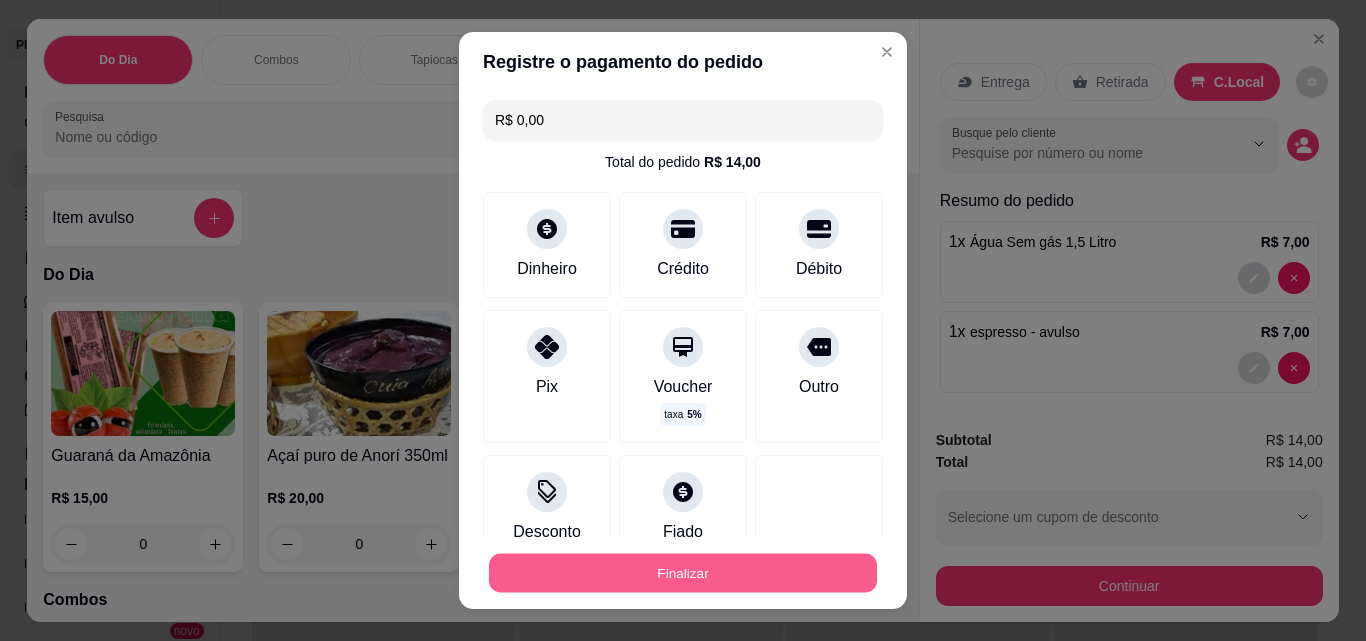 click on "Finalizar" at bounding box center (683, 573) 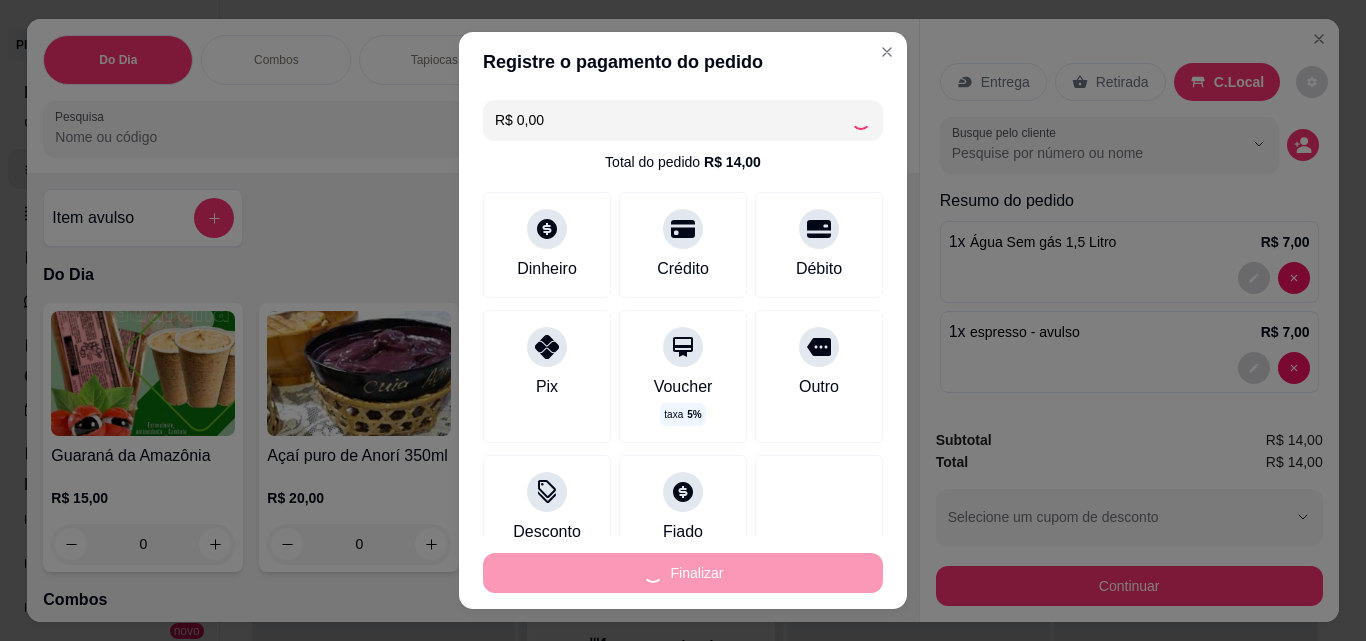 type on "0" 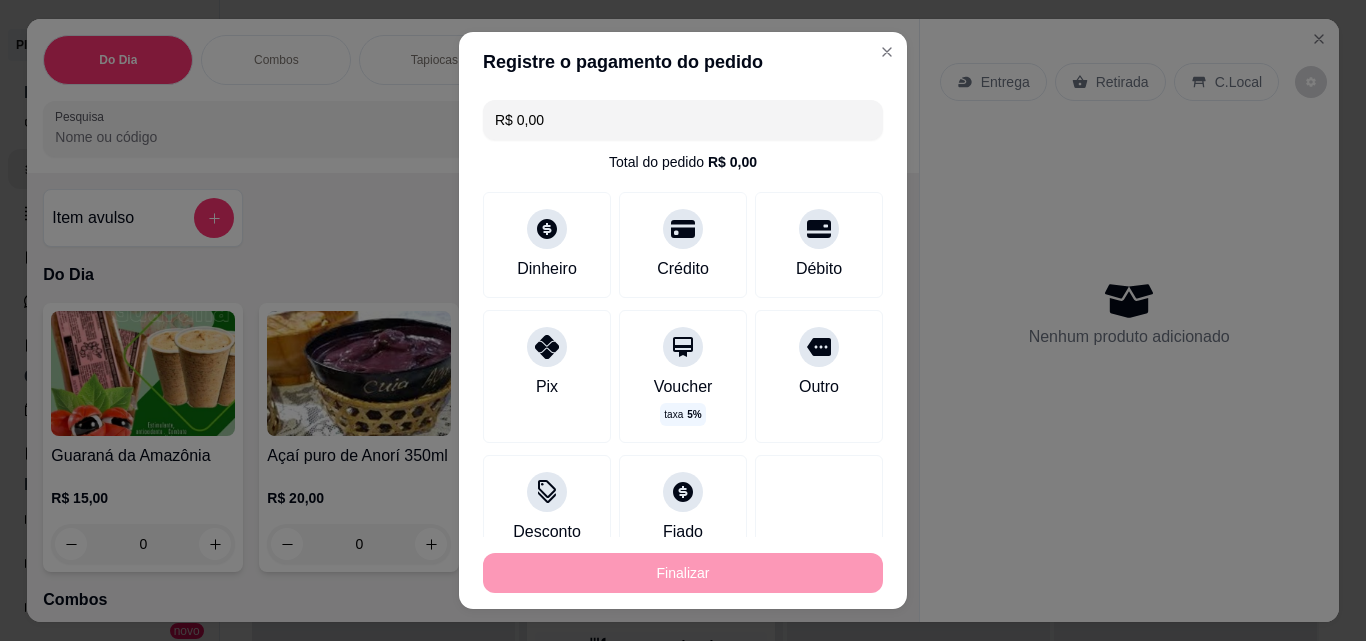 type on "-R$ 14,00" 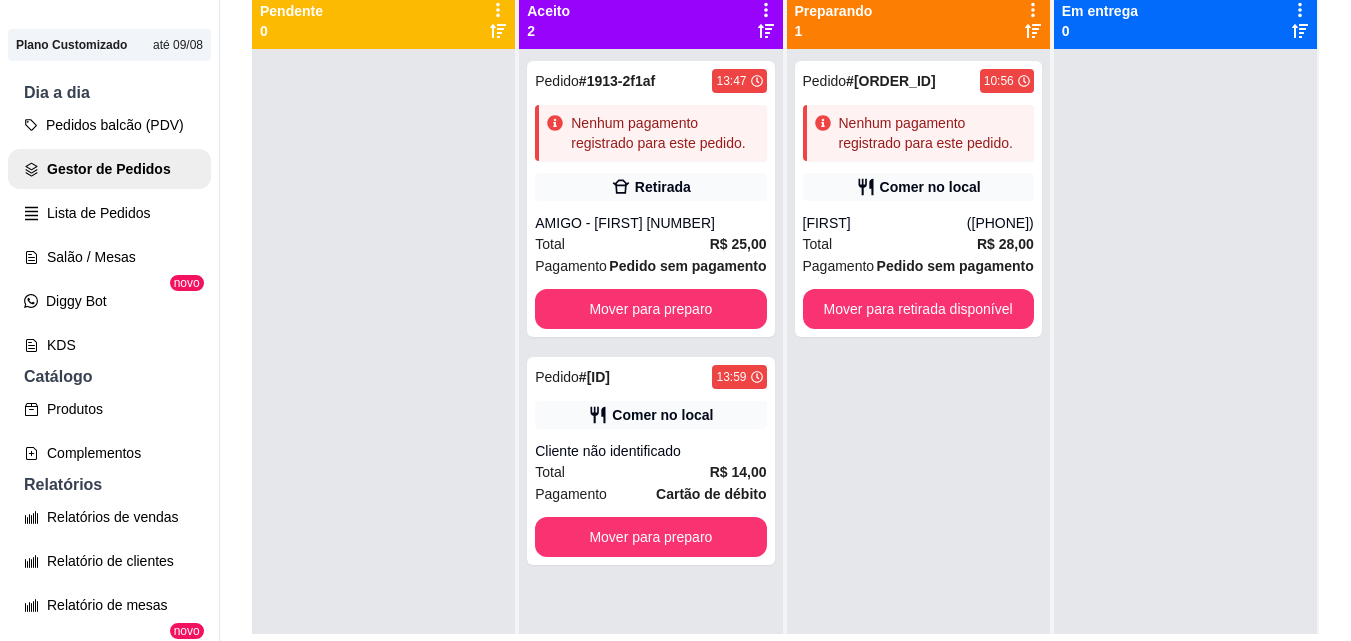 scroll, scrollTop: 231, scrollLeft: 0, axis: vertical 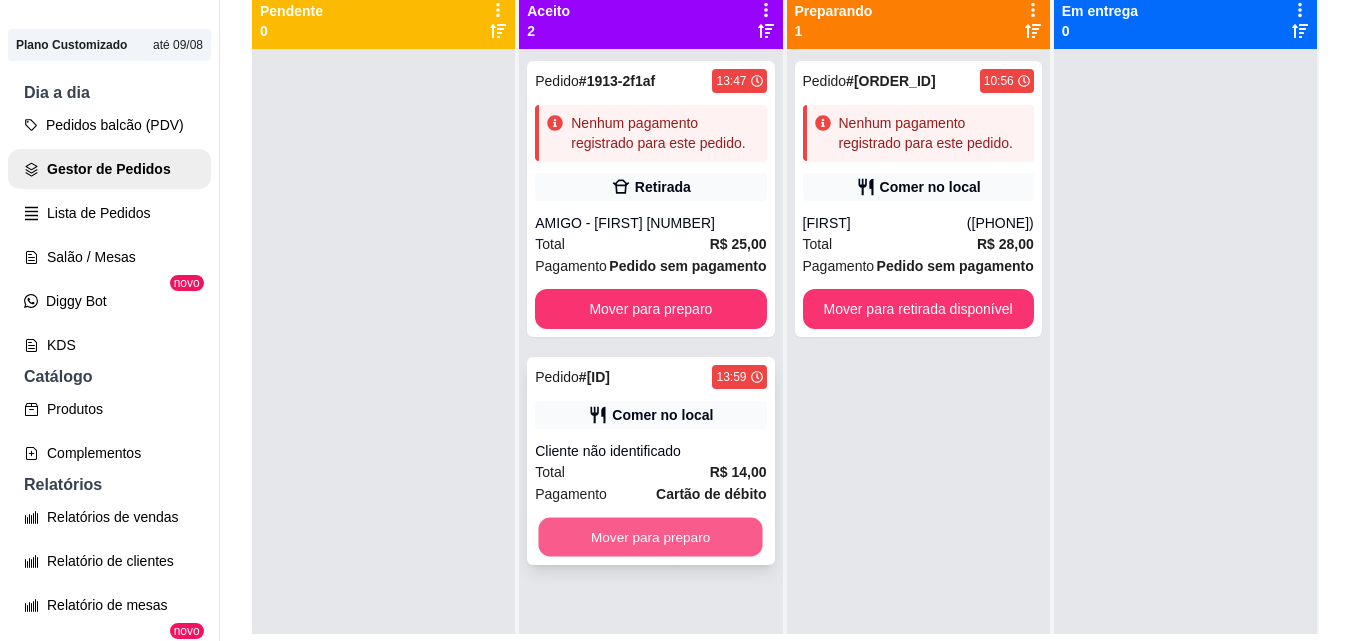 click on "Mover para preparo" at bounding box center (651, 537) 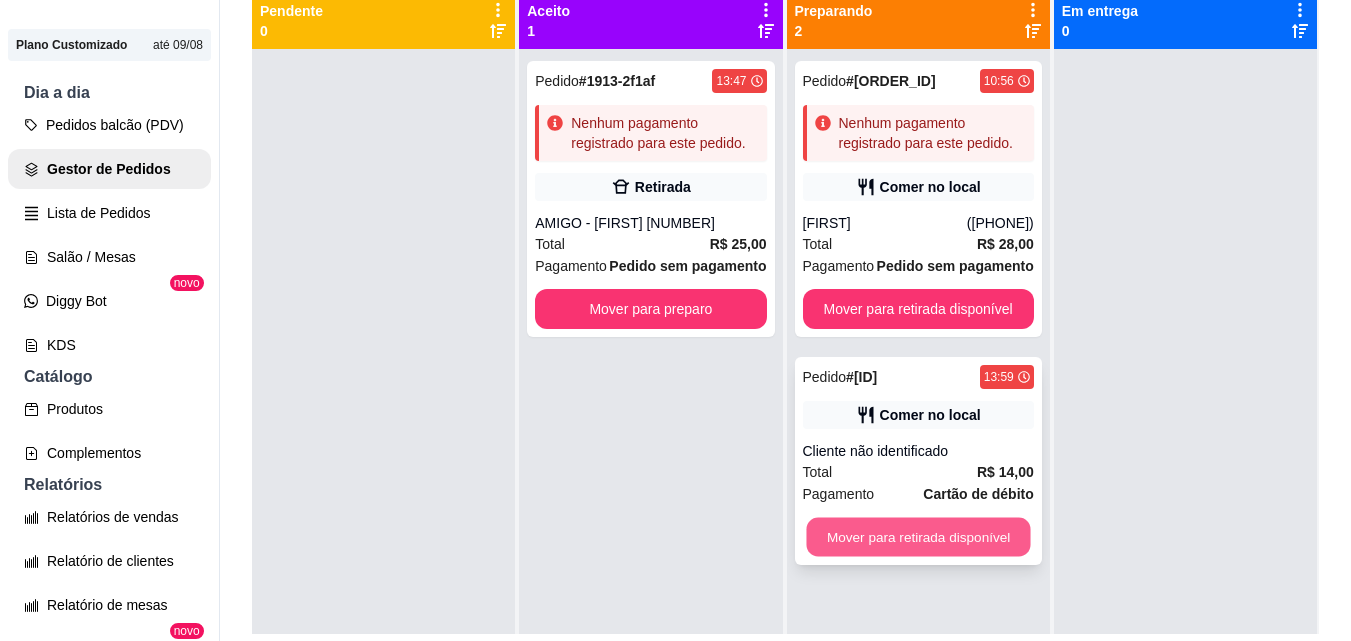 click on "Mover para retirada disponível" at bounding box center (918, 537) 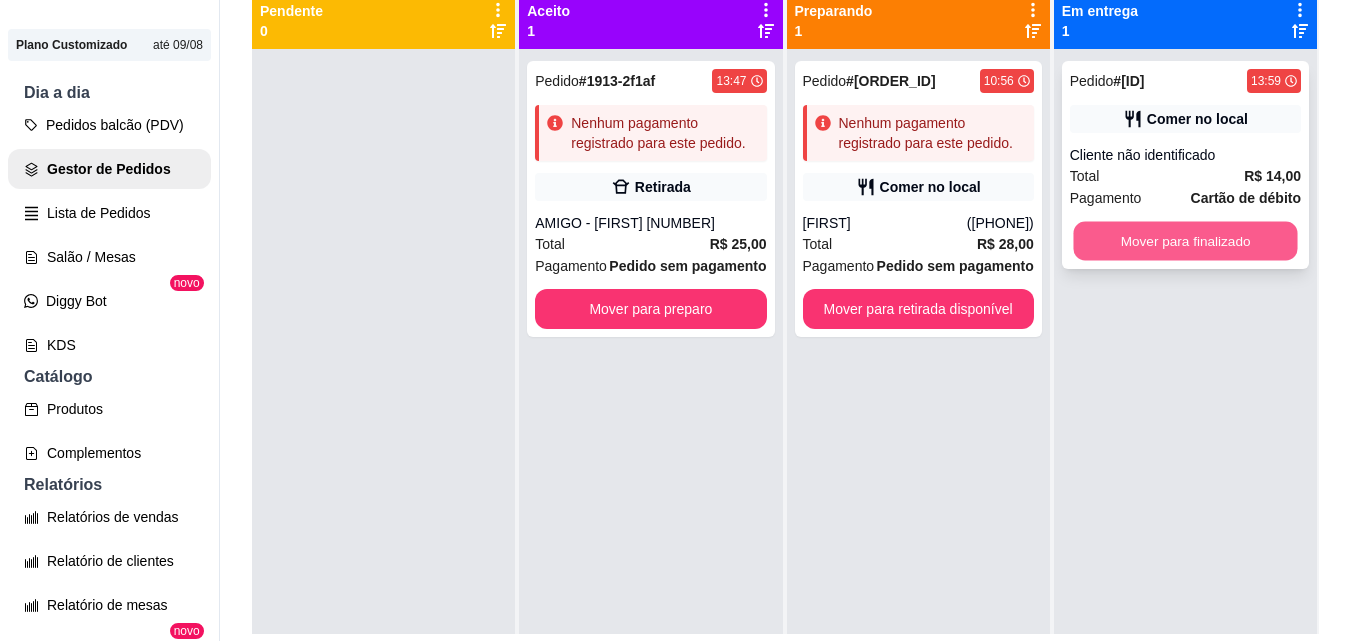 click on "Mover para finalizado" at bounding box center [1185, 241] 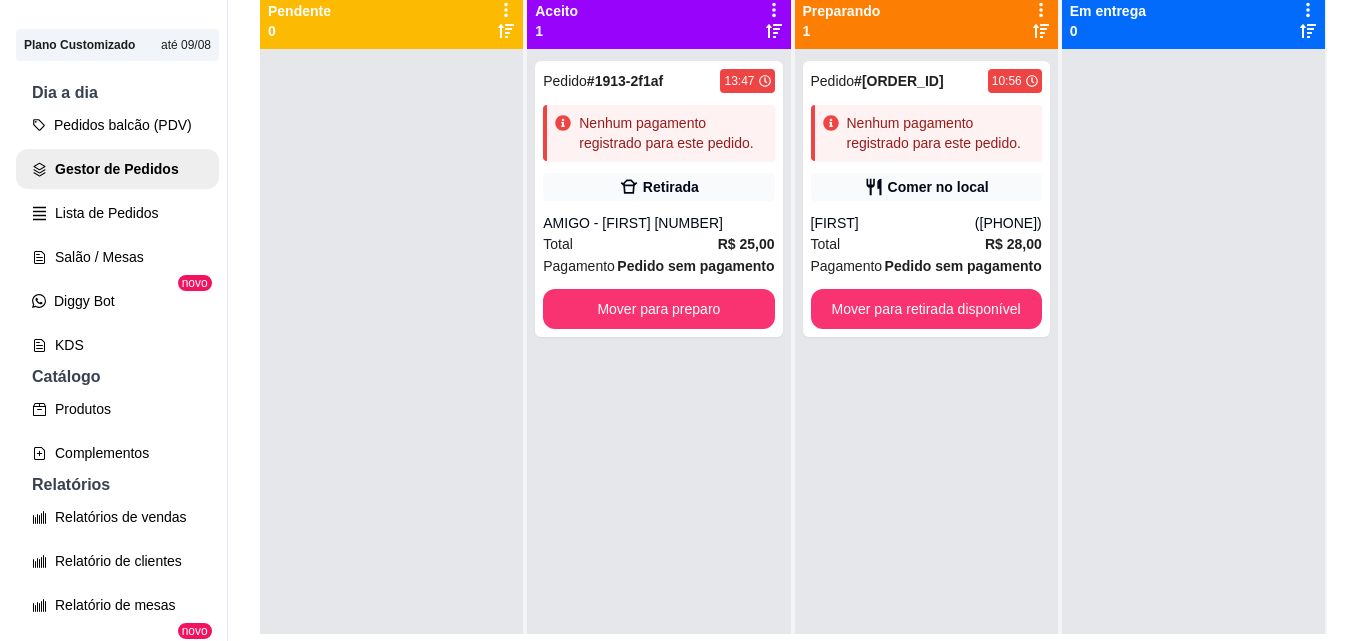 scroll, scrollTop: 0, scrollLeft: 0, axis: both 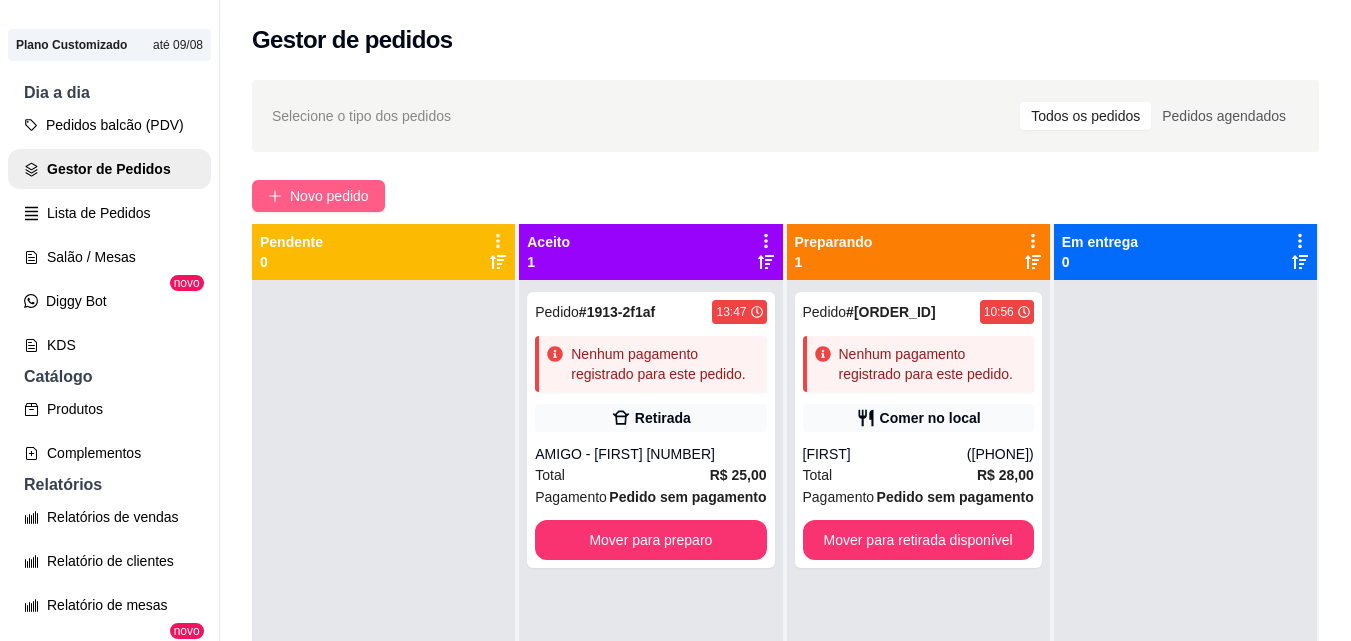 click on "Novo pedido" at bounding box center [329, 196] 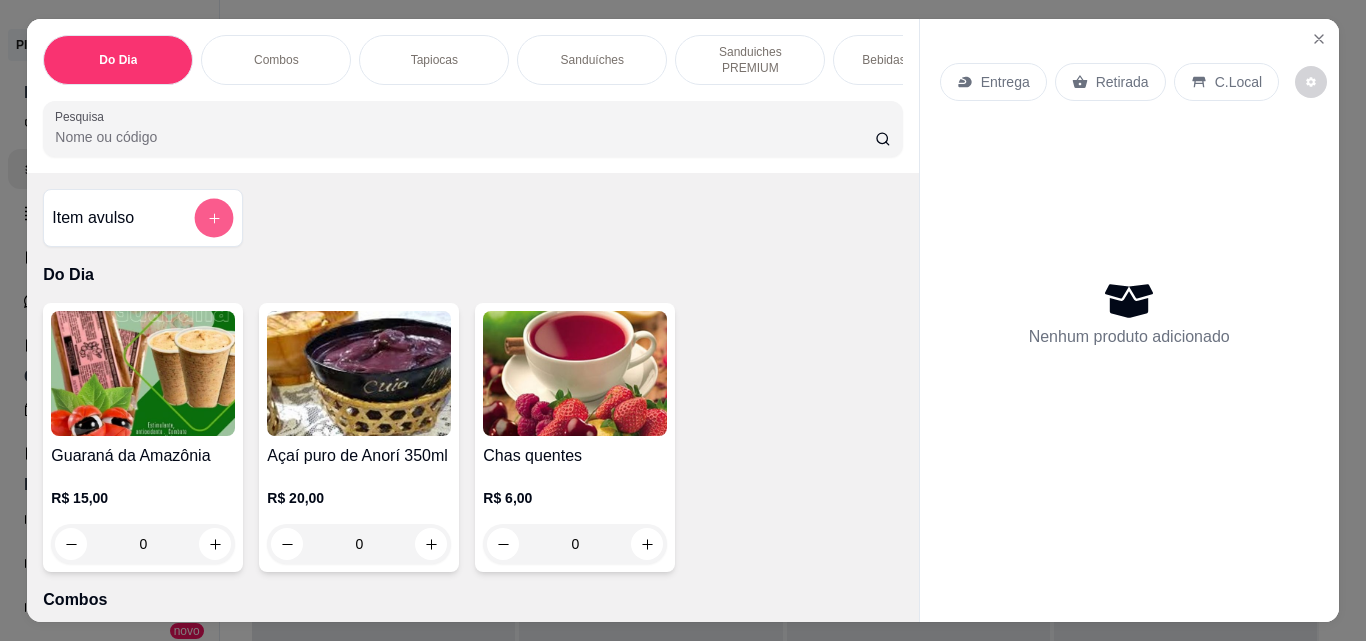 click at bounding box center (214, 218) 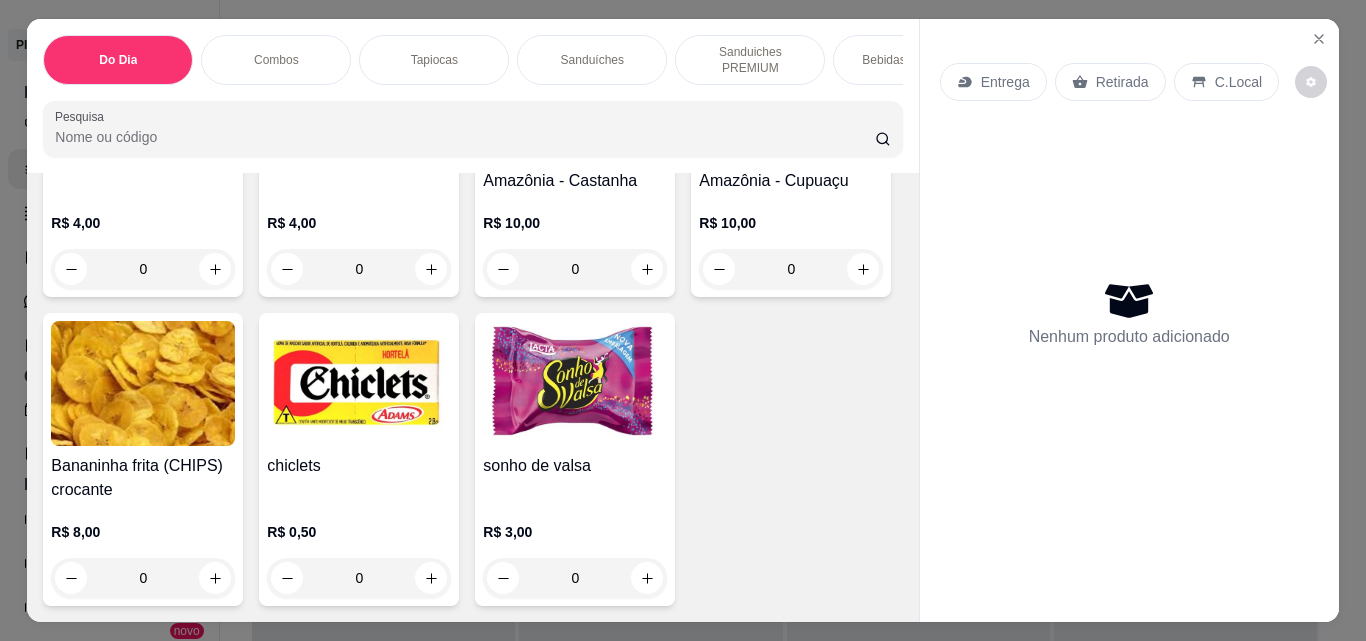 scroll, scrollTop: 12392, scrollLeft: 0, axis: vertical 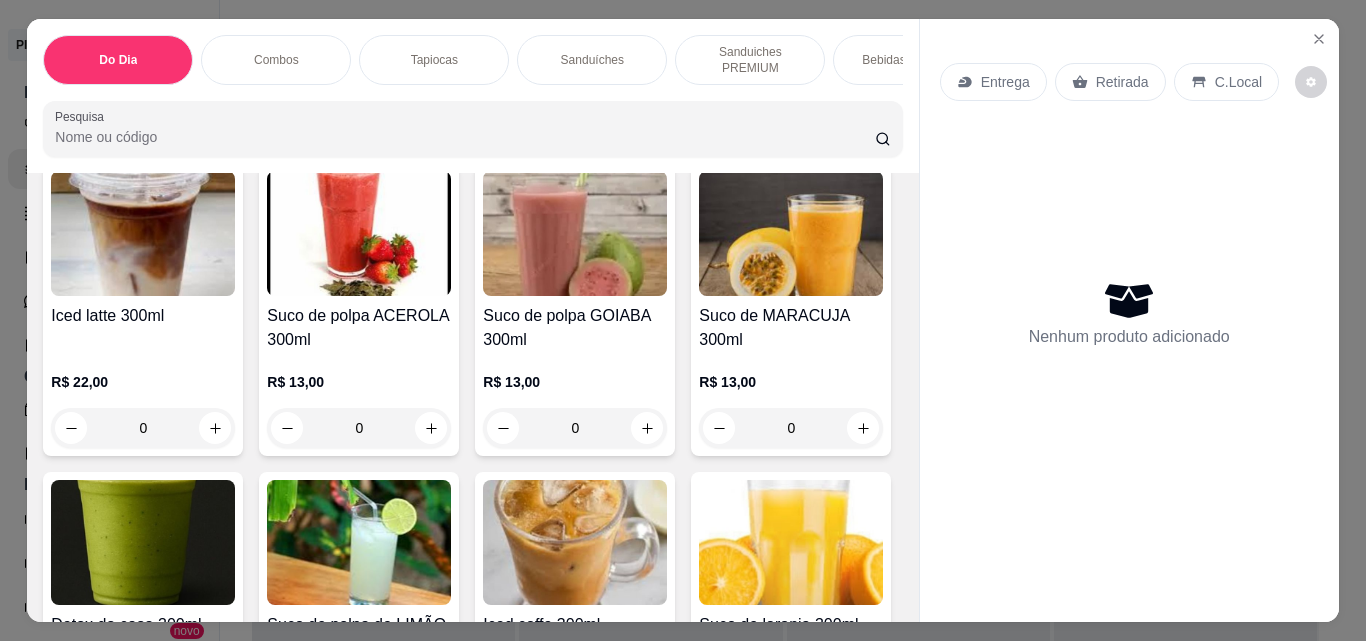 click at bounding box center [143, -750] 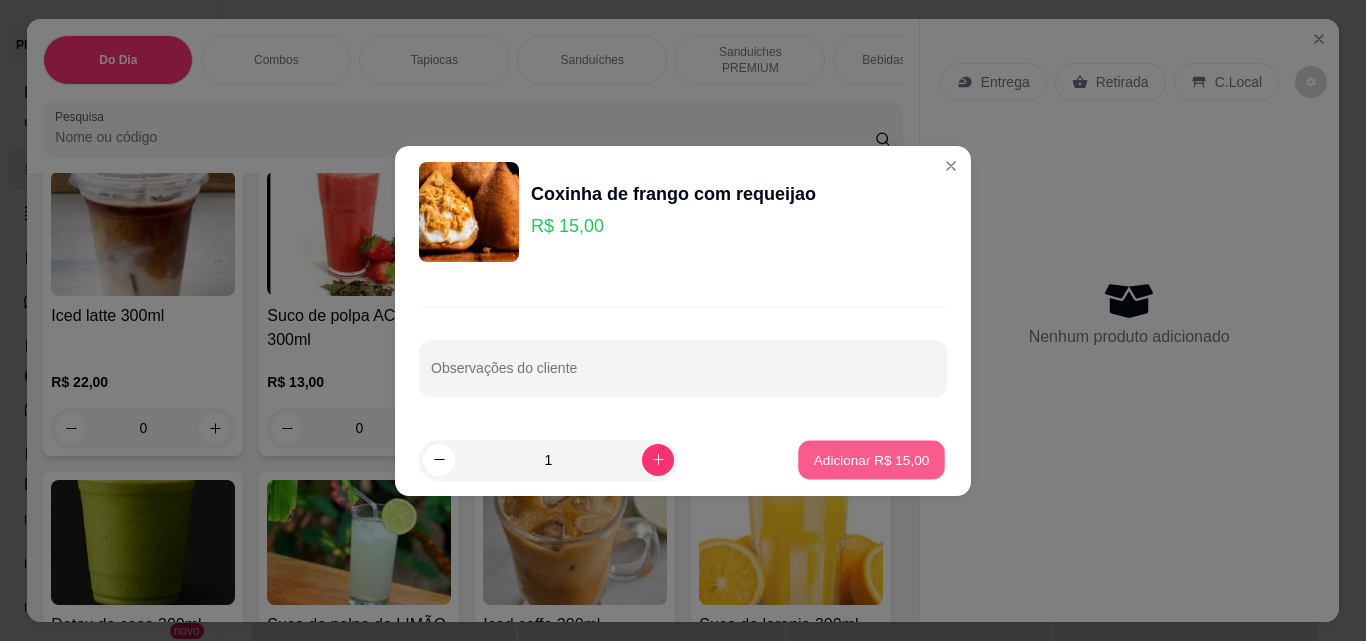 click on "Adicionar   R$ 15,00" at bounding box center (871, 459) 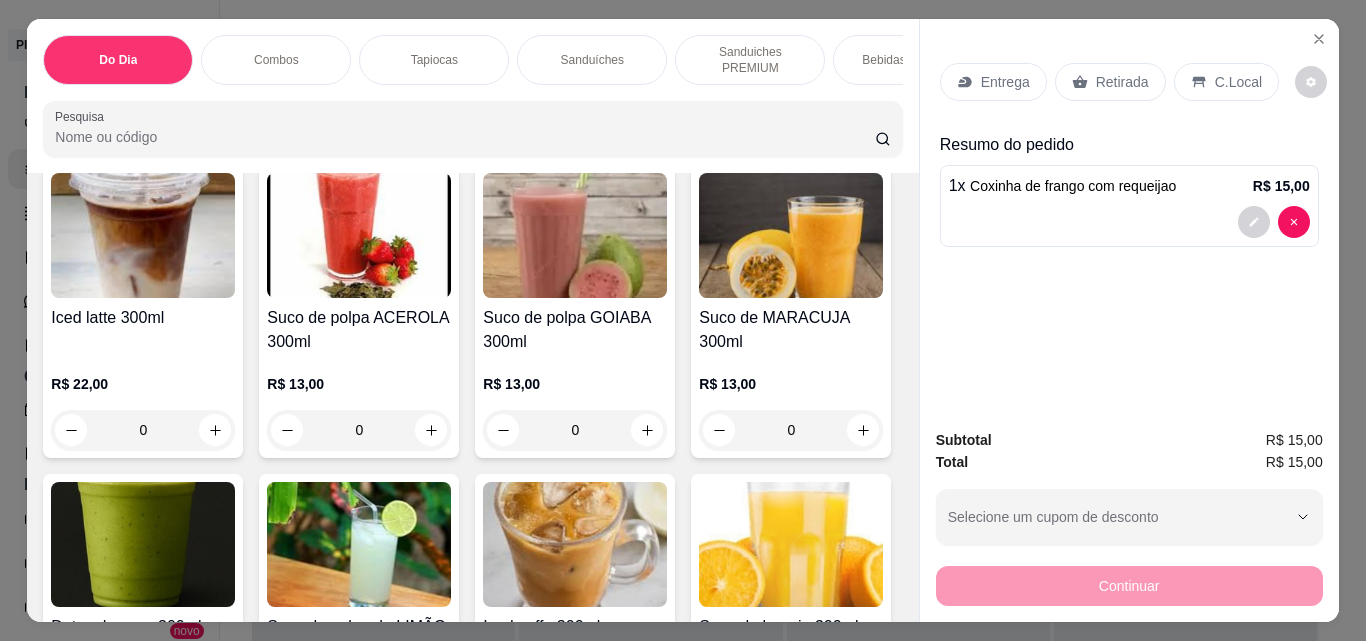 click 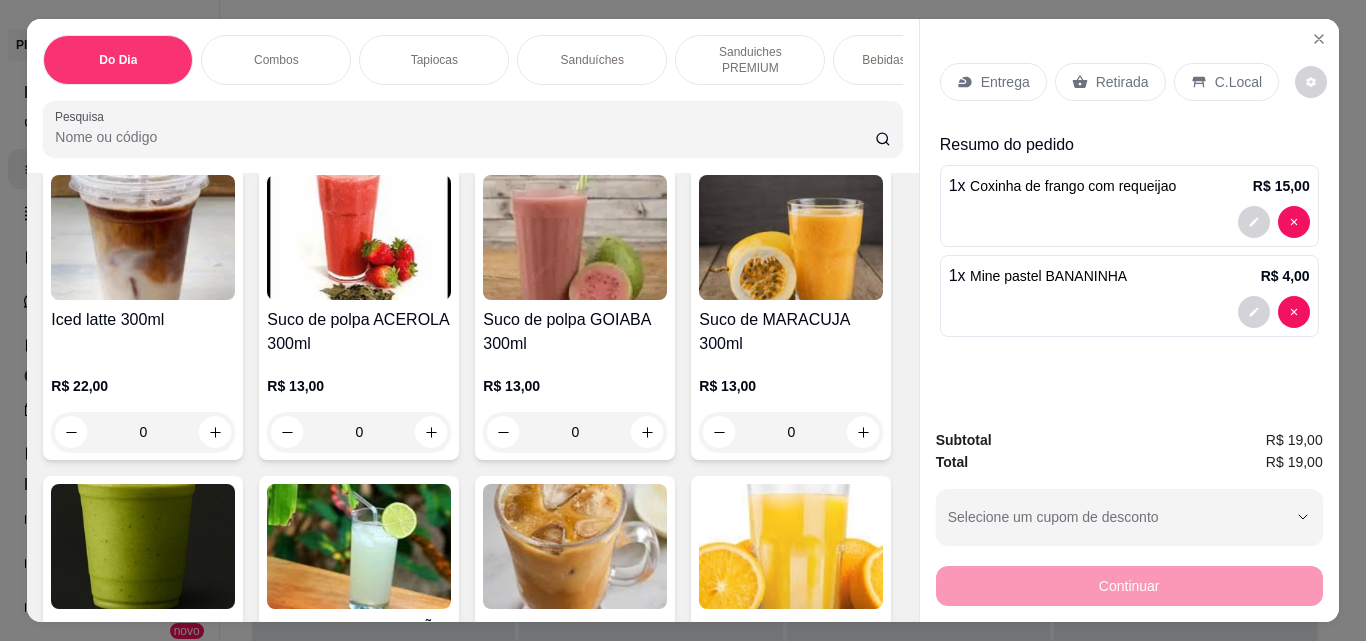 click 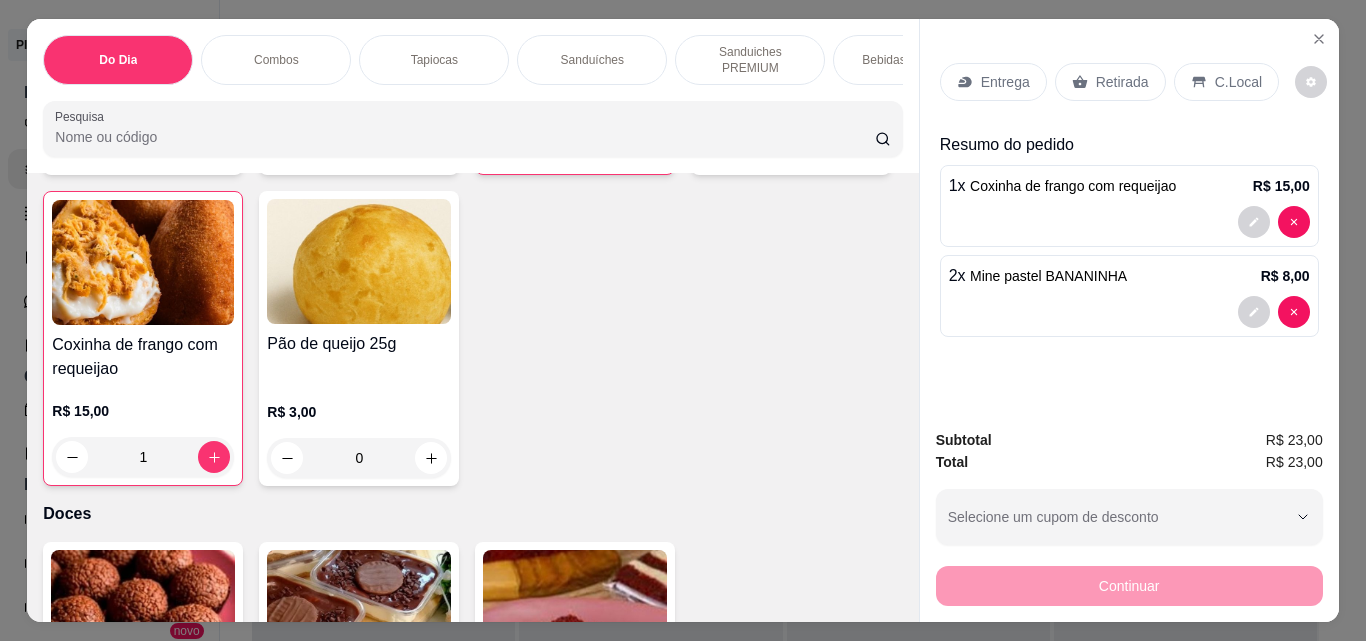 scroll, scrollTop: 6328, scrollLeft: 0, axis: vertical 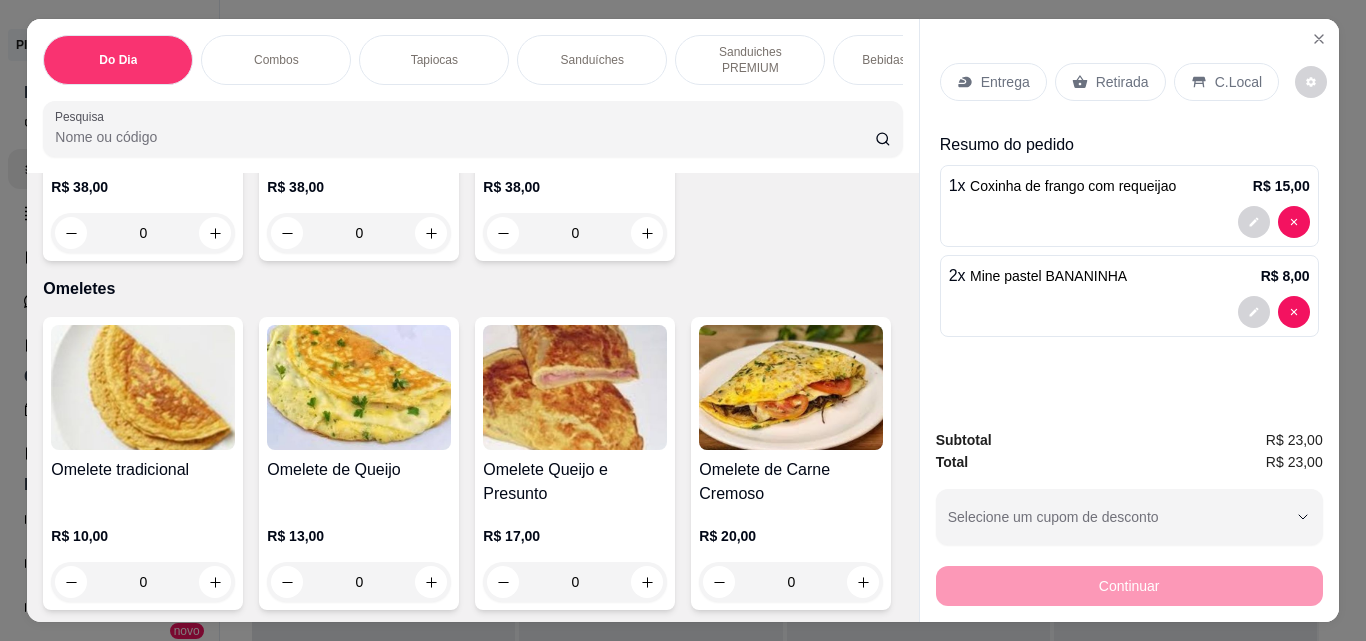 click at bounding box center [215, -425] 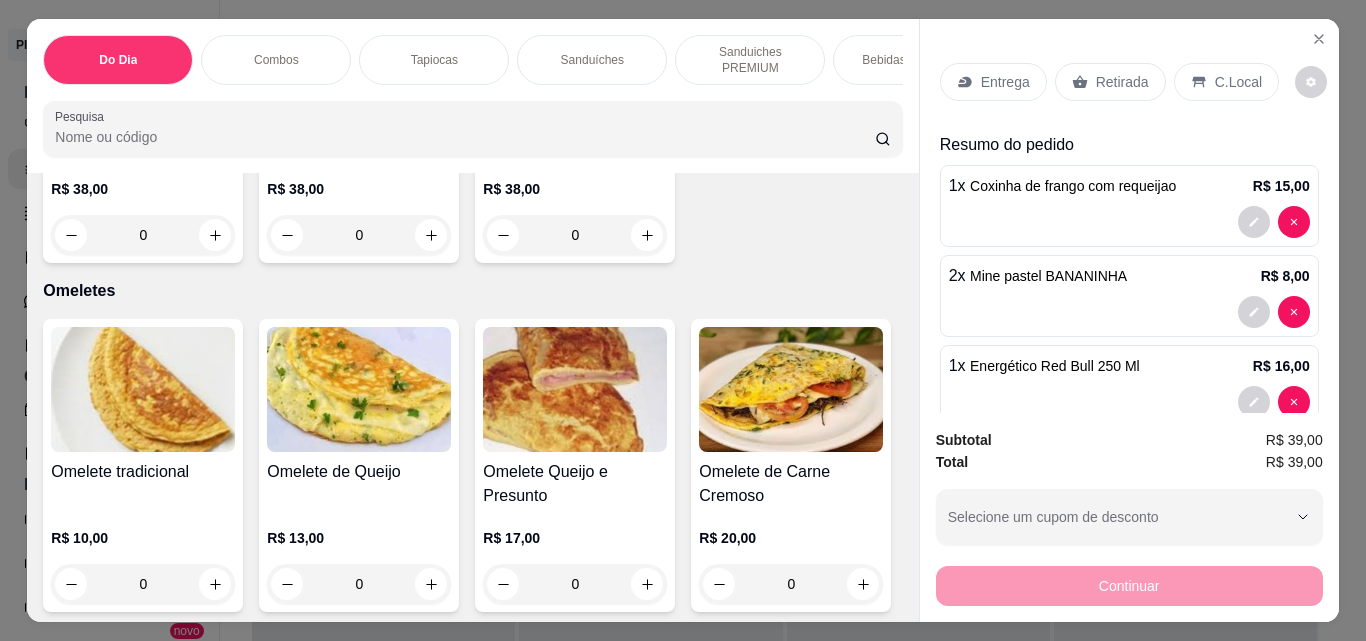 click on "Retirada" at bounding box center (1122, 82) 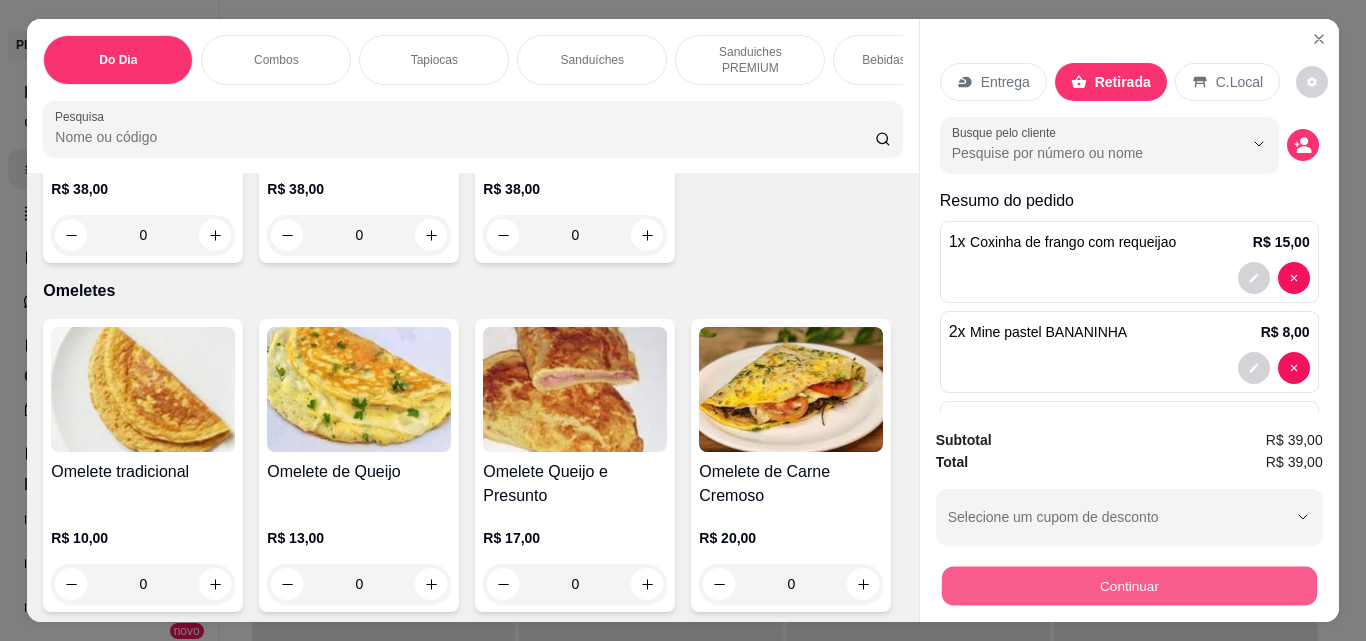 click on "Continuar" at bounding box center [1128, 585] 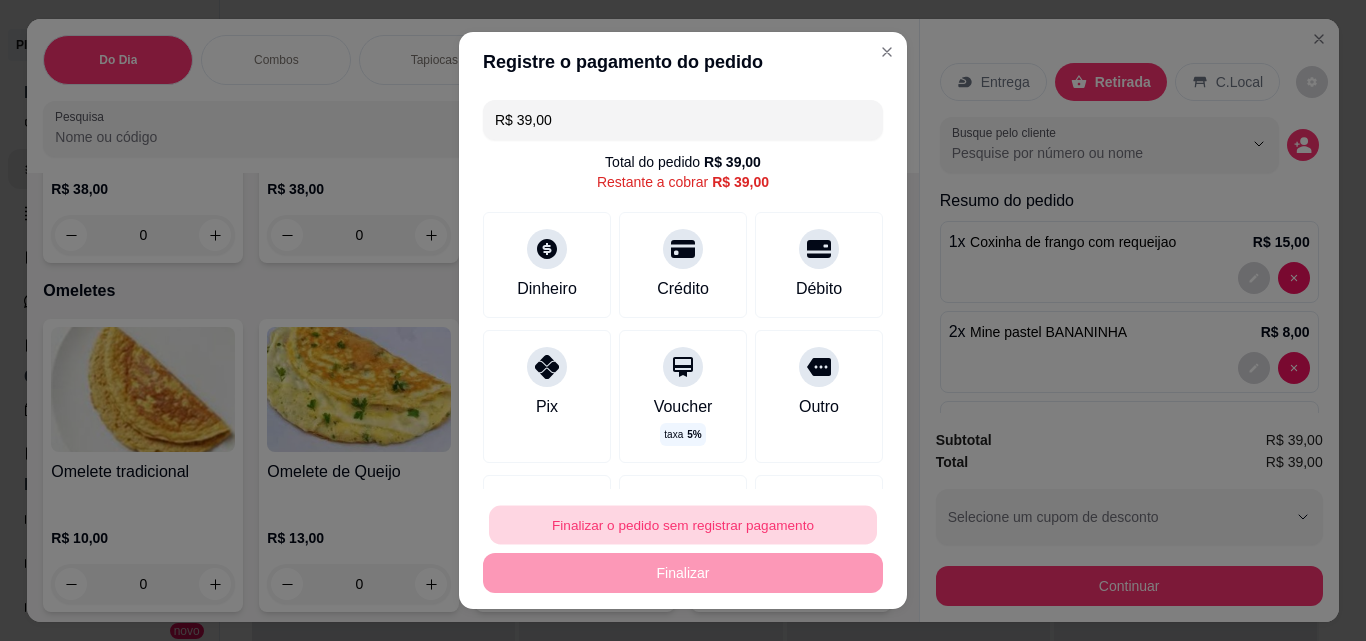 click on "Finalizar o pedido sem registrar pagamento" at bounding box center [683, 525] 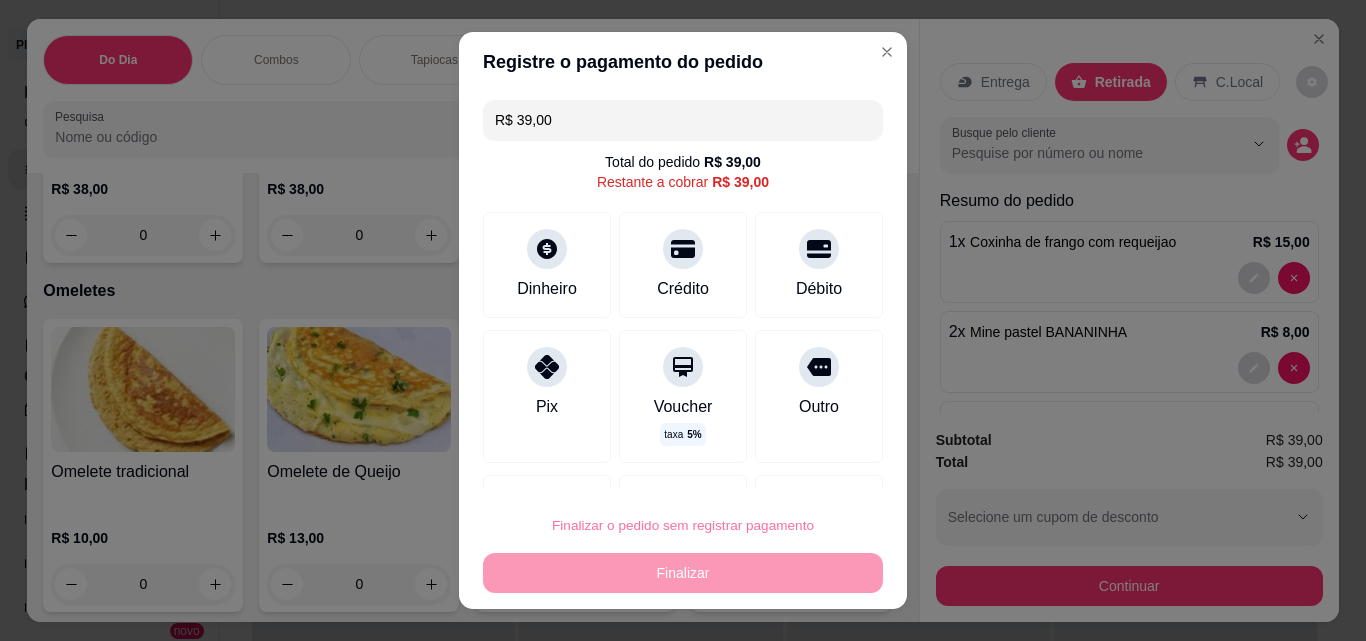 click on "Confirmar" at bounding box center [797, 468] 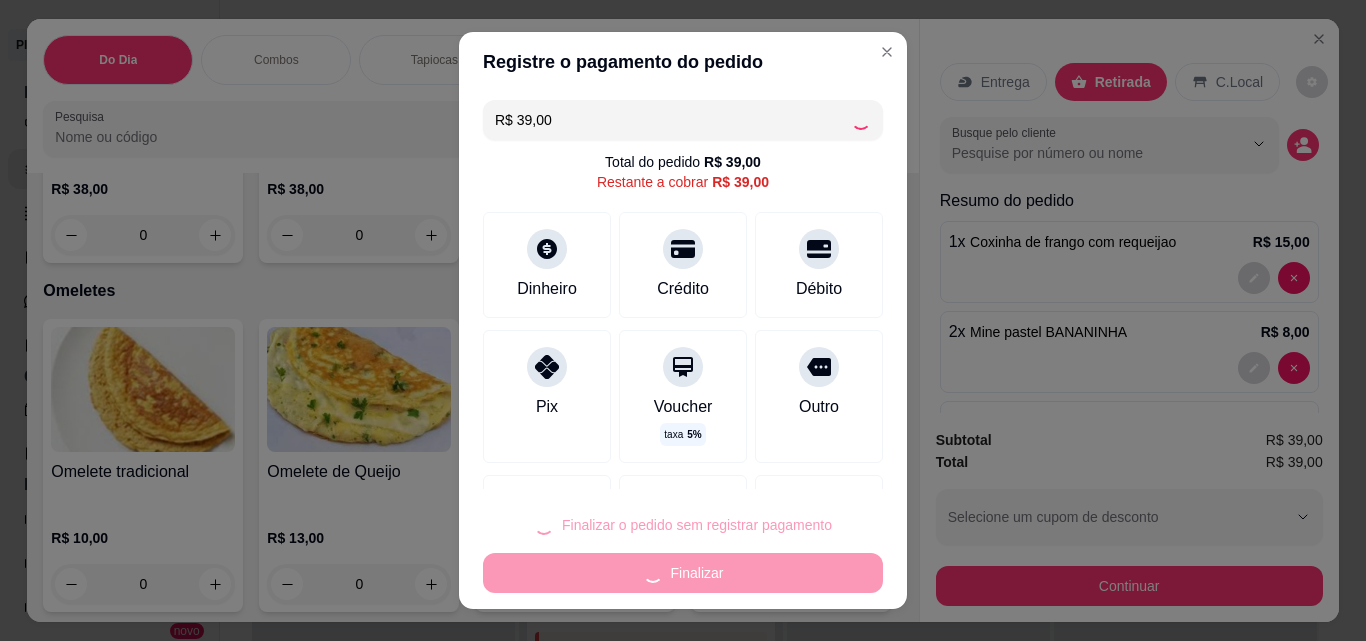 type on "0" 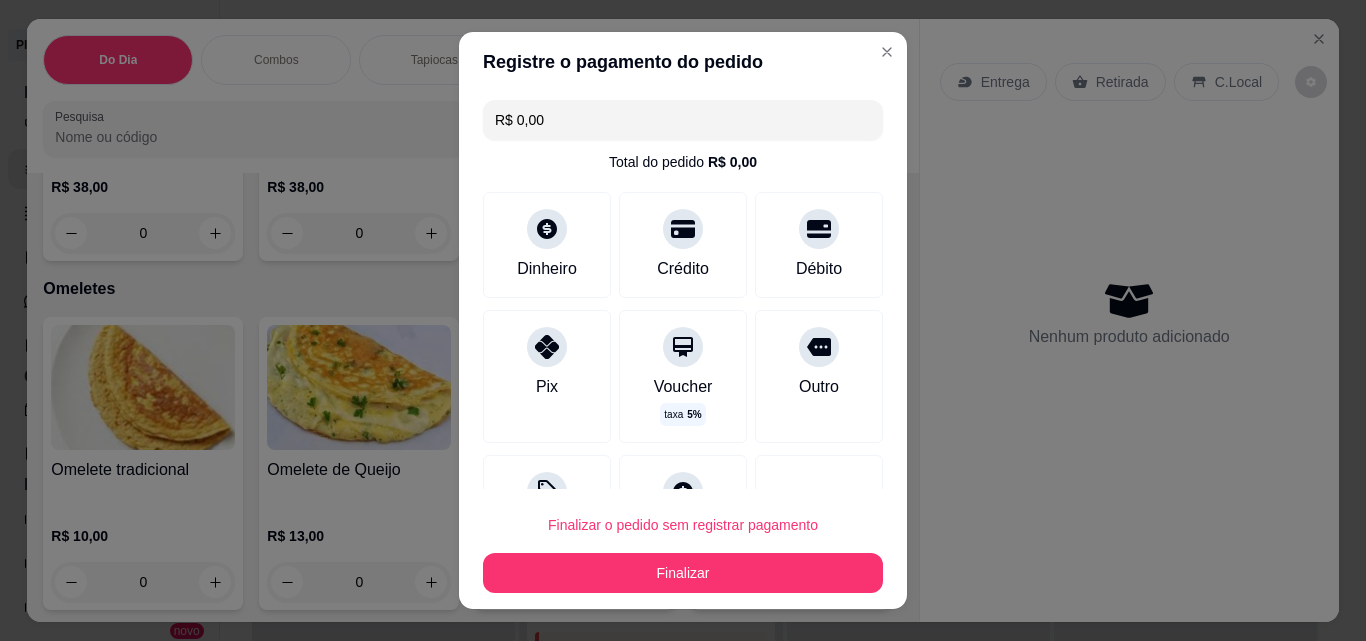 type on "R$ 0,00" 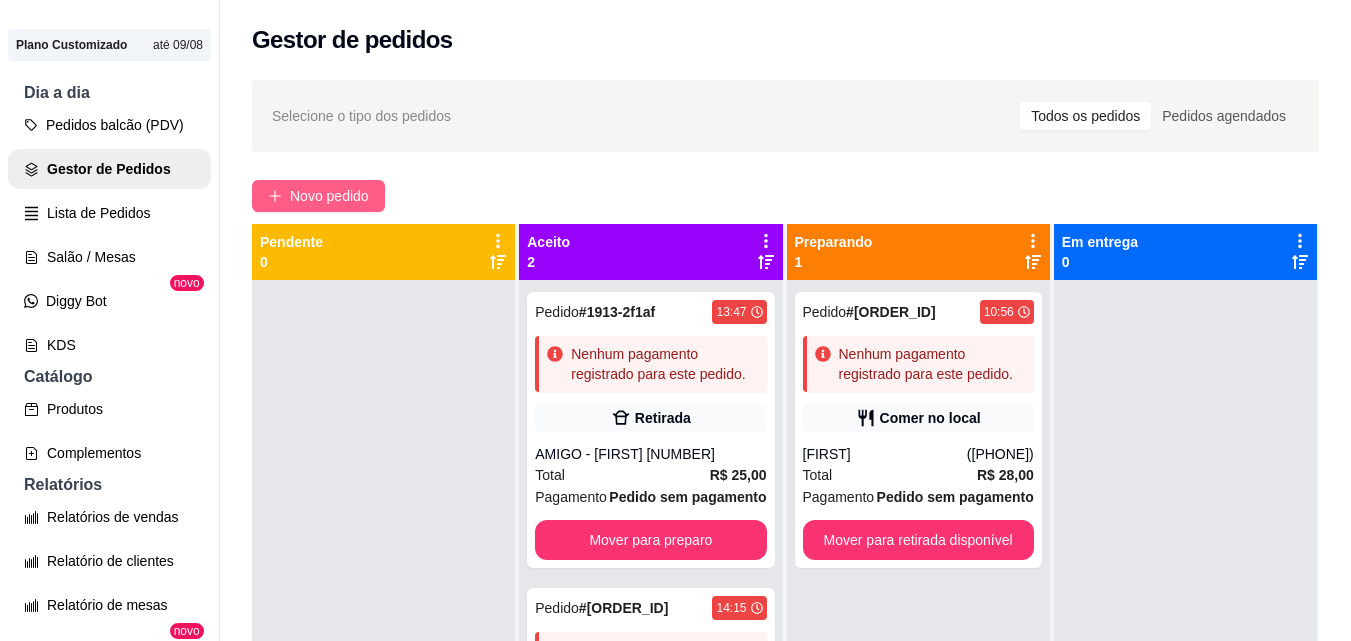 click on "Novo pedido" at bounding box center (329, 196) 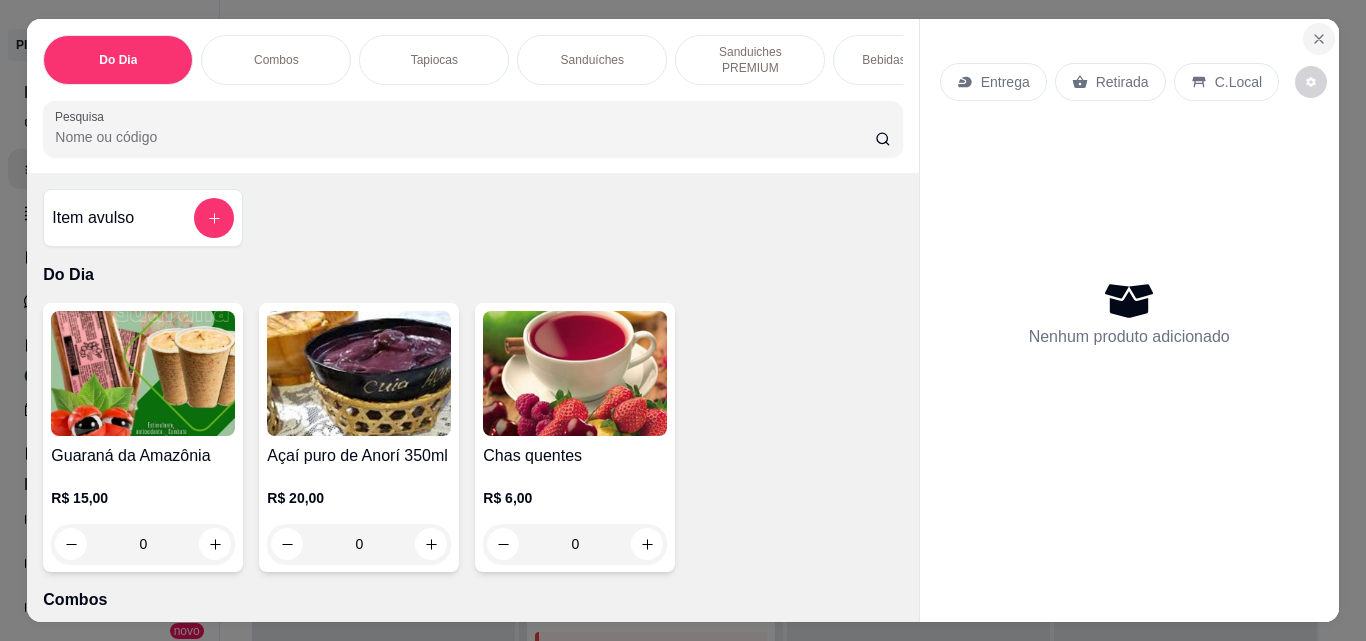 click at bounding box center (1319, 39) 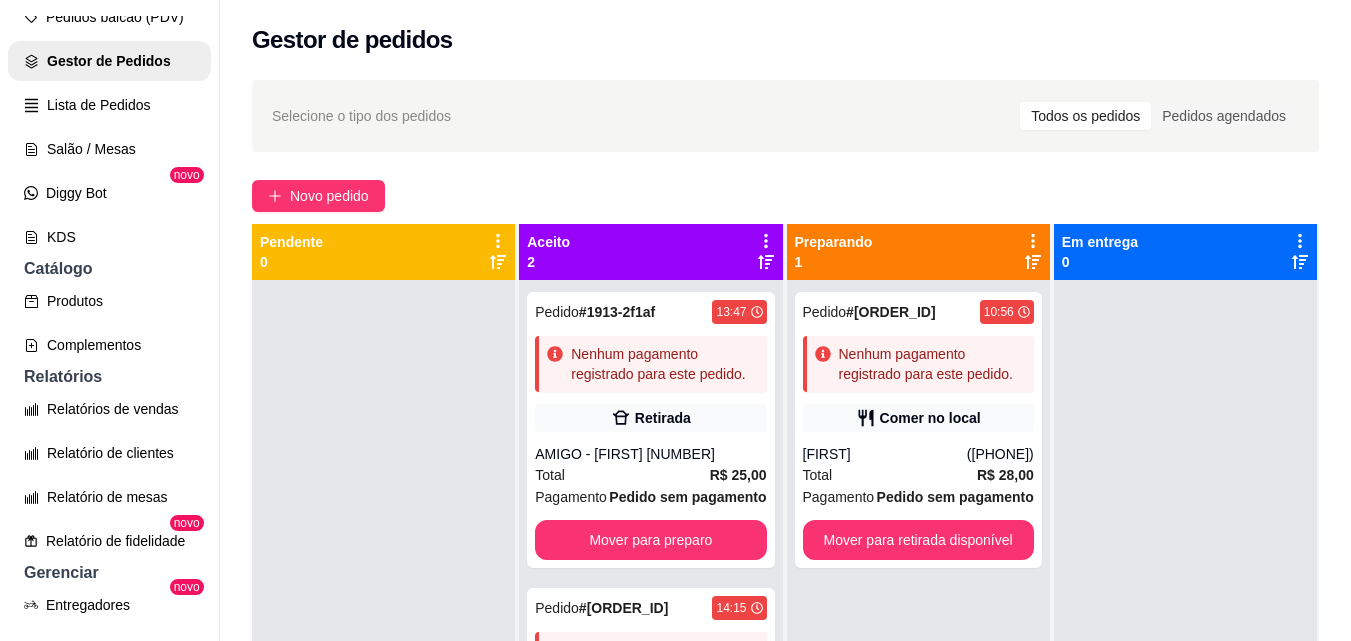 scroll, scrollTop: 278, scrollLeft: 0, axis: vertical 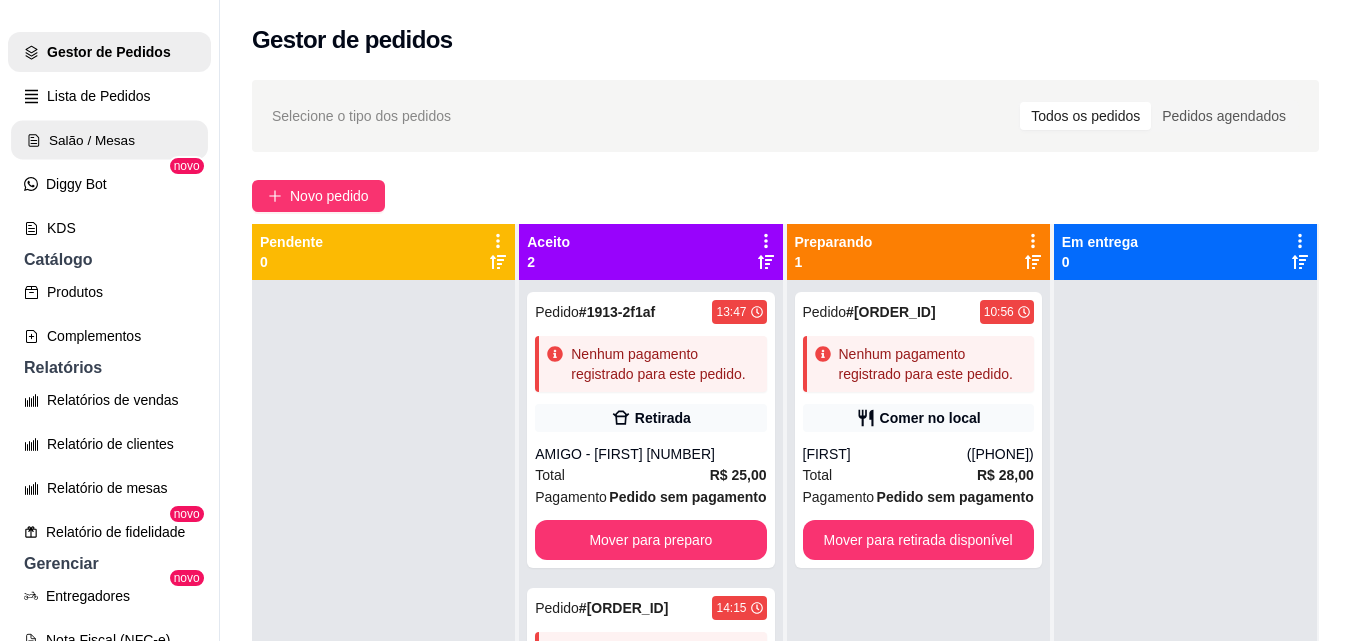 click on "Salão / Mesas" at bounding box center (109, 140) 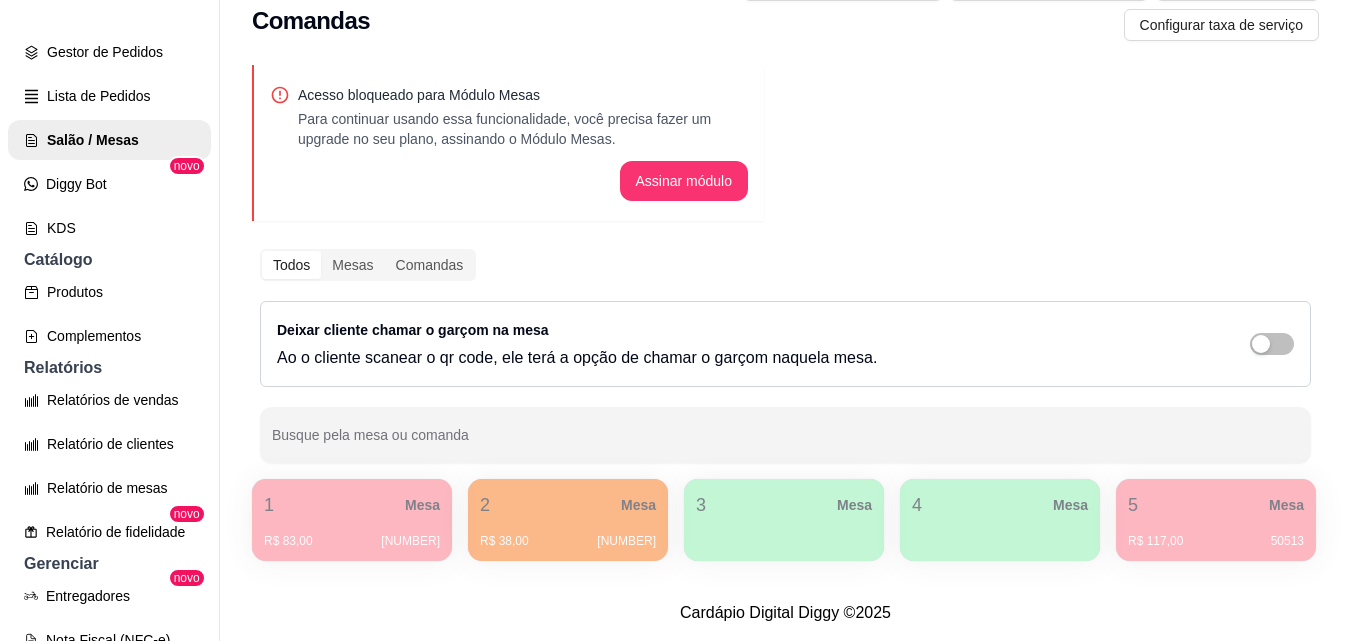 scroll, scrollTop: 138, scrollLeft: 0, axis: vertical 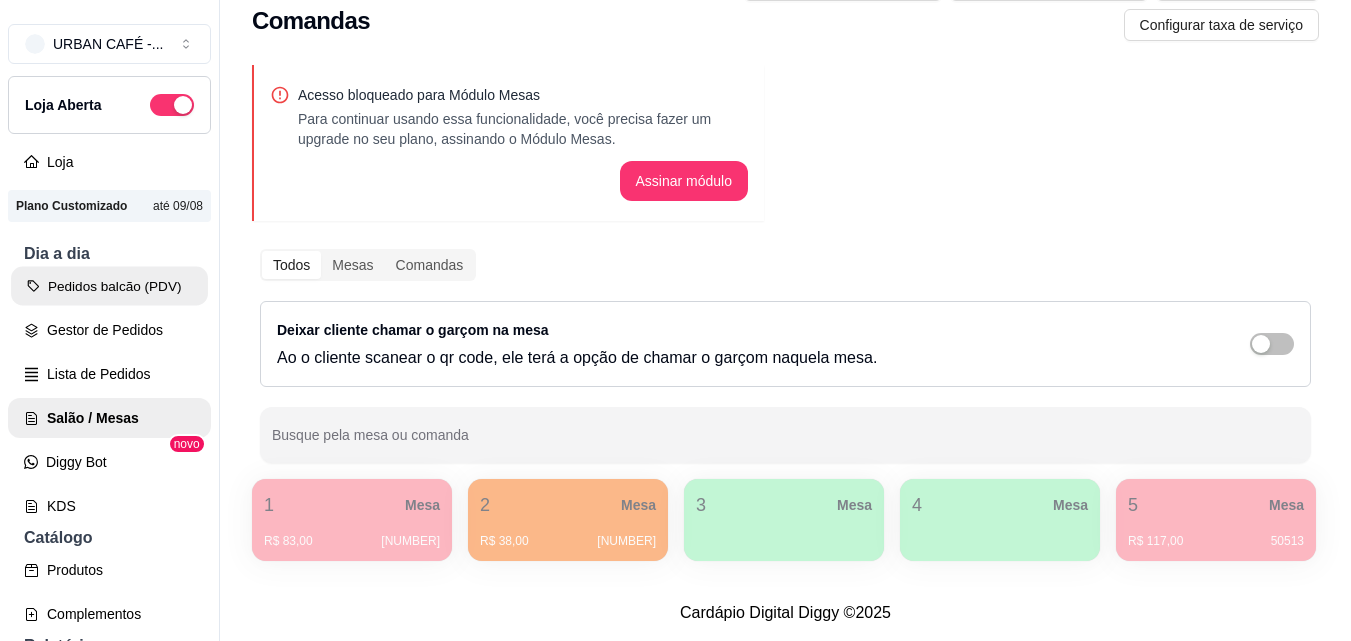 click on "Pedidos balcão (PDV)" at bounding box center (109, 286) 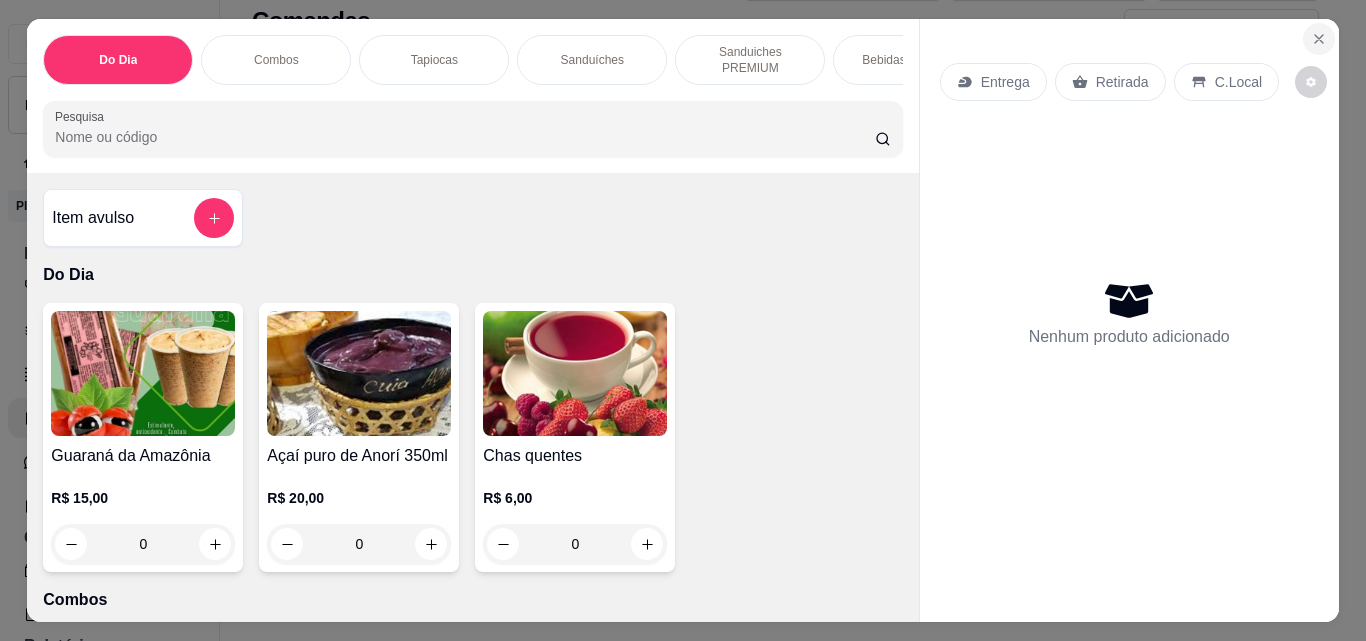 click 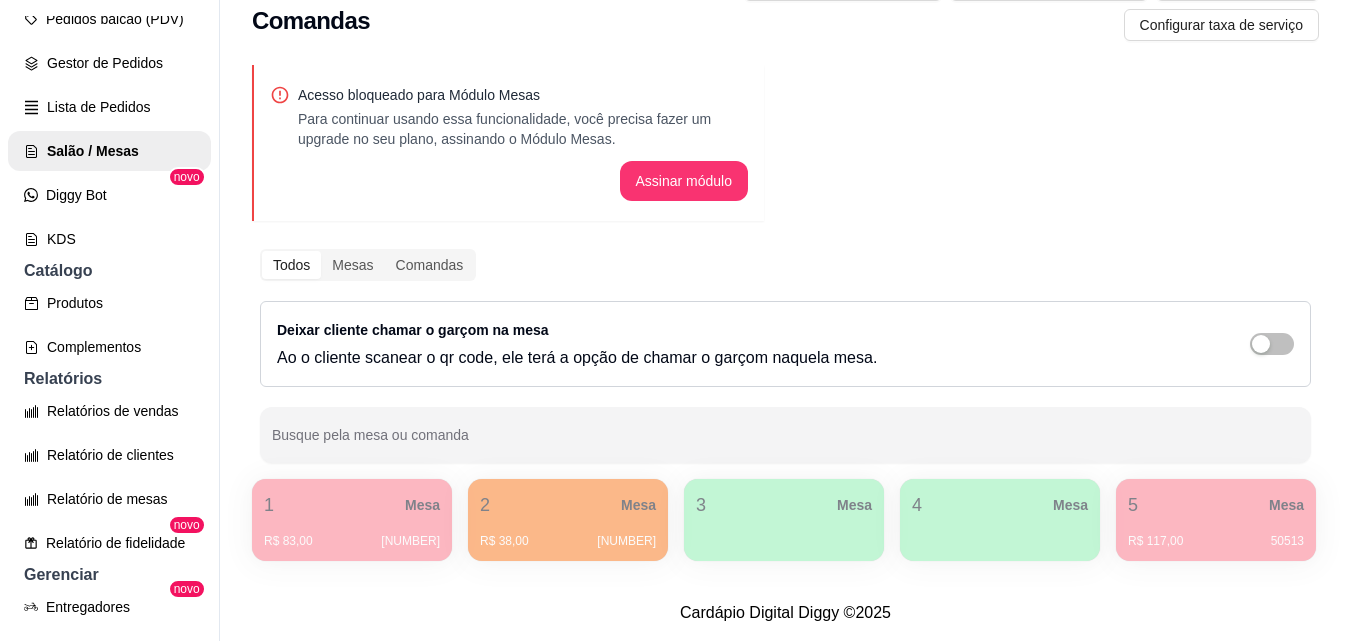 scroll, scrollTop: 268, scrollLeft: 0, axis: vertical 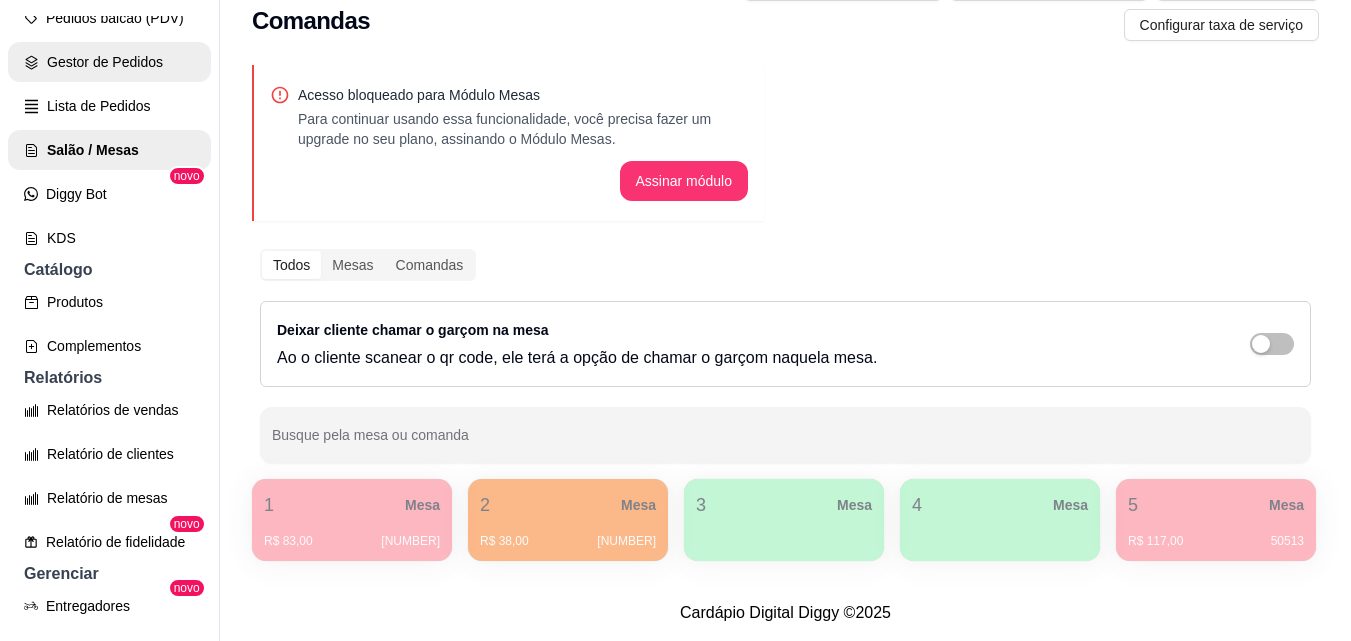 click on "Gestor de Pedidos" at bounding box center (109, 62) 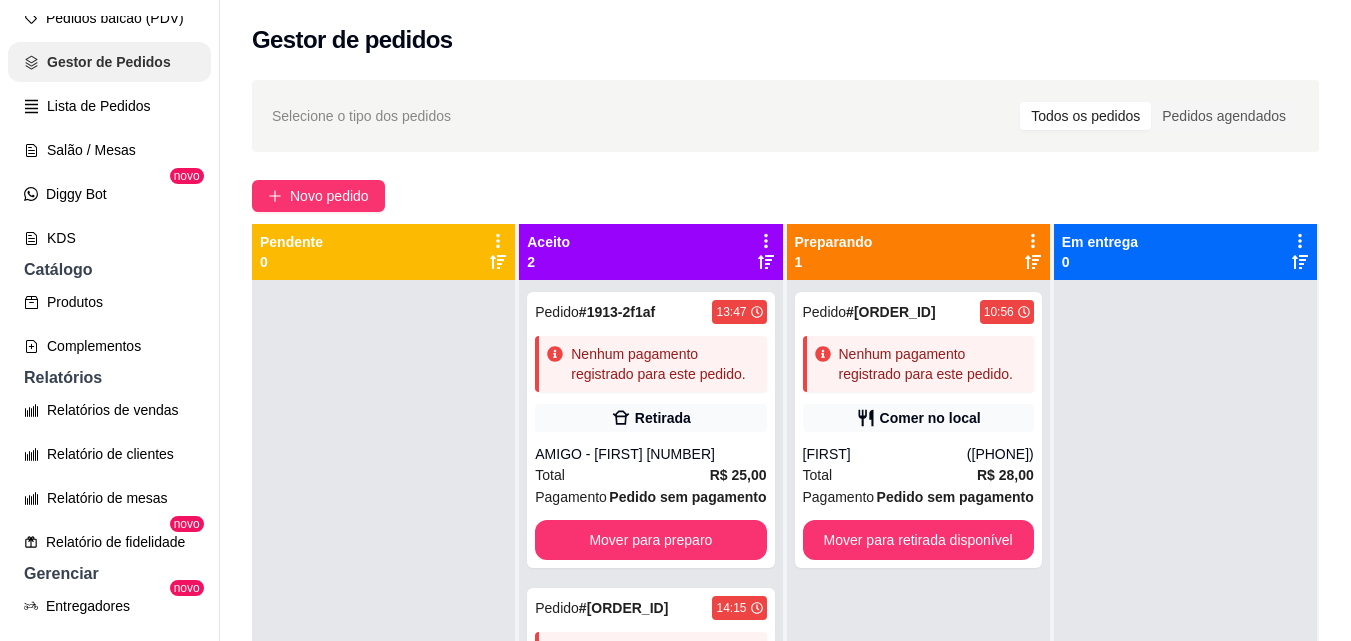 click on "Salão / Mesas" at bounding box center [109, 150] 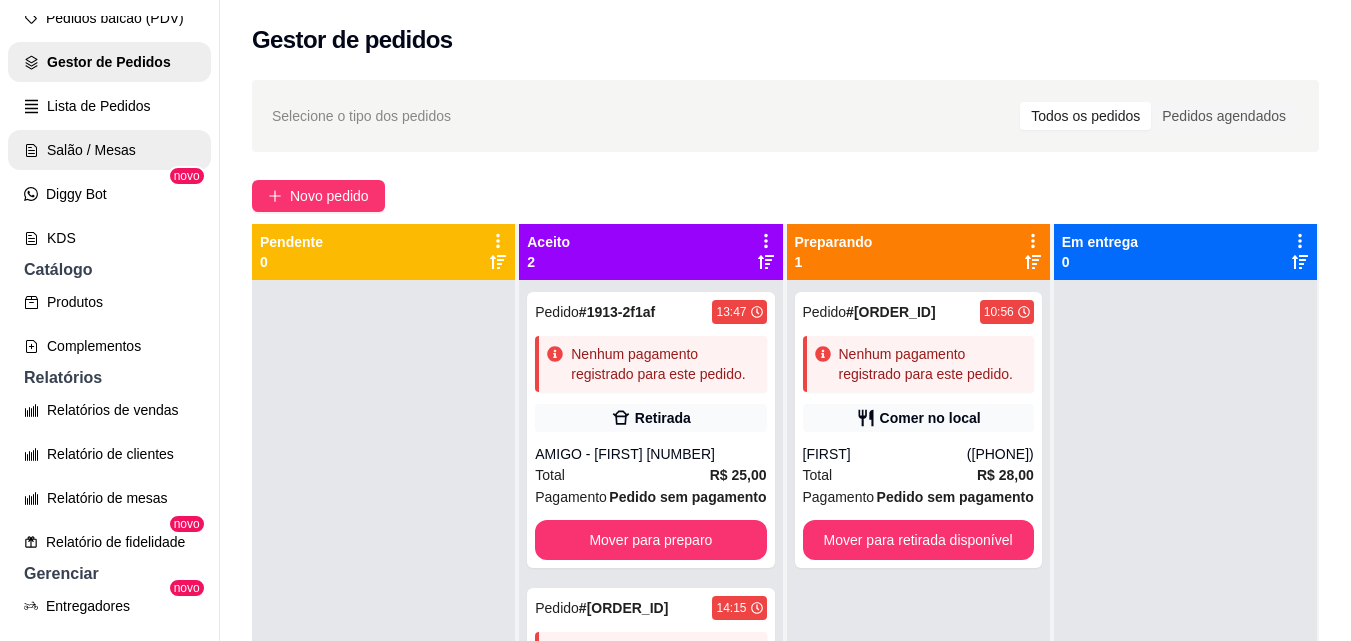 click on "Salão / Mesas" at bounding box center (109, 150) 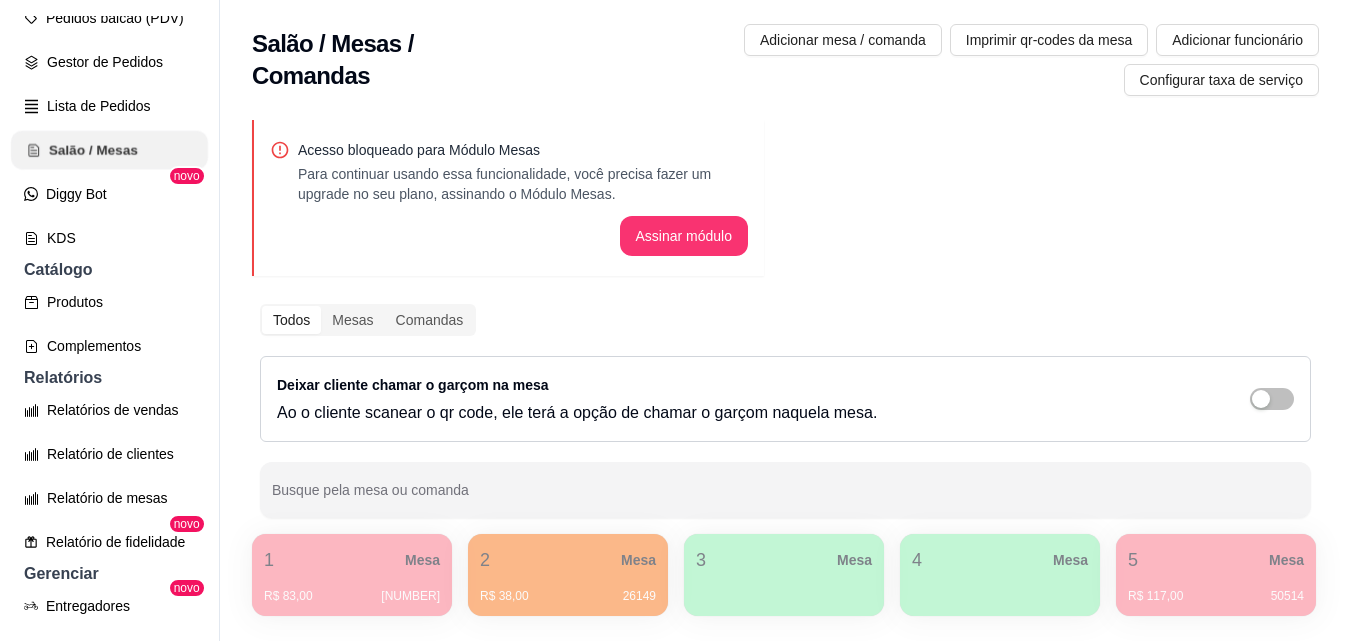 click on "Salão / Mesas" at bounding box center (109, 150) 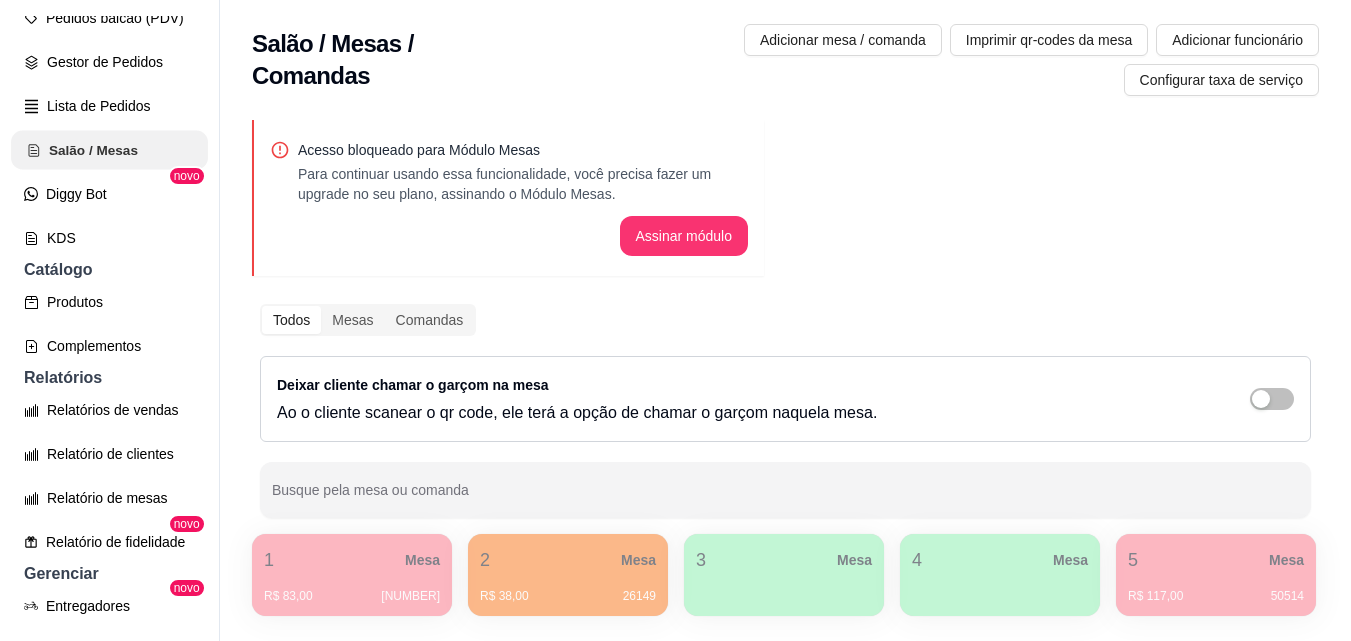 click on "Salão / Mesas" at bounding box center [109, 150] 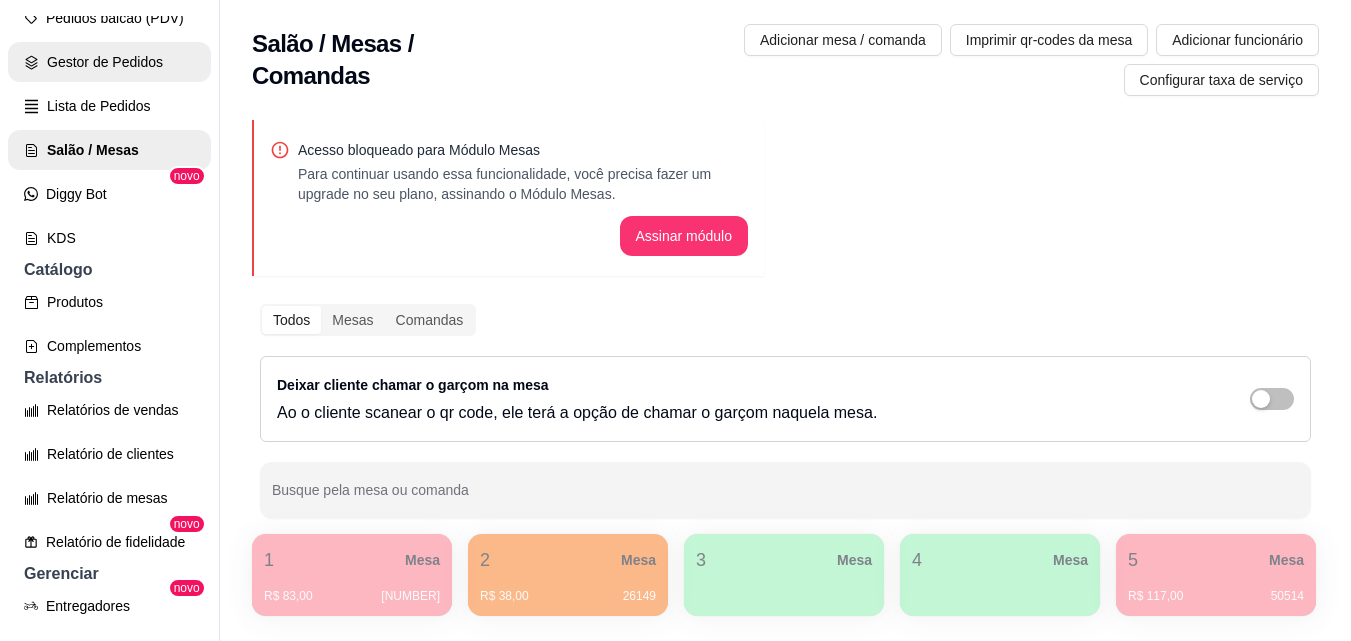 click on "Gestor de Pedidos" at bounding box center [109, 62] 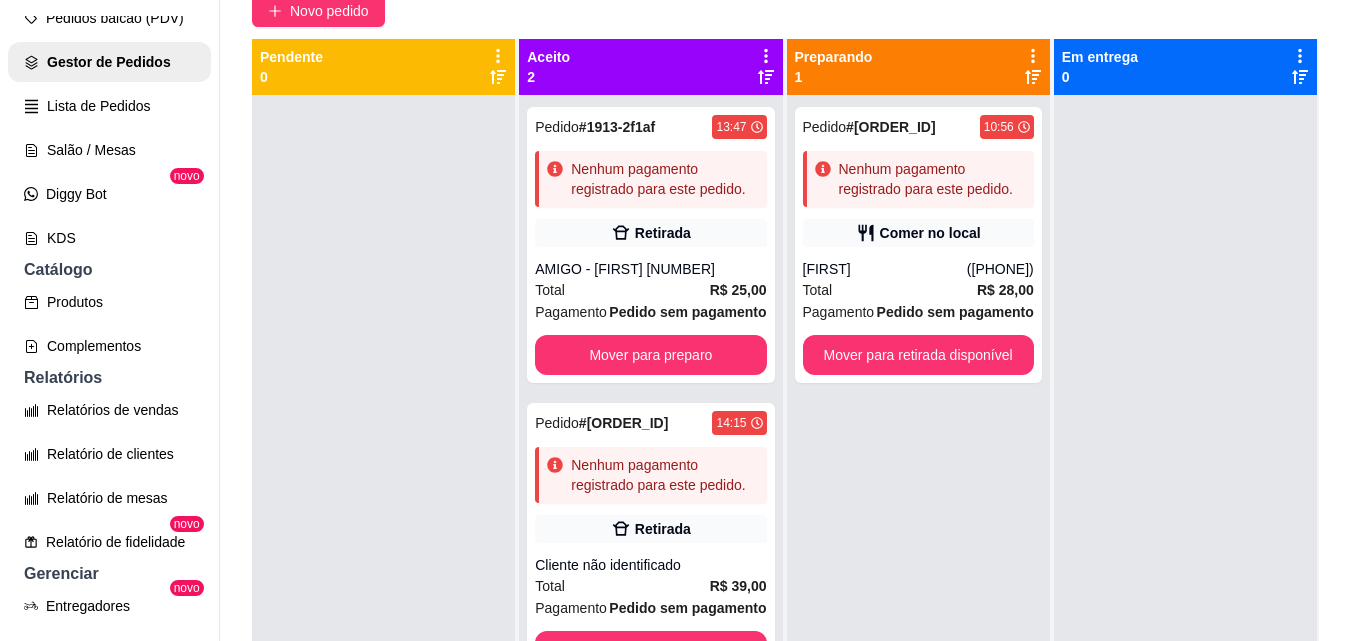 scroll, scrollTop: 187, scrollLeft: 0, axis: vertical 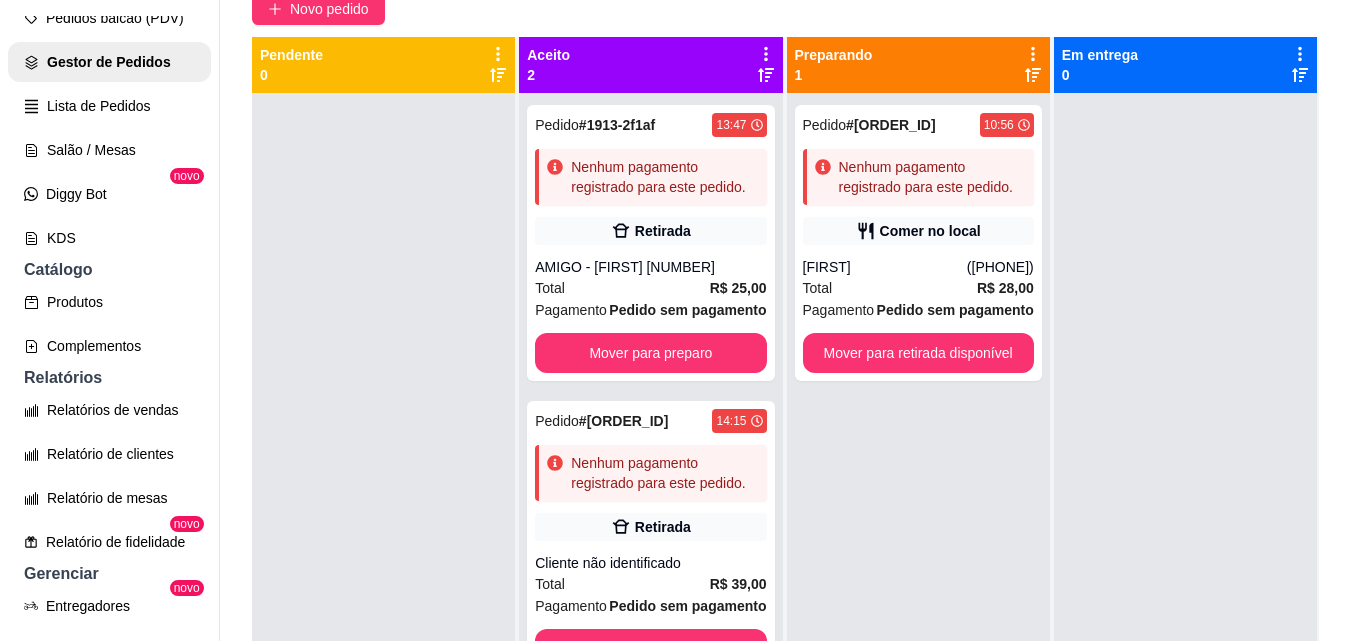 drag, startPoint x: 1323, startPoint y: 366, endPoint x: 1340, endPoint y: 363, distance: 17.262676 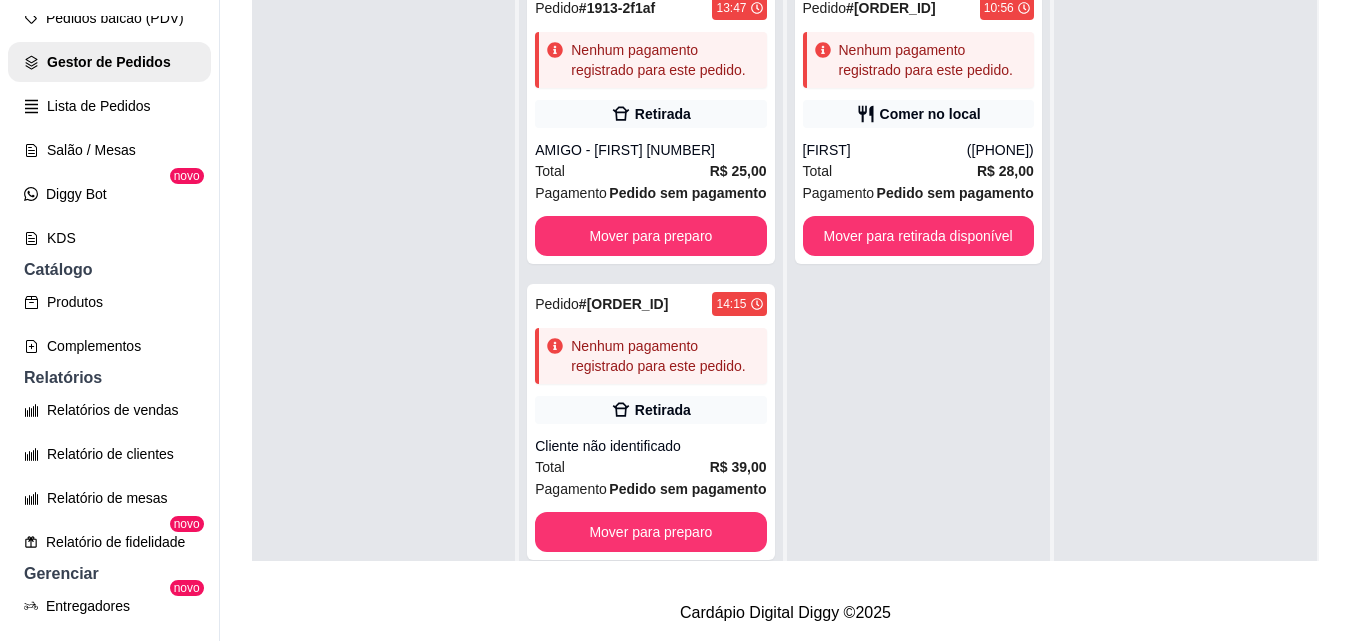 scroll, scrollTop: 319, scrollLeft: 0, axis: vertical 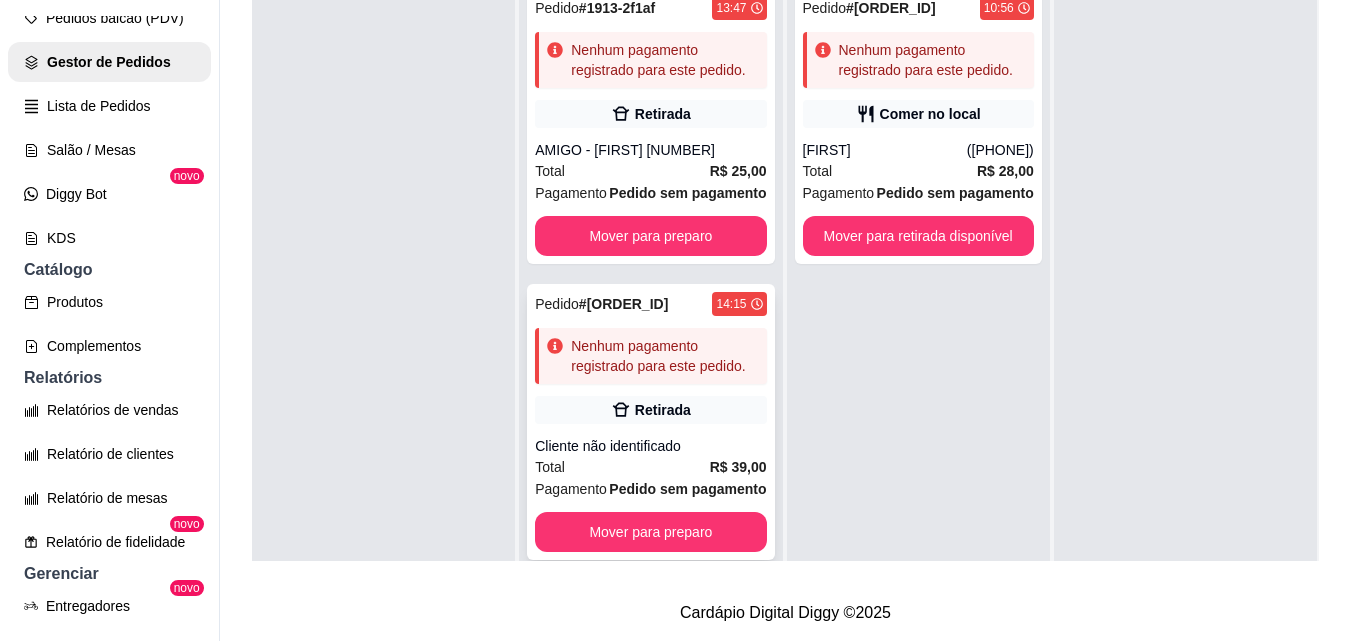 click on "Nenhum pagamento registrado para este pedido." at bounding box center [664, 356] 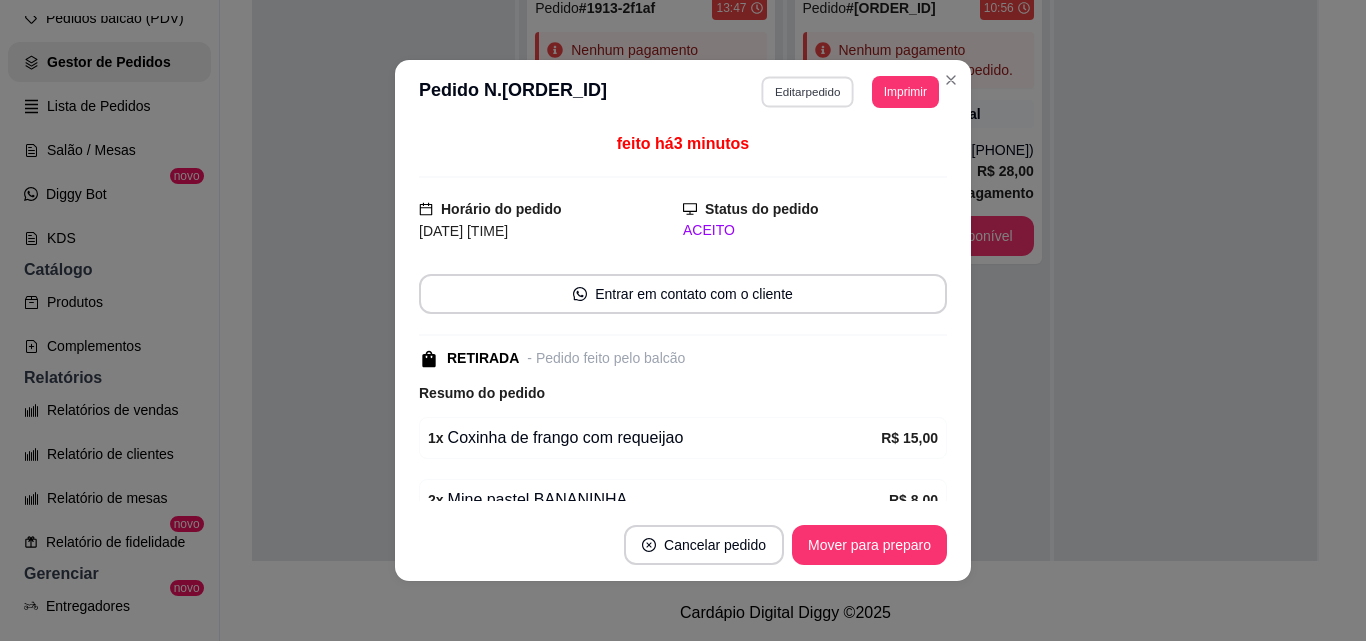 click on "Editar  pedido" at bounding box center [808, 91] 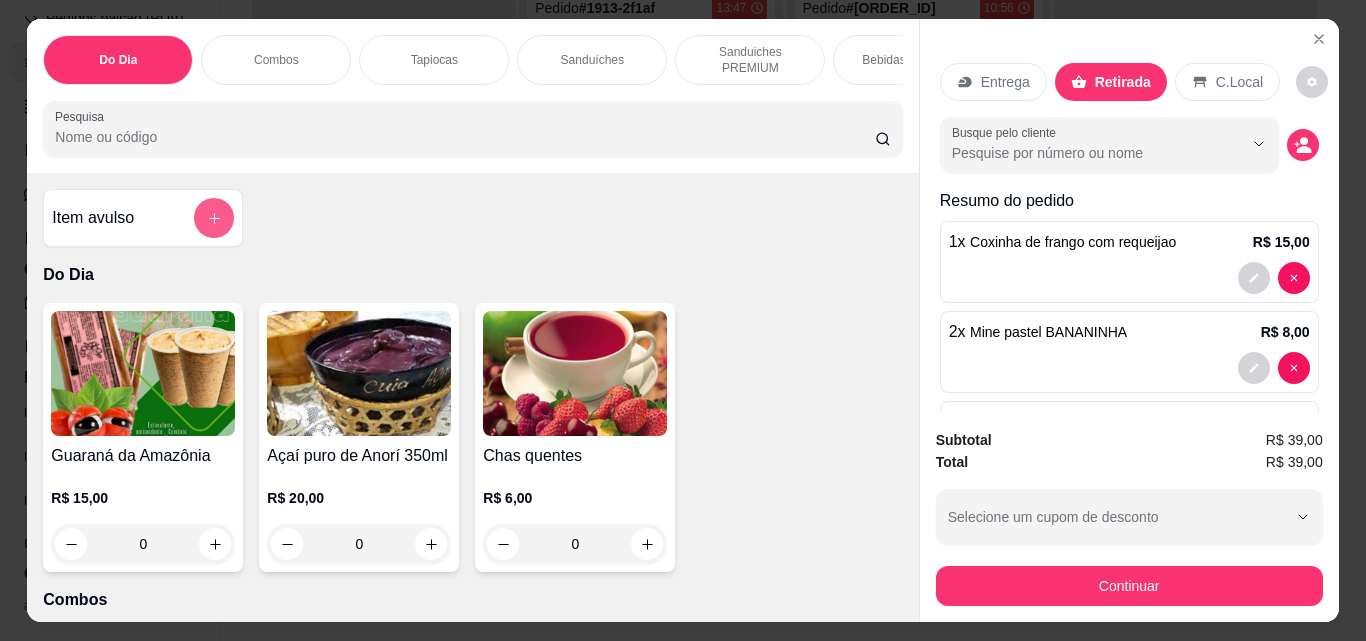 click 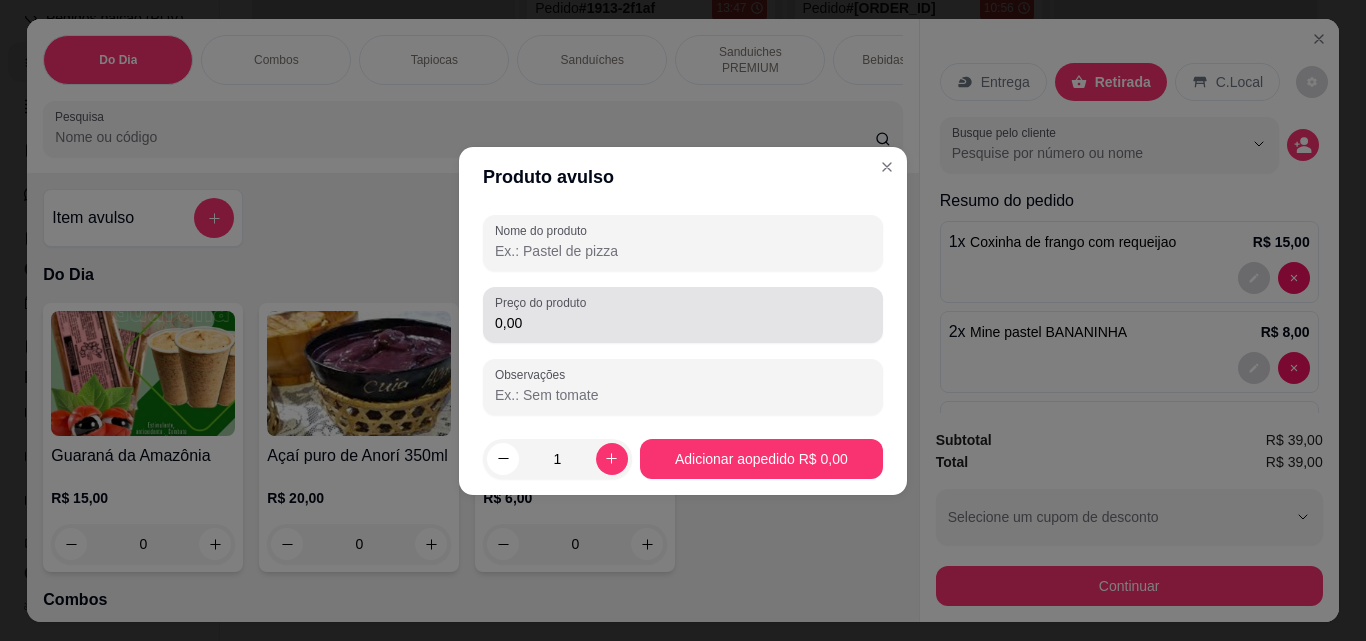 click on "Preço do produto" at bounding box center (544, 302) 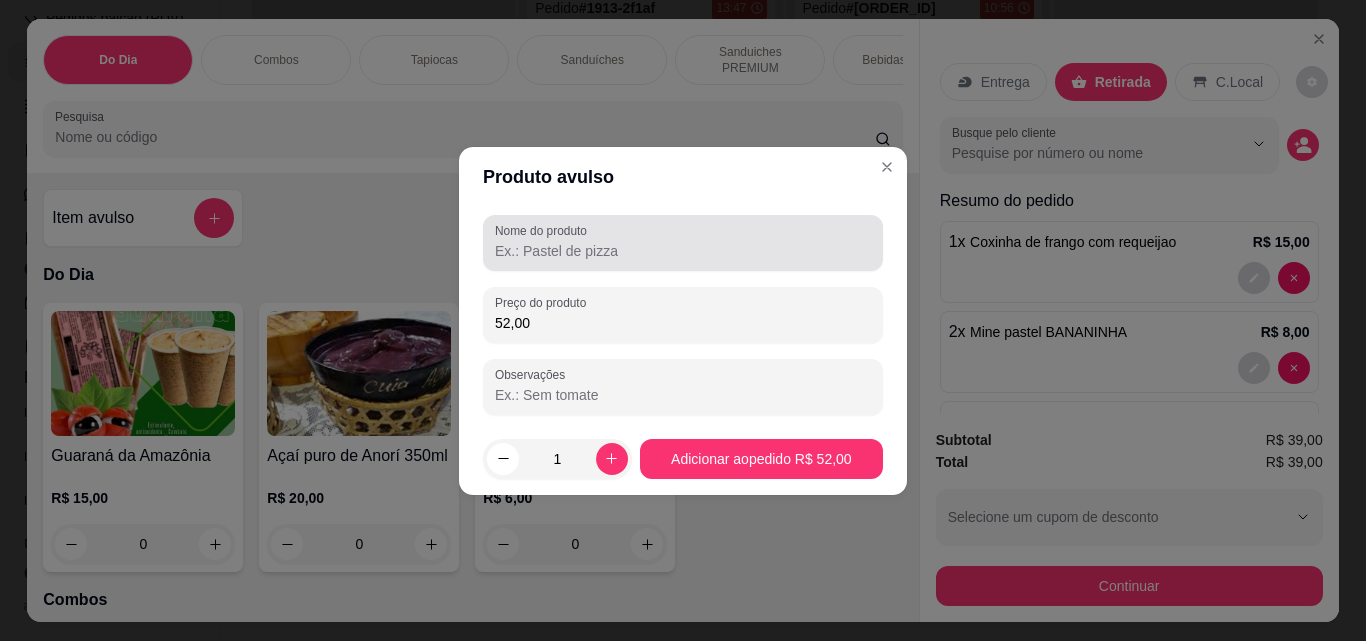 type on "52,00" 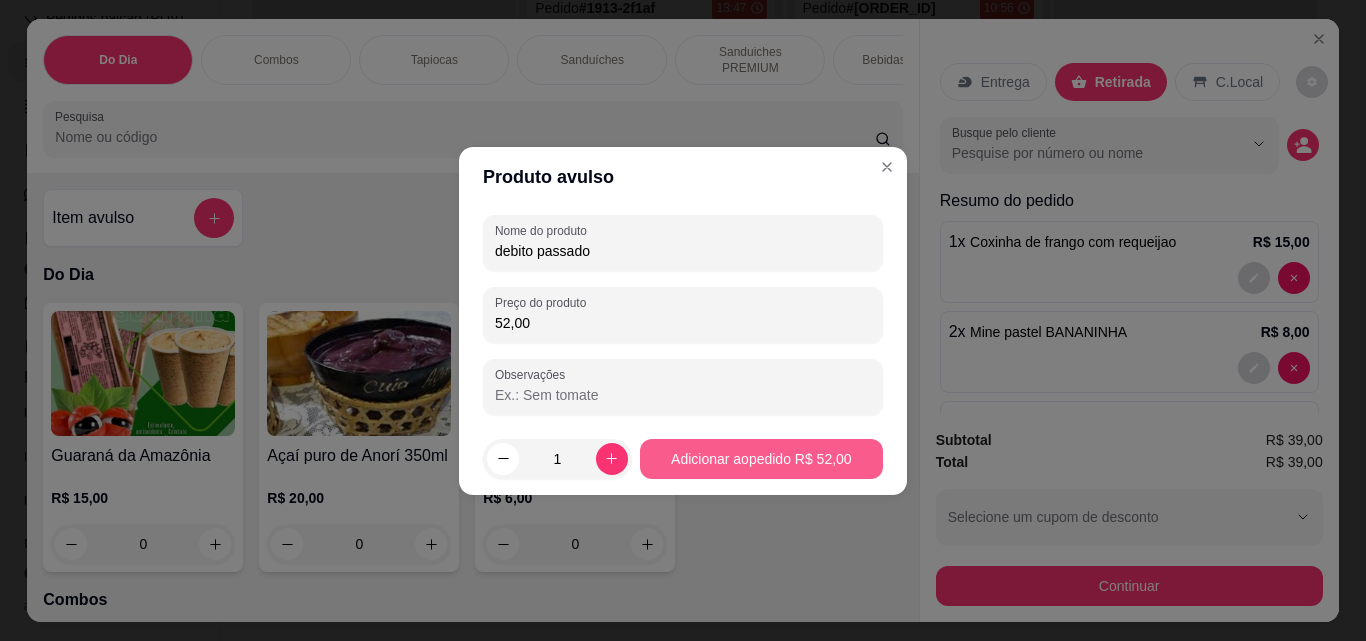 type on "debito passado" 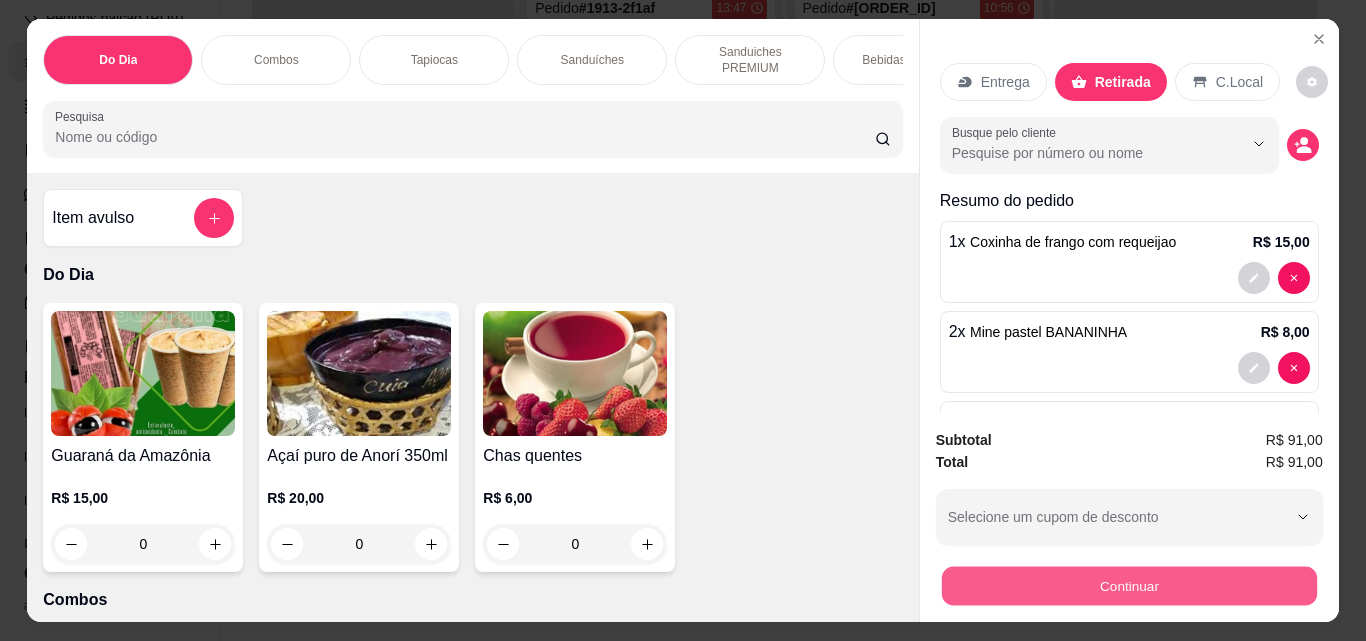 click on "Continuar" at bounding box center (1128, 585) 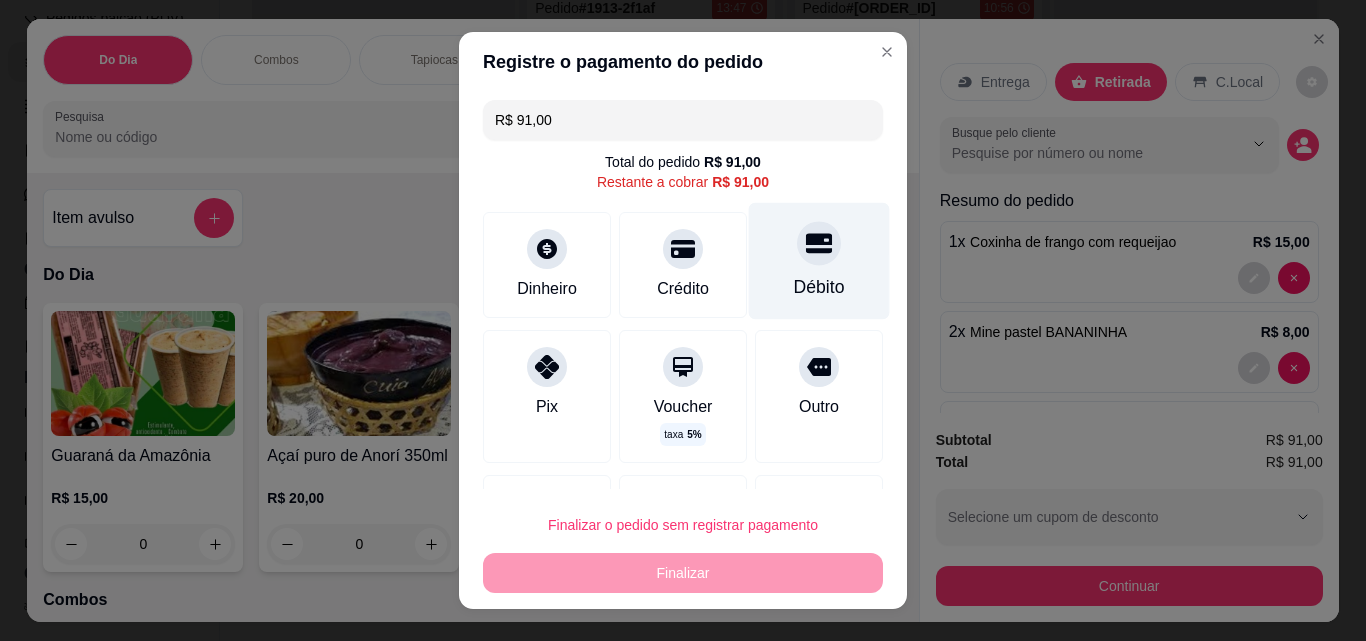 click on "Débito" at bounding box center [819, 261] 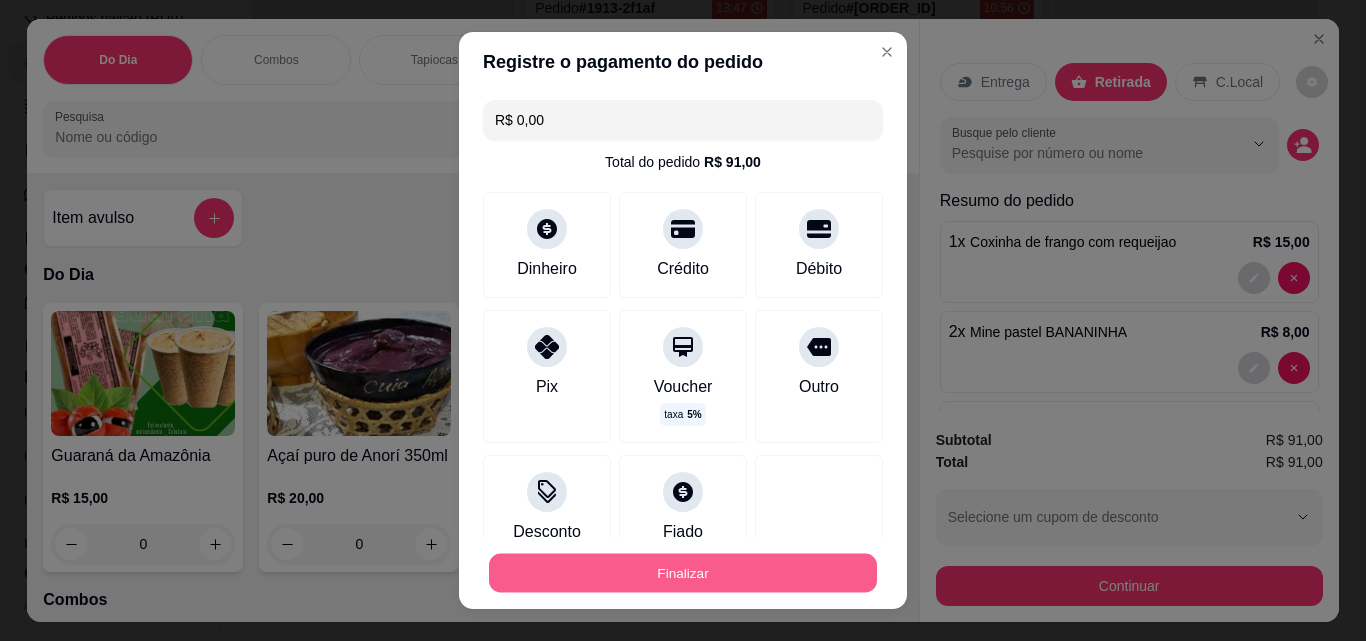 click on "Finalizar" at bounding box center (683, 573) 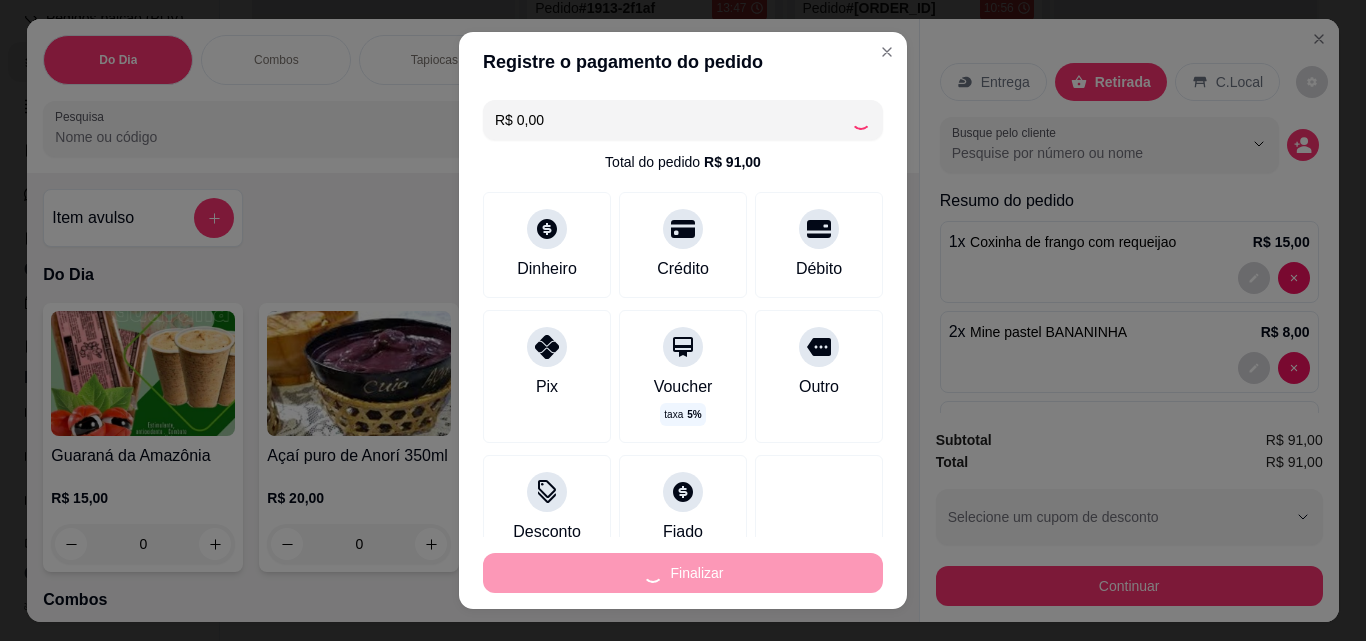 type on "0" 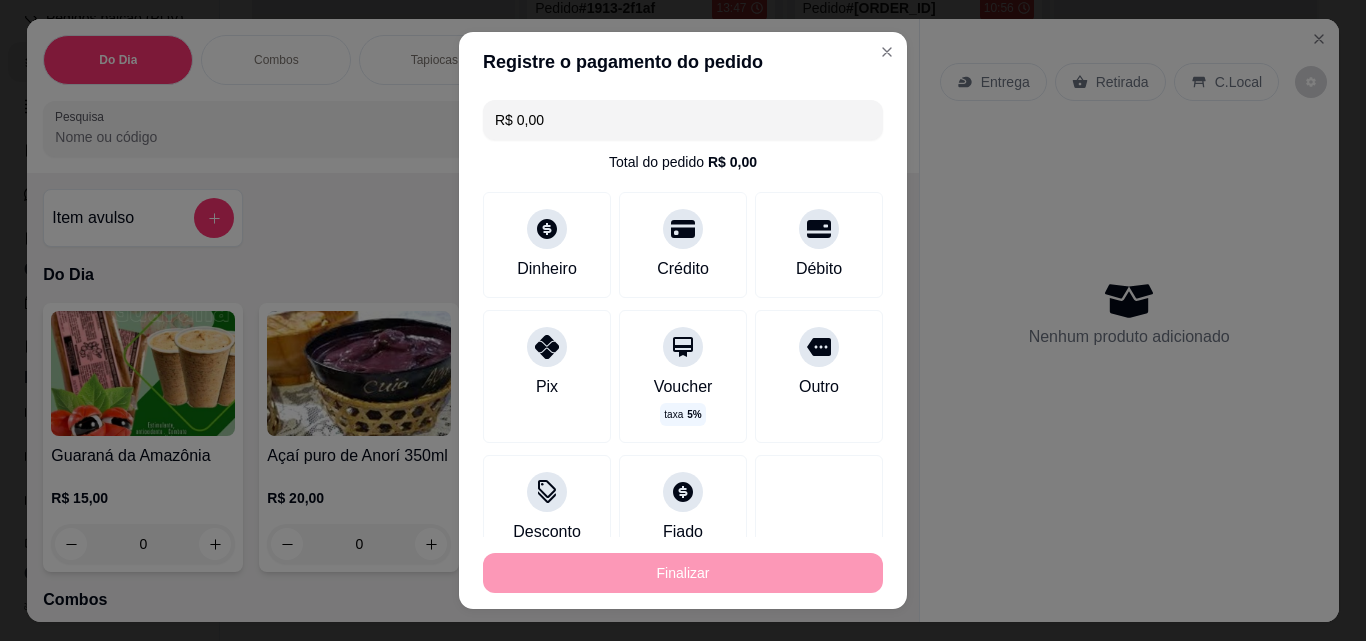 type on "-R$ 91,00" 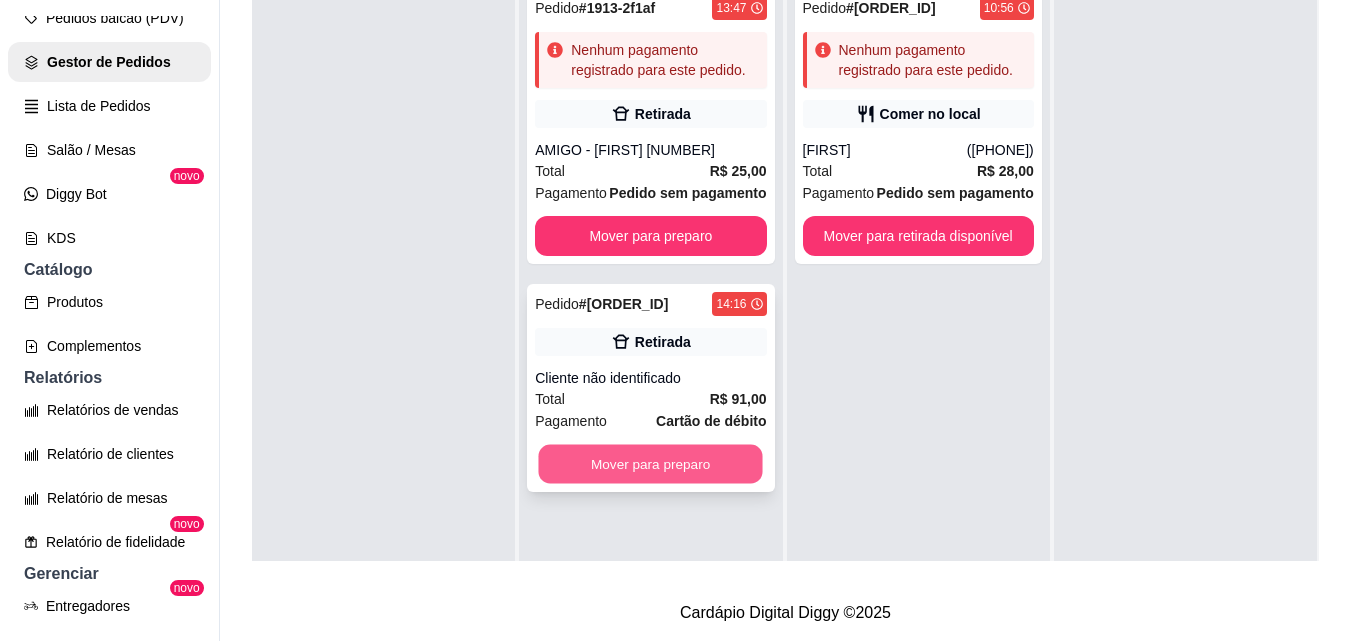 click on "Mover para preparo" at bounding box center [651, 464] 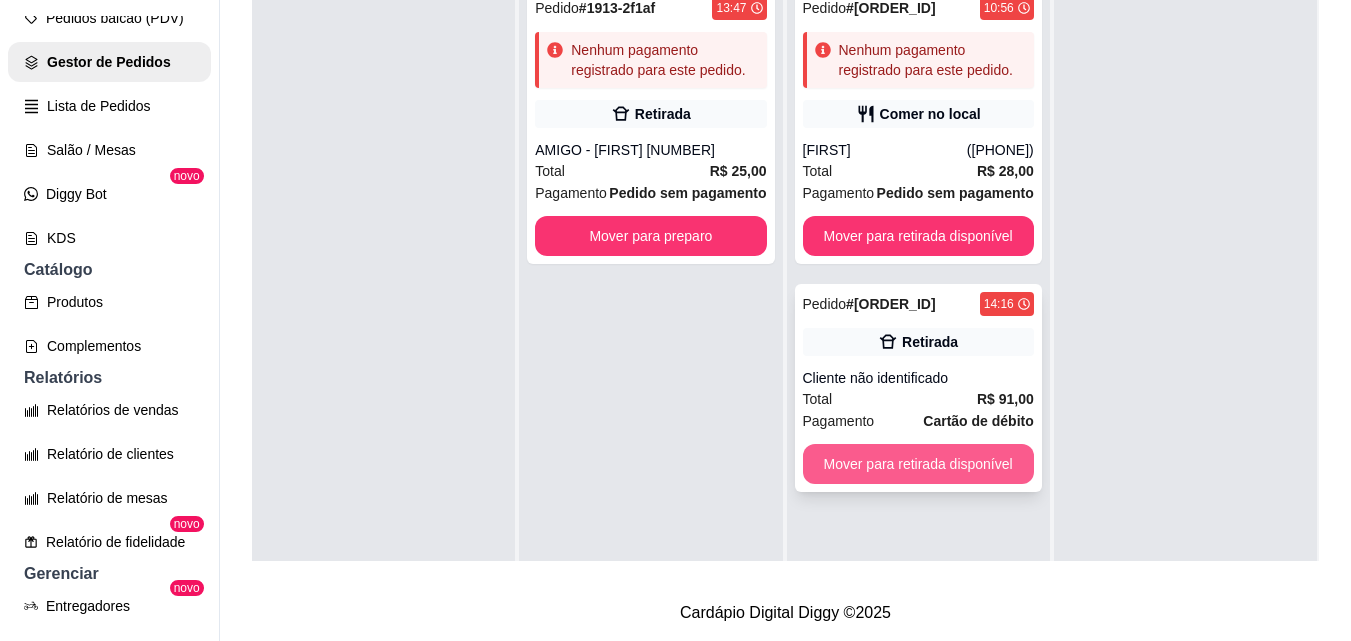 click on "Mover para retirada disponível" at bounding box center (918, 464) 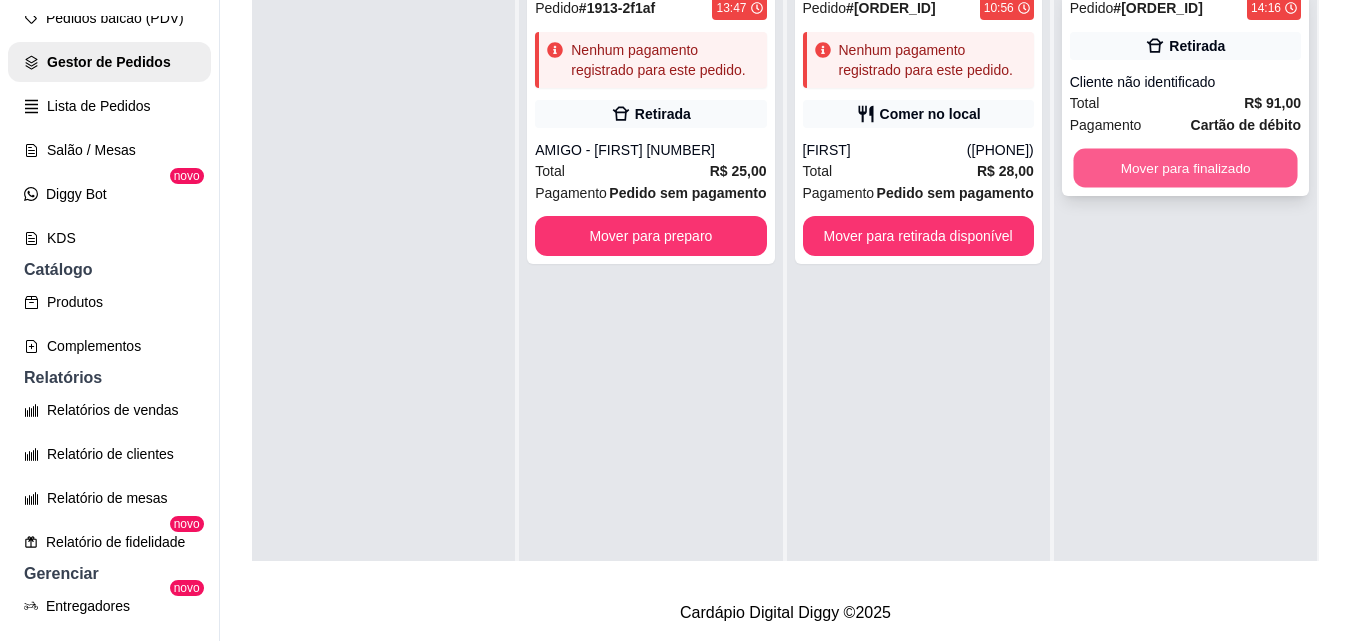 click on "Mover para finalizado" at bounding box center [1185, 168] 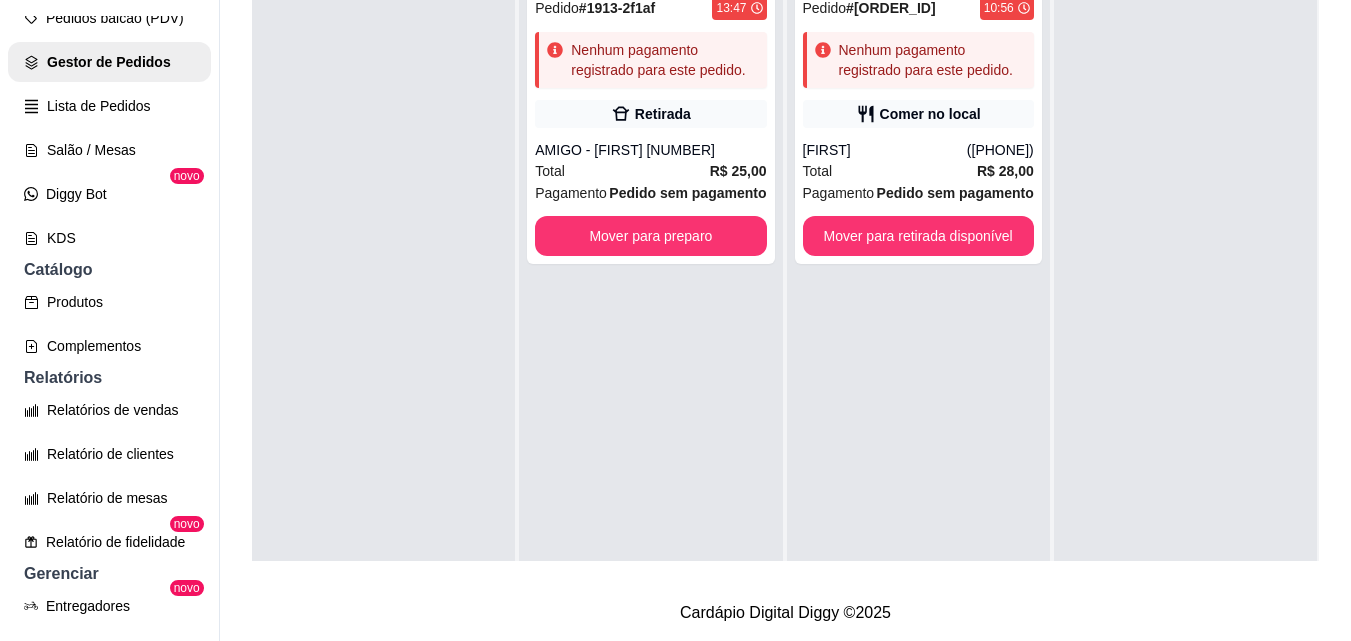 scroll, scrollTop: 0, scrollLeft: 0, axis: both 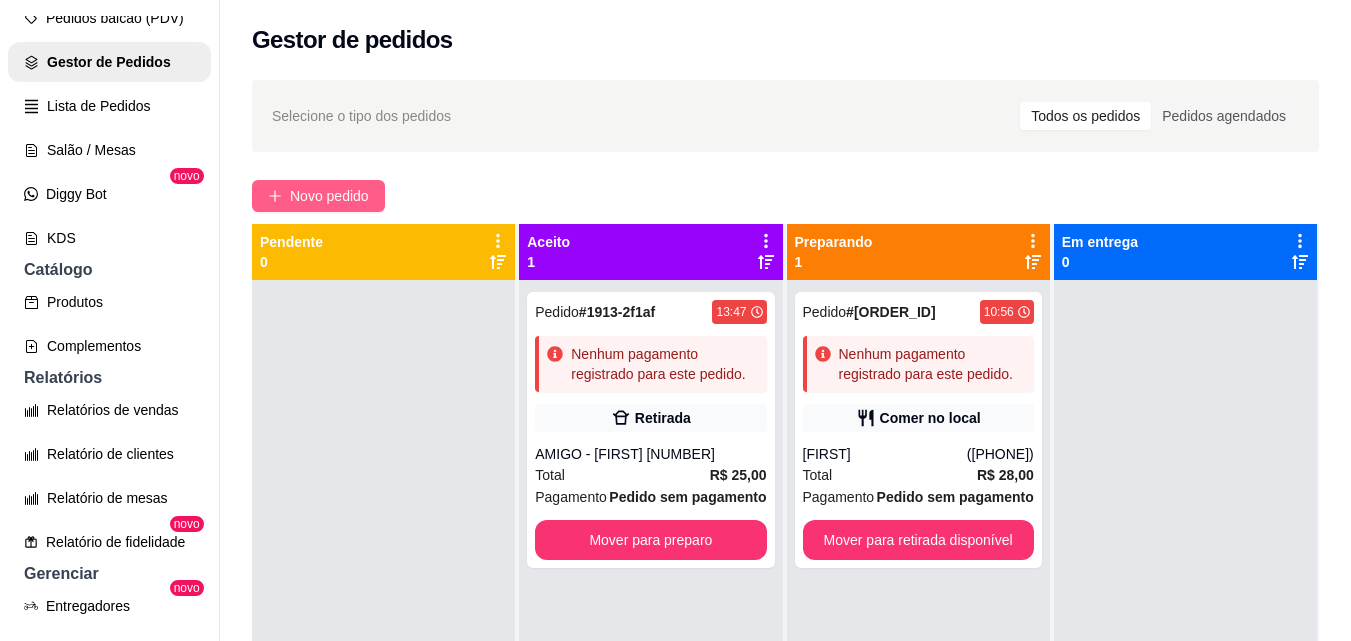 click on "Novo pedido" at bounding box center (318, 196) 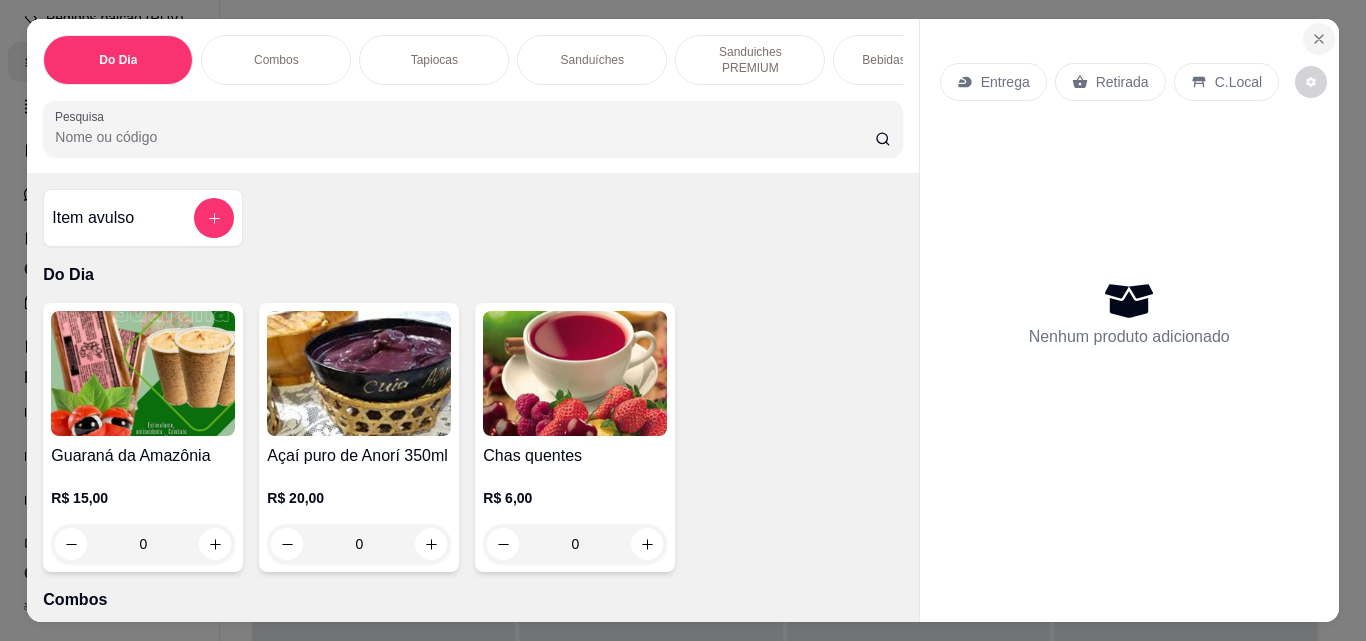 click 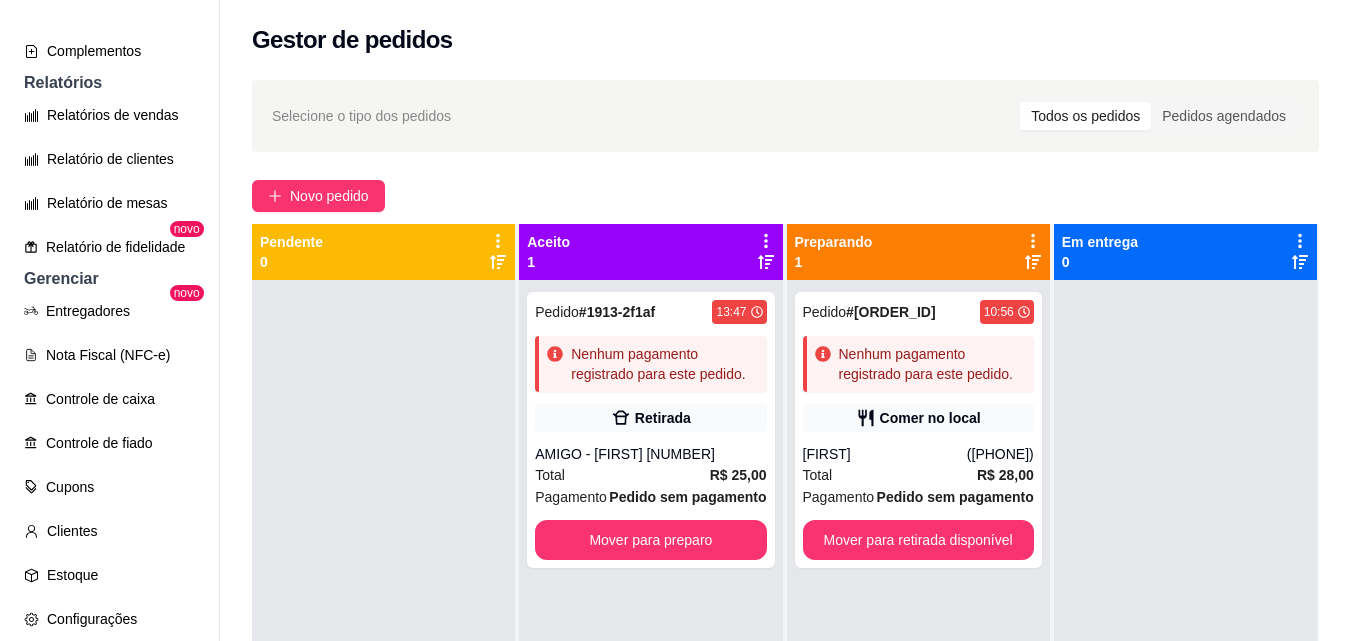 scroll, scrollTop: 565, scrollLeft: 0, axis: vertical 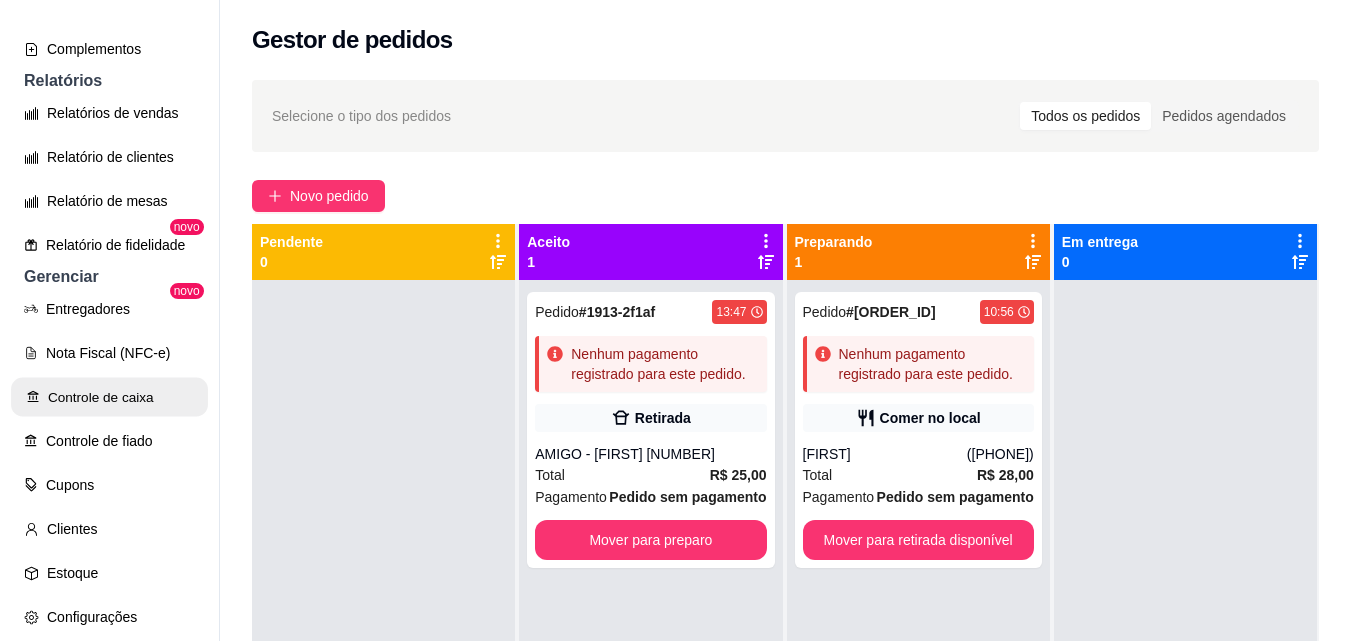 click on "Controle de caixa" at bounding box center (109, 397) 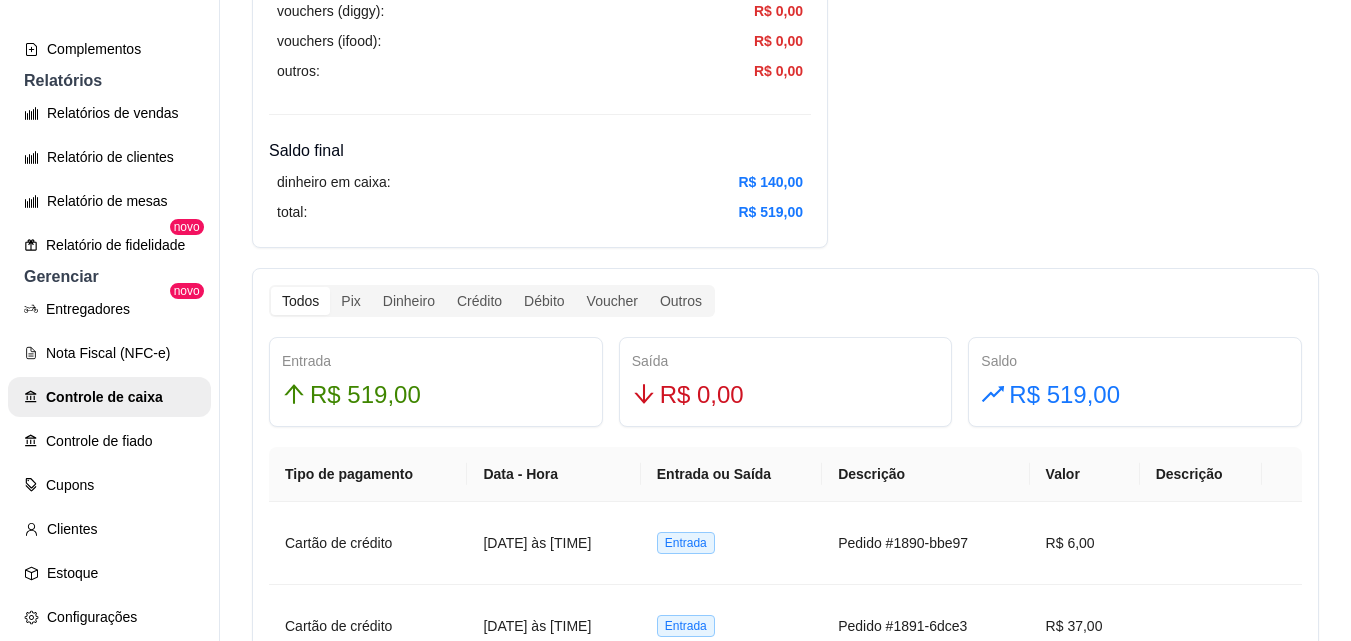 scroll, scrollTop: 965, scrollLeft: 0, axis: vertical 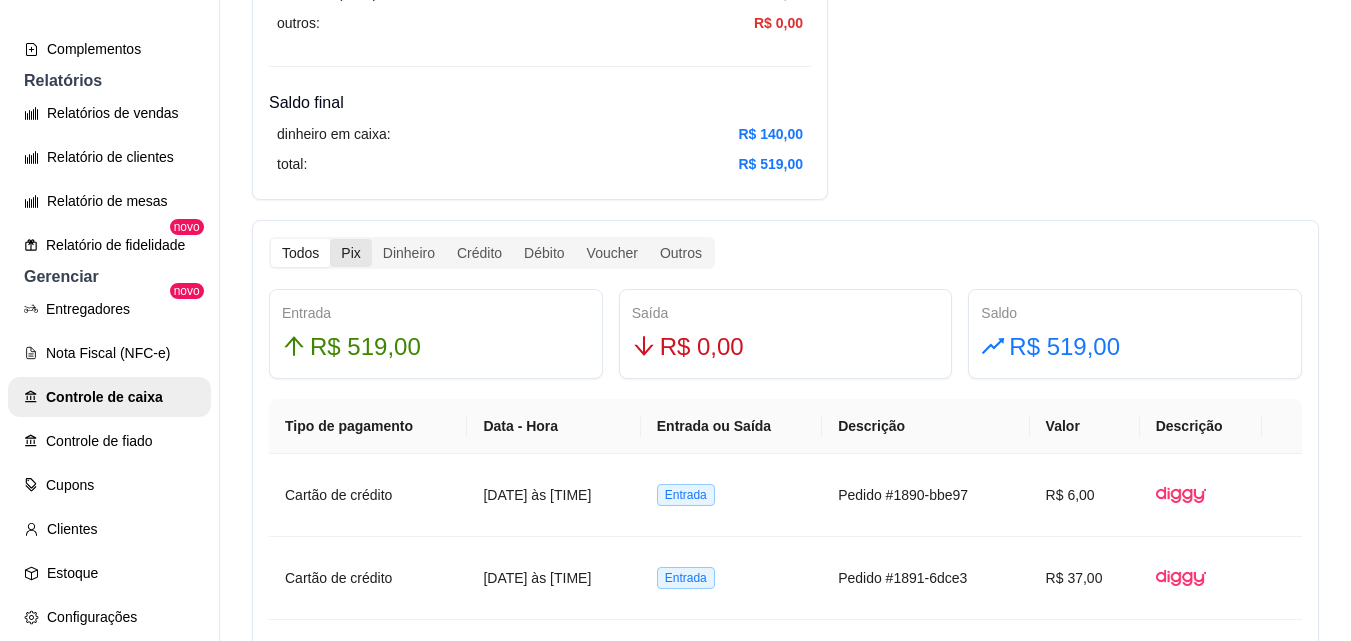 click on "Pix" at bounding box center [350, 253] 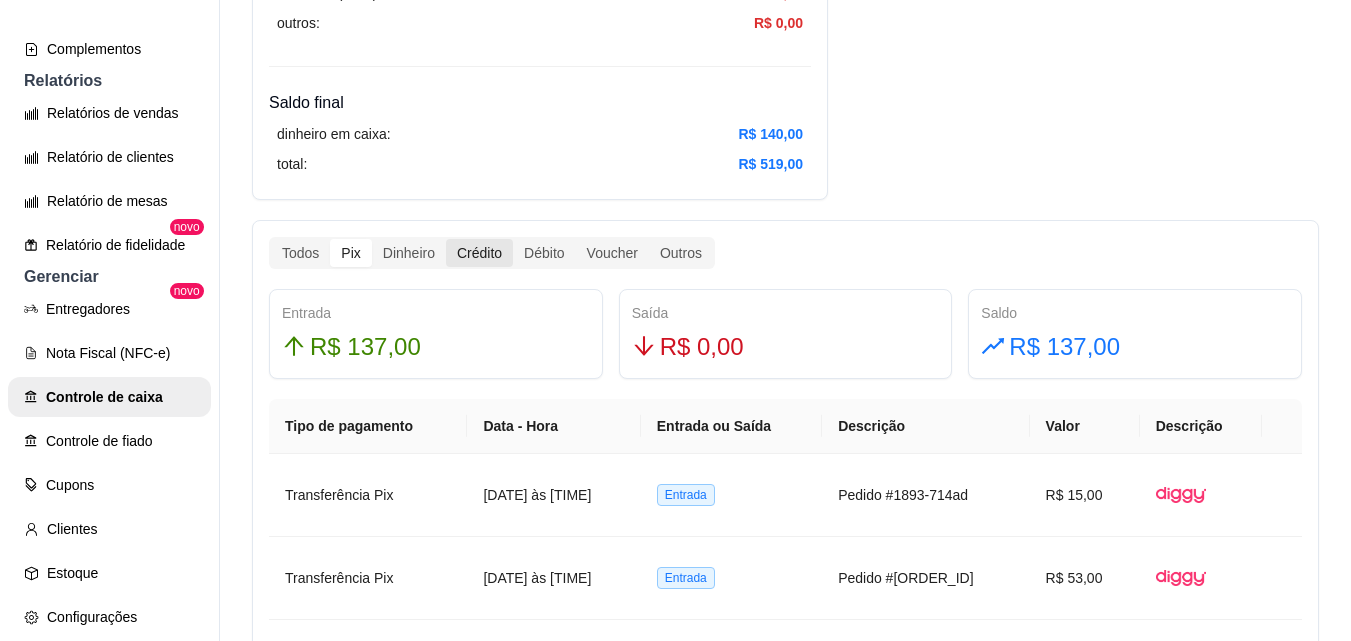 click on "Crédito" at bounding box center (479, 253) 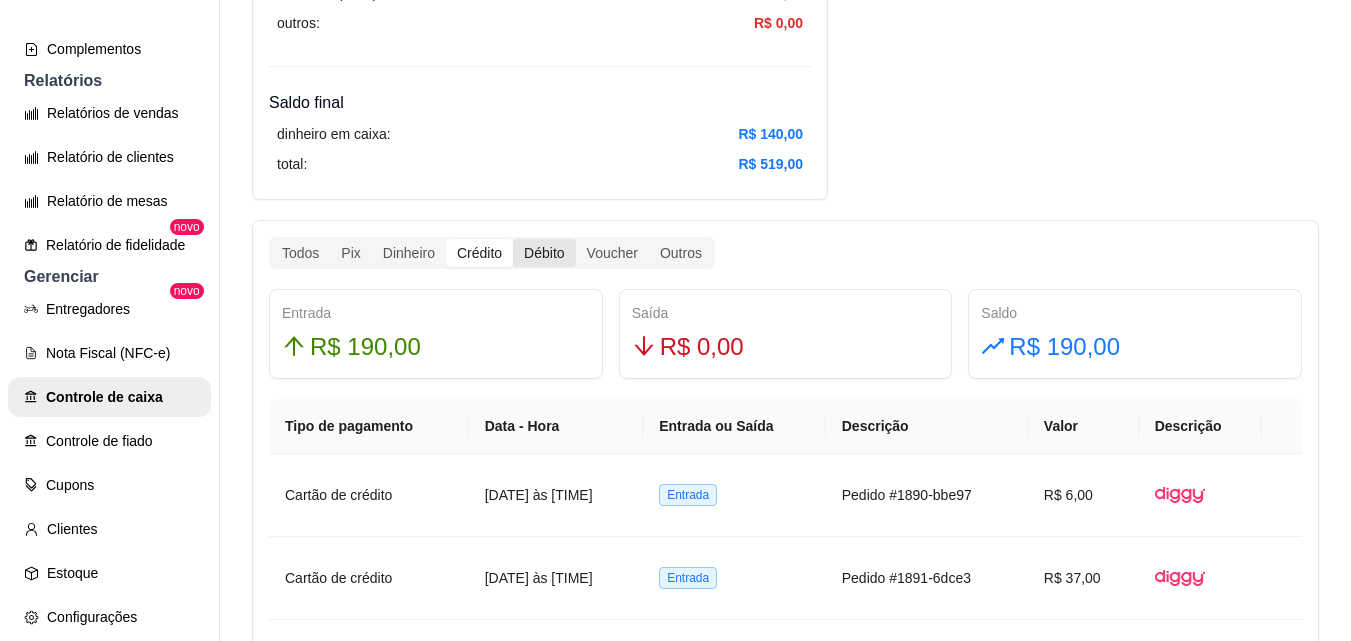 click on "Débito" at bounding box center (544, 253) 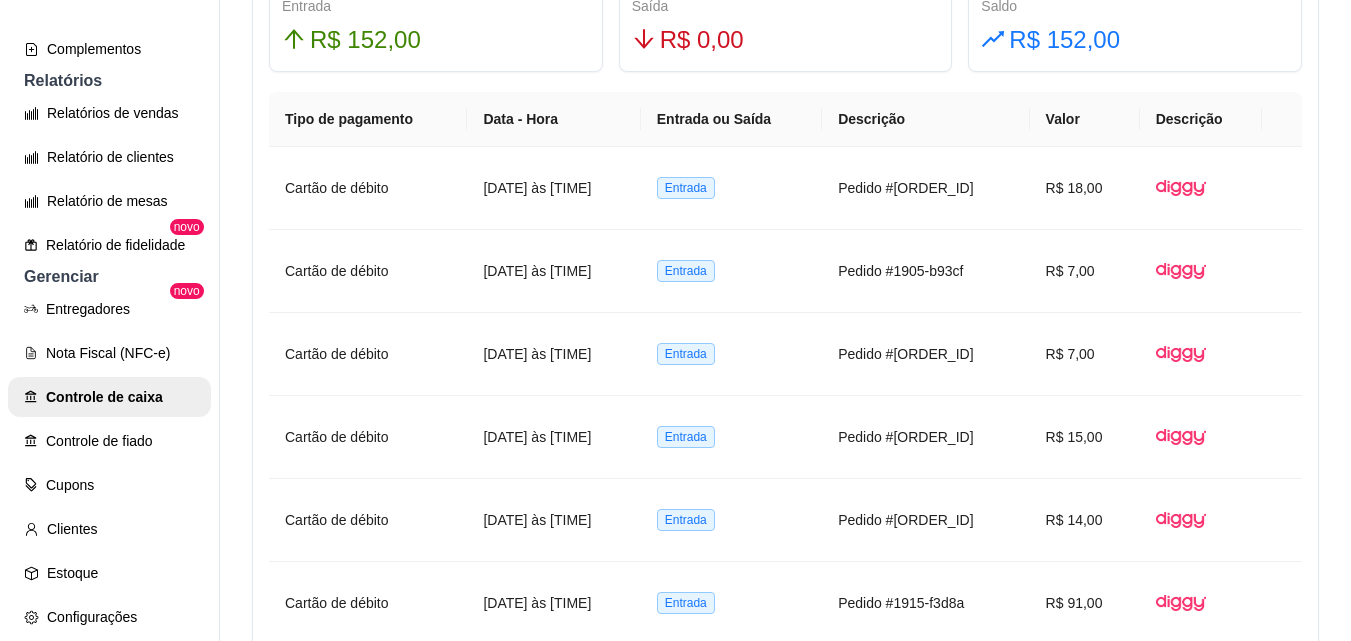 scroll, scrollTop: 1277, scrollLeft: 0, axis: vertical 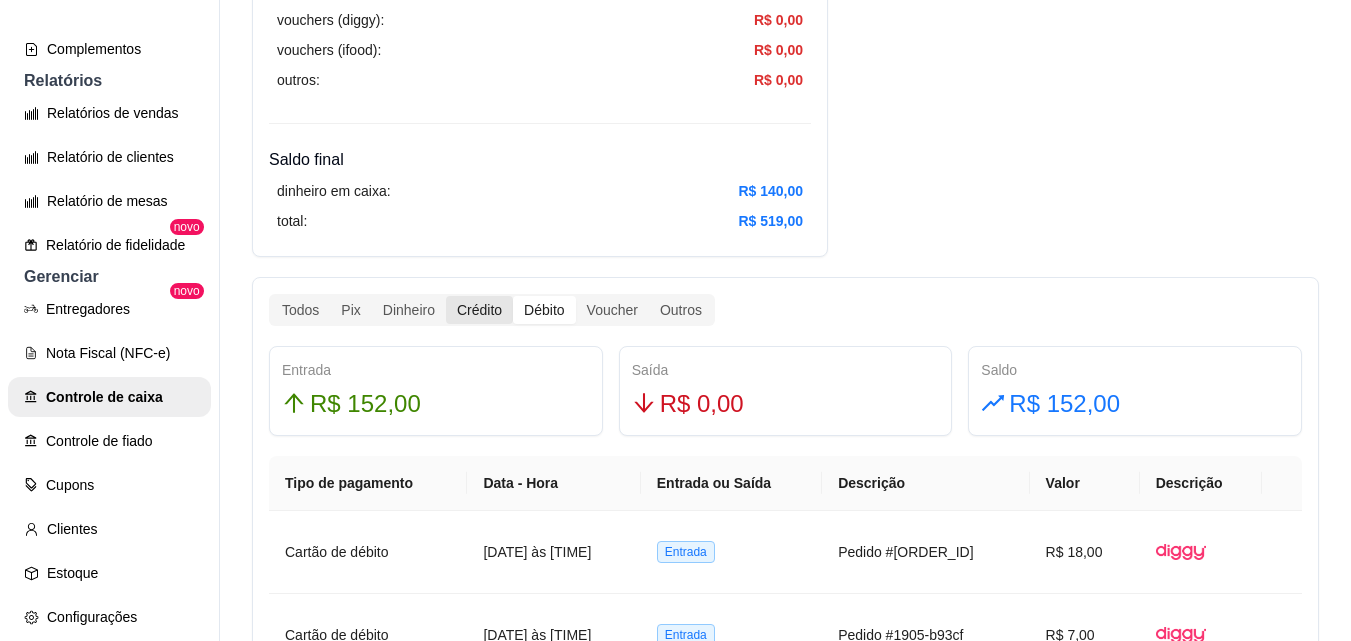click on "Crédito" at bounding box center [479, 310] 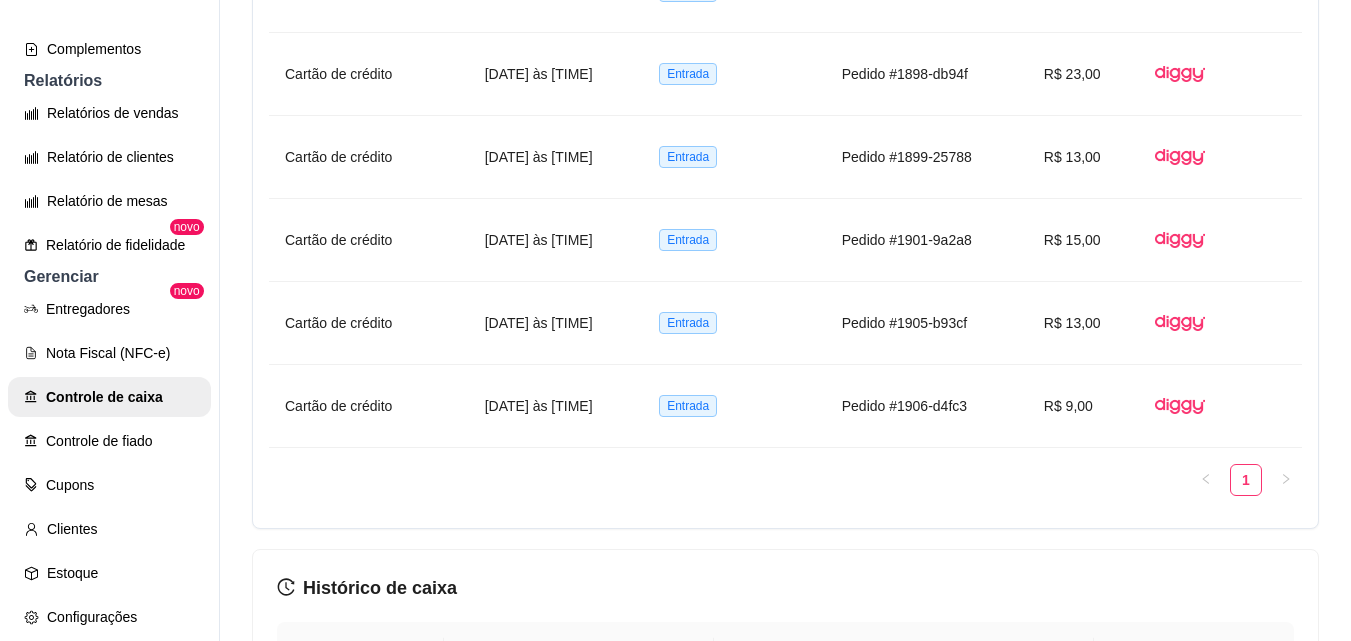 scroll, scrollTop: 1806, scrollLeft: 0, axis: vertical 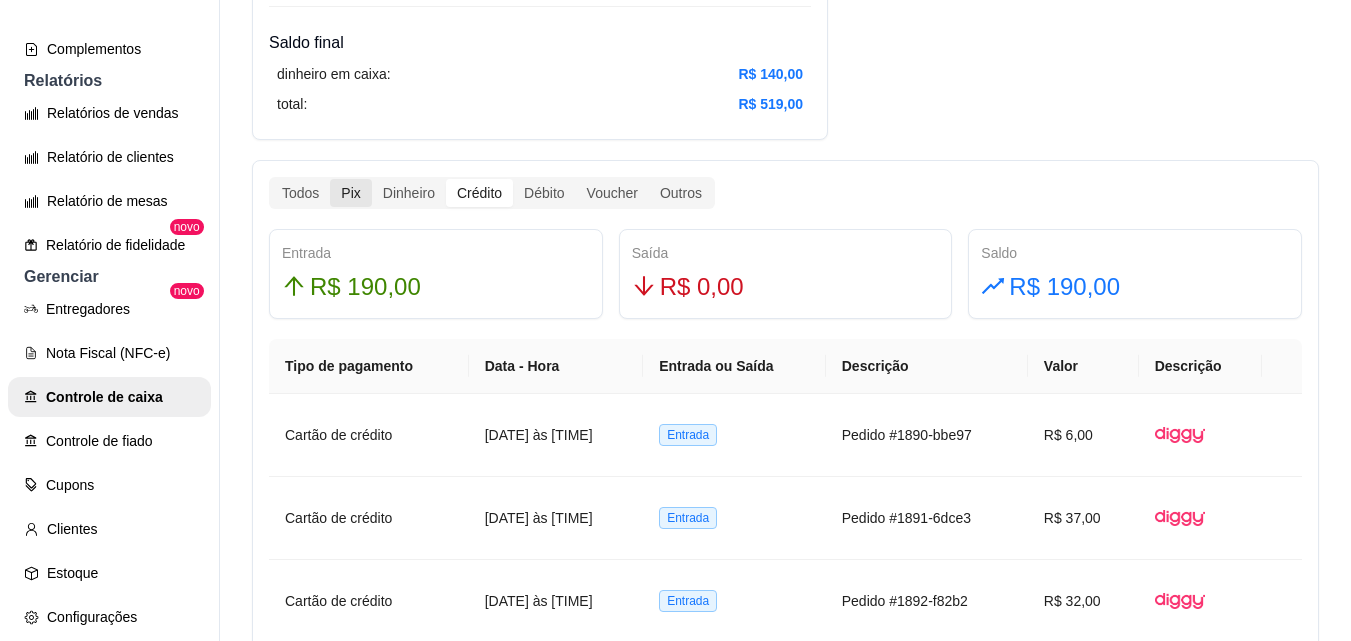 click on "Pix" at bounding box center [350, 193] 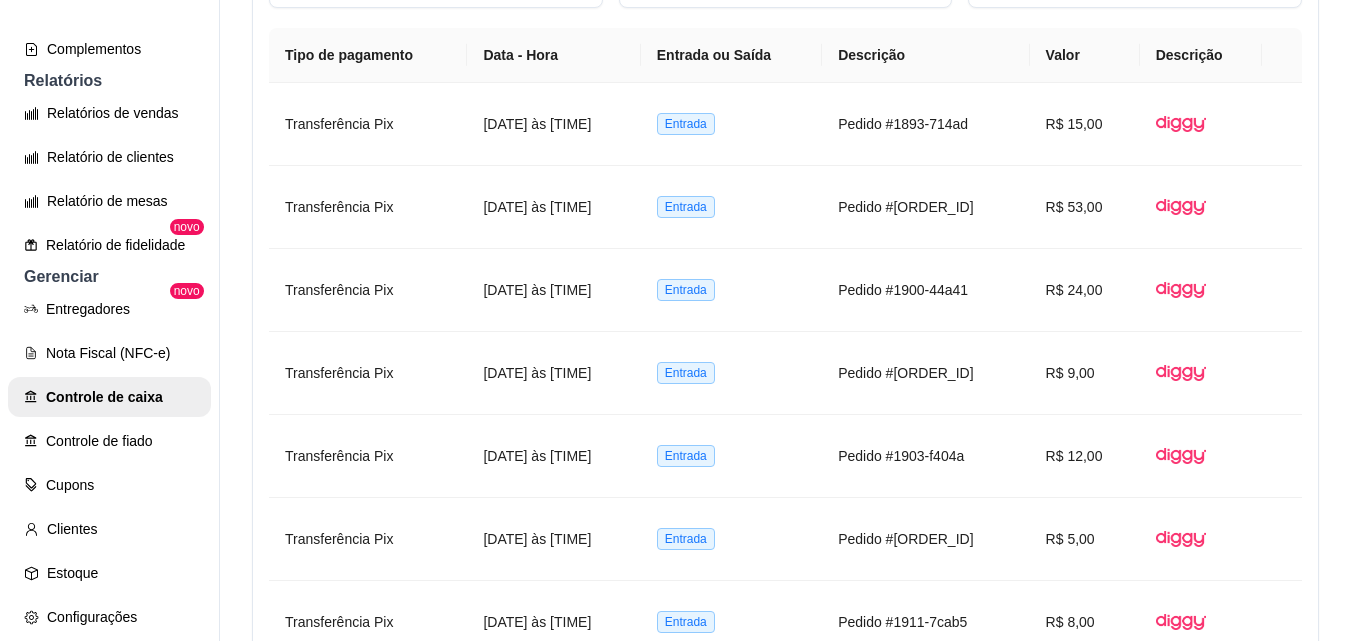 scroll, scrollTop: 1342, scrollLeft: 0, axis: vertical 